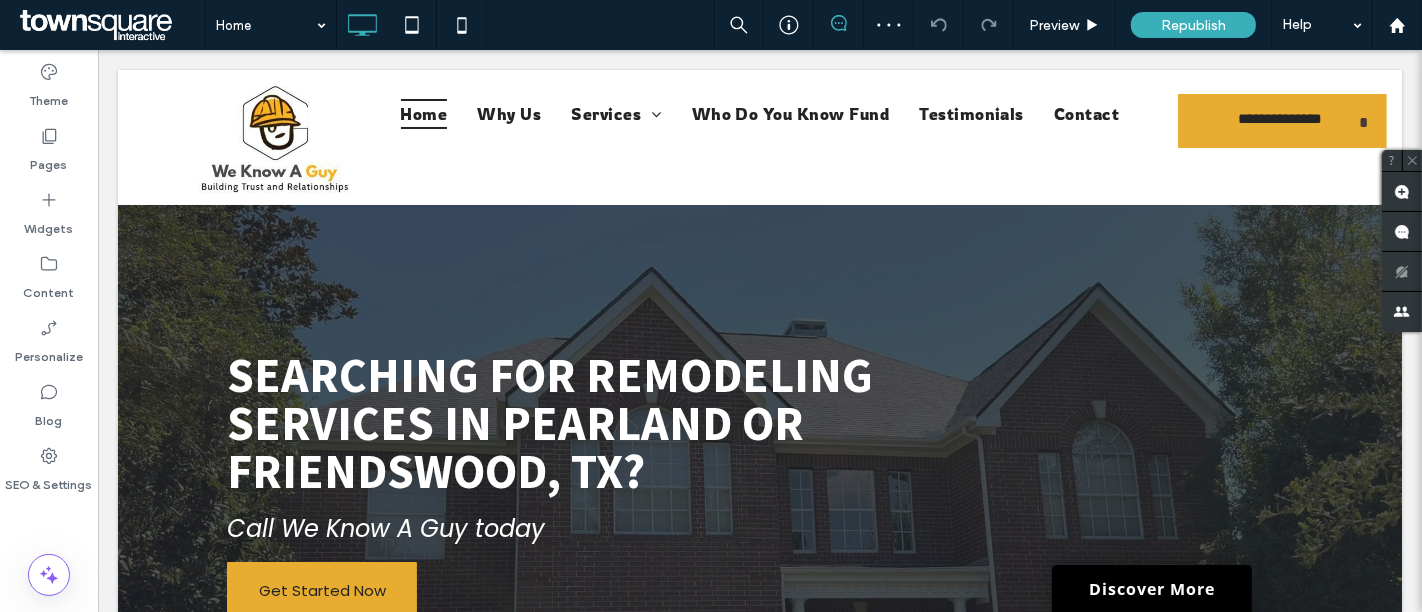 scroll, scrollTop: 0, scrollLeft: 0, axis: both 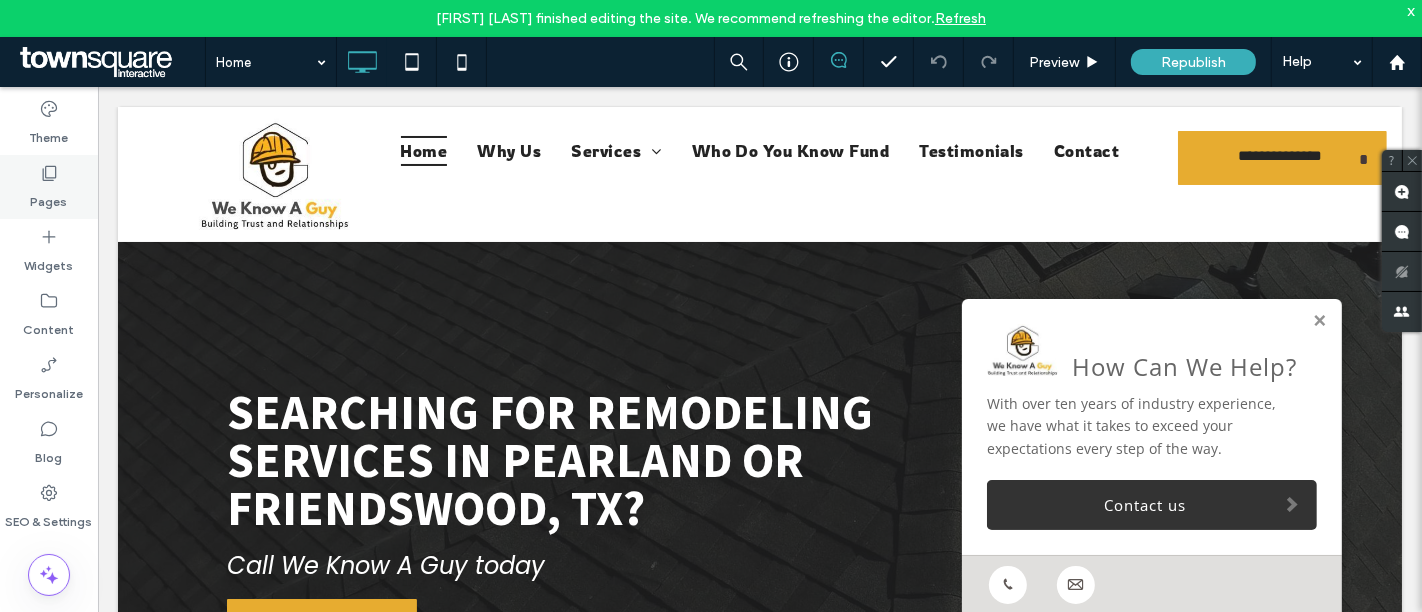 click on "Pages" at bounding box center [49, 197] 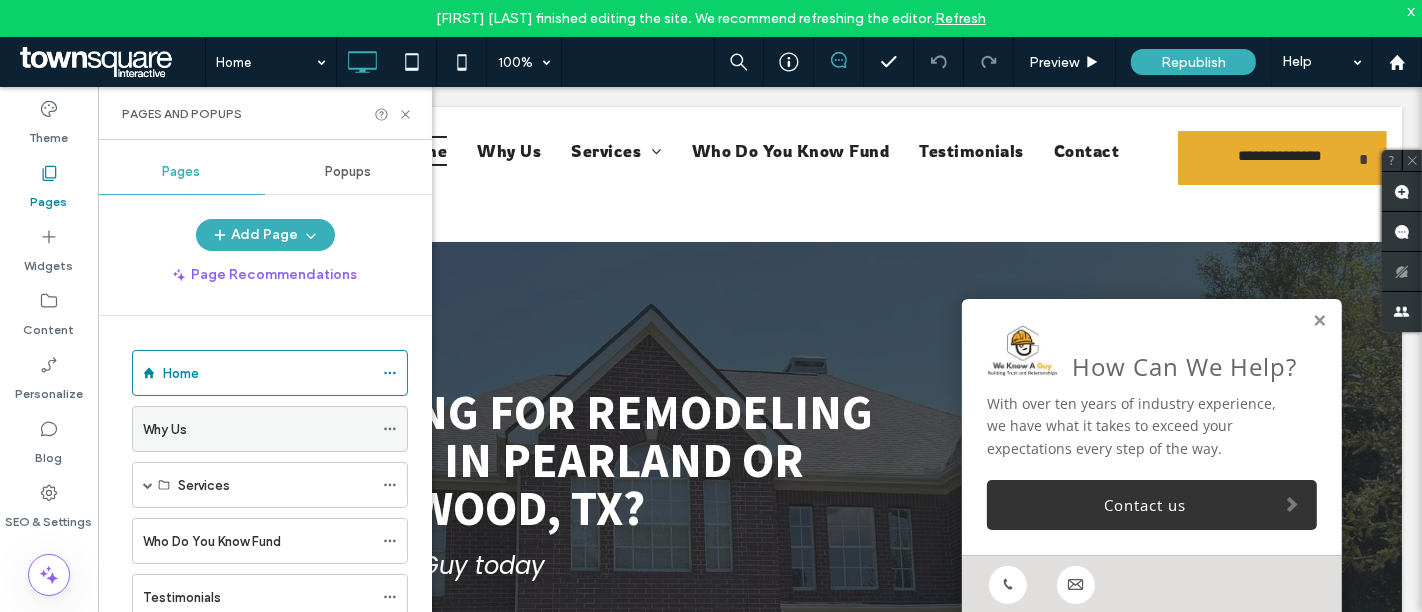 scroll, scrollTop: 82, scrollLeft: 0, axis: vertical 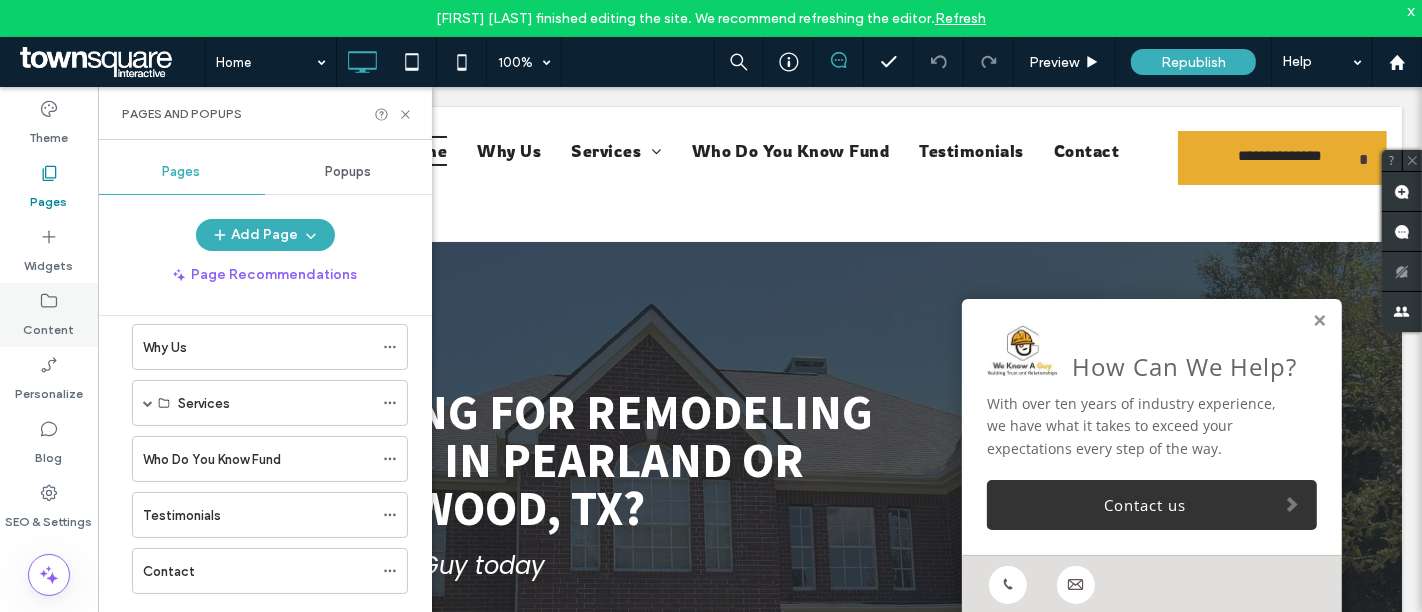 click 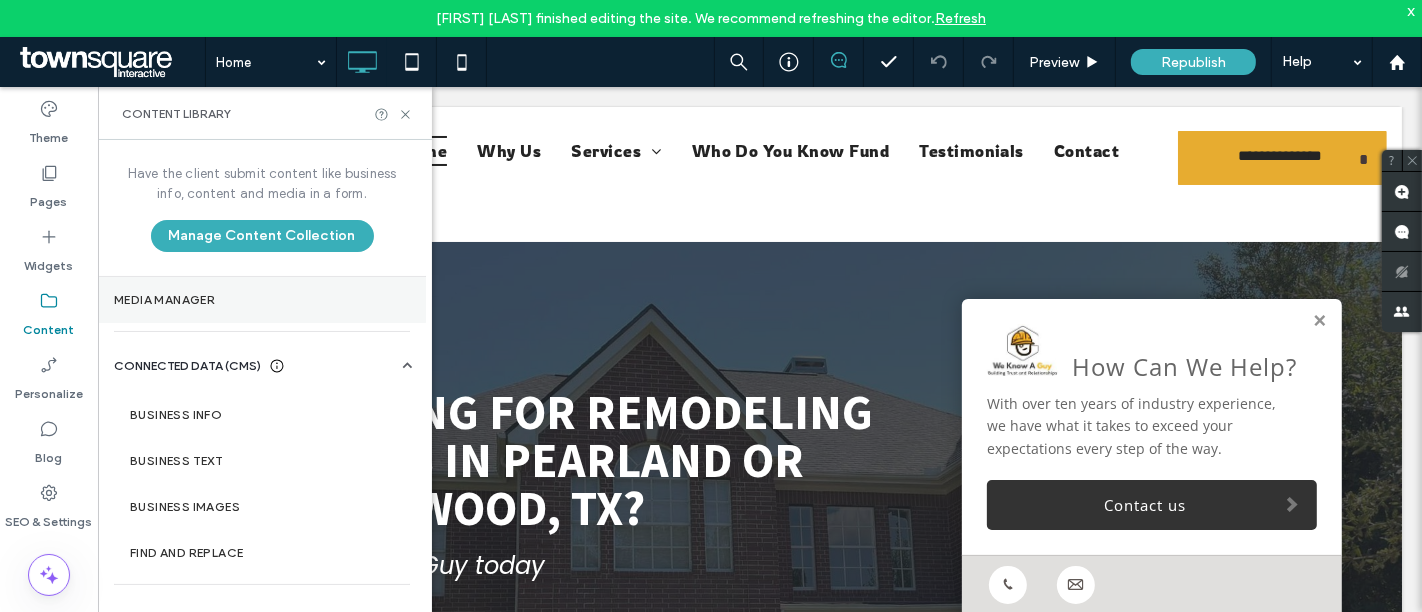 click on "Media Manager" at bounding box center (262, 300) 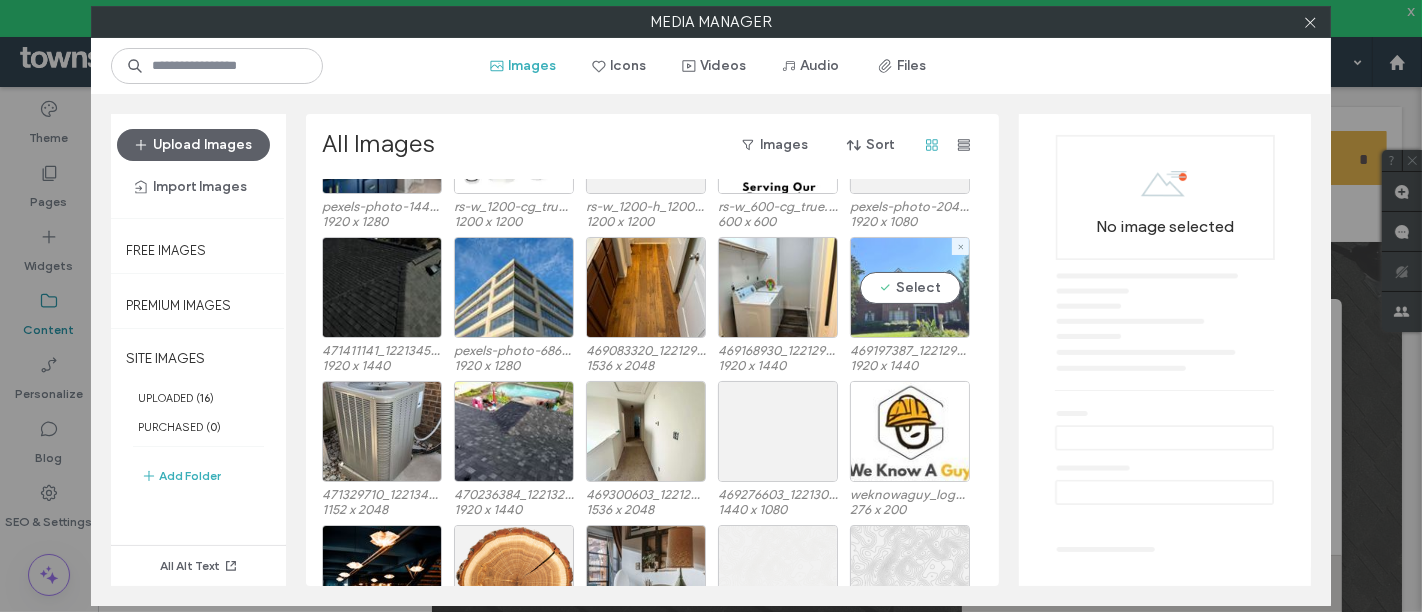 scroll, scrollTop: 0, scrollLeft: 0, axis: both 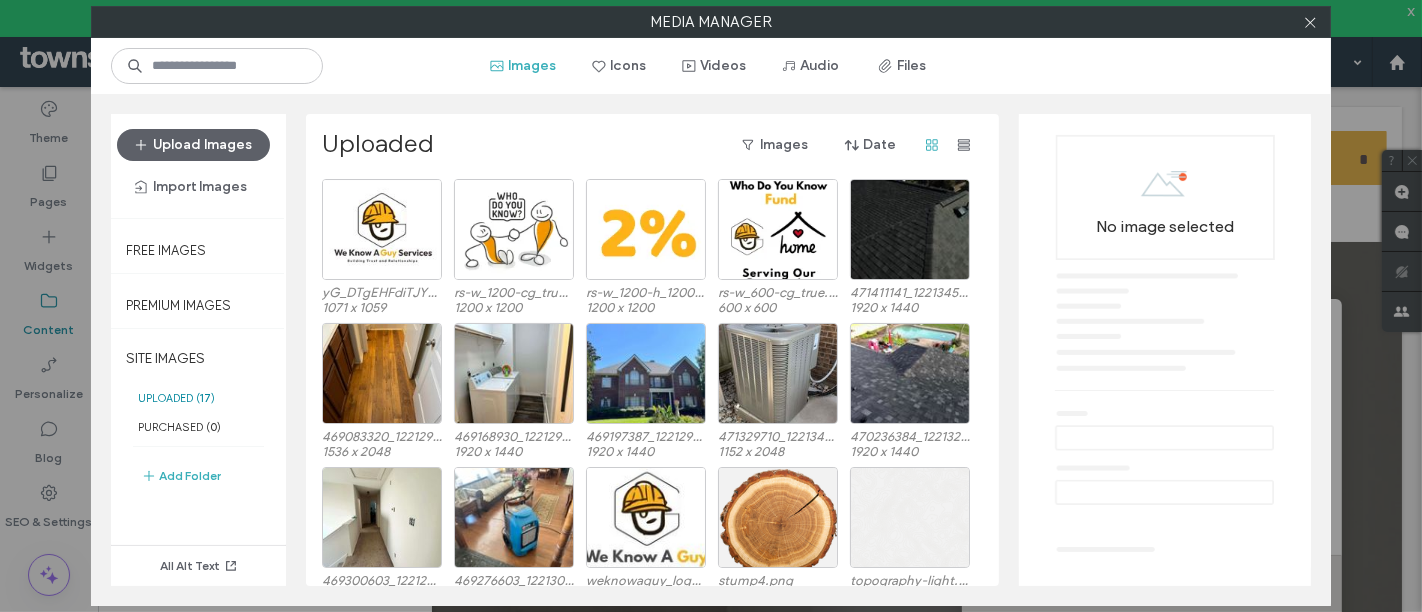 click on "Upload Images Import Images Free Images Premium Images SITE IMAGES UPLOADED ( 17 ) PURCHASED ( 0 ) Add Folder All Alt Text Uploaded Images Date yG_DTgEHFdiTJYFZivFp3hYrrmifGkh2tw.jpeg 1071 x 1059 rs-w_1200-cg_true-m.webp 1200 x 1200 rs-w_1200-h_1200-cg_true-m.webp 1200 x 1200 rs-w_600-cg_true.webp 600 x 600 471411141_122134510466543166_4103219536267343827_n-3a740394.jpg 1920 x 1440 469083320_122129764370543166_7318852054377698746_n.jpg 1536 x 2048 469168930_122129764304543166_6691107305505502373_n.jpg 1920 x 1440 469197387_122129755040543166_8574777932779632543_n.jpg 1920 x 1440 471329710_122134510682543166_5246472134758123190_n.jpg 1152 x 2048 470236384_122132907608543166_7101624505997099569_n.jpg 1920 x 1440 469300603_122129764376543166_2788489298285323974_n.jpg 1536 x 2048 469276603_122130220490543166_7414619769156394260_n.jpg 1440 x 1080 weknowaguy_logo.jpg 276 x 200 stump4.png 400 x 400 topography-light.png 400 x 400 topography1.png 400 x 400 home-services-05-logo.png 500 x 500 No image selected" at bounding box center (711, 350) 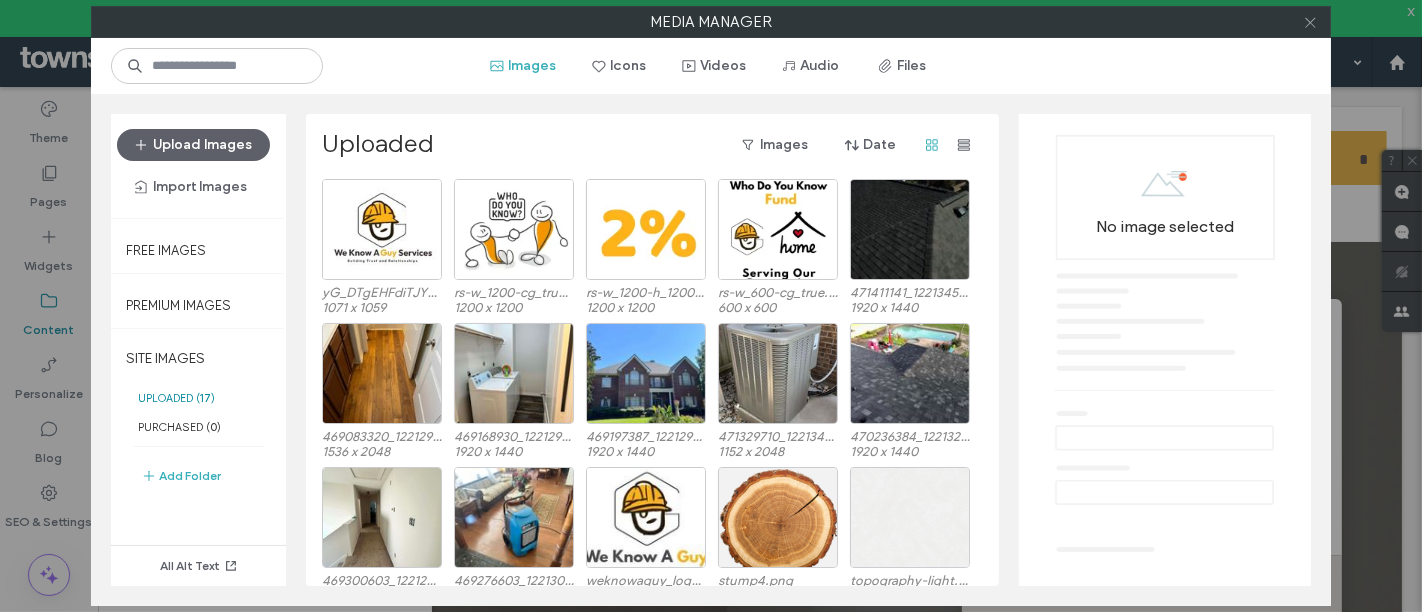 click 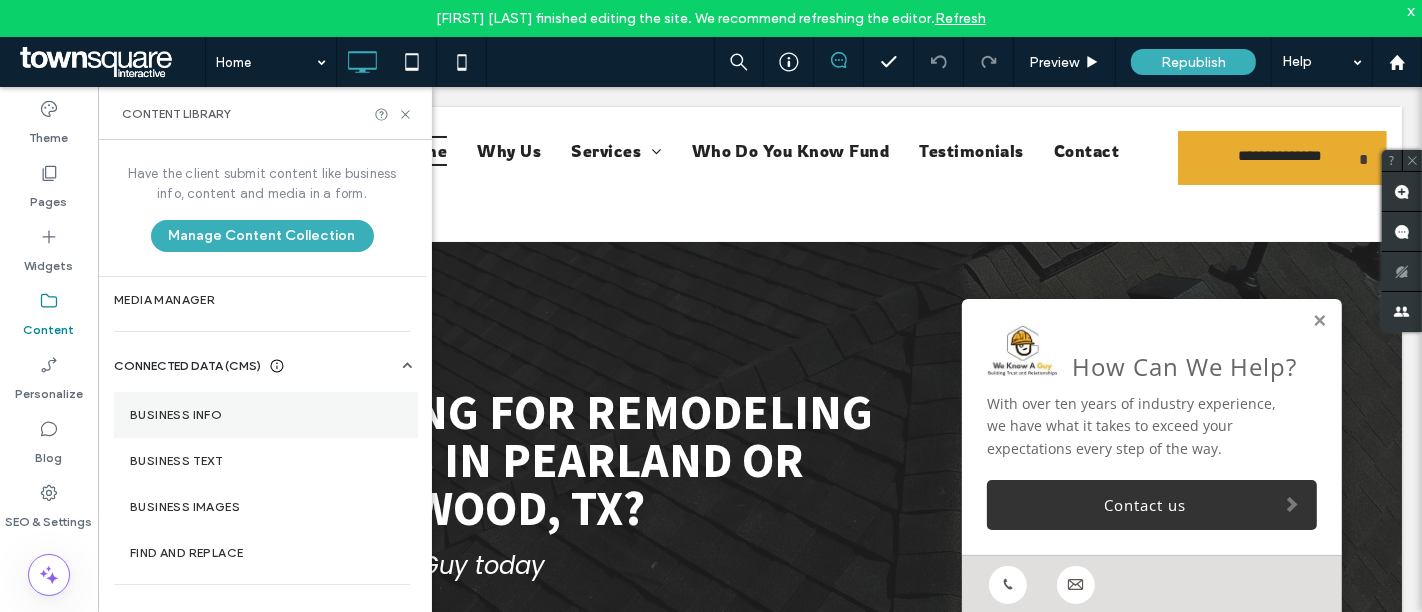 click on "Business Info" at bounding box center (266, 415) 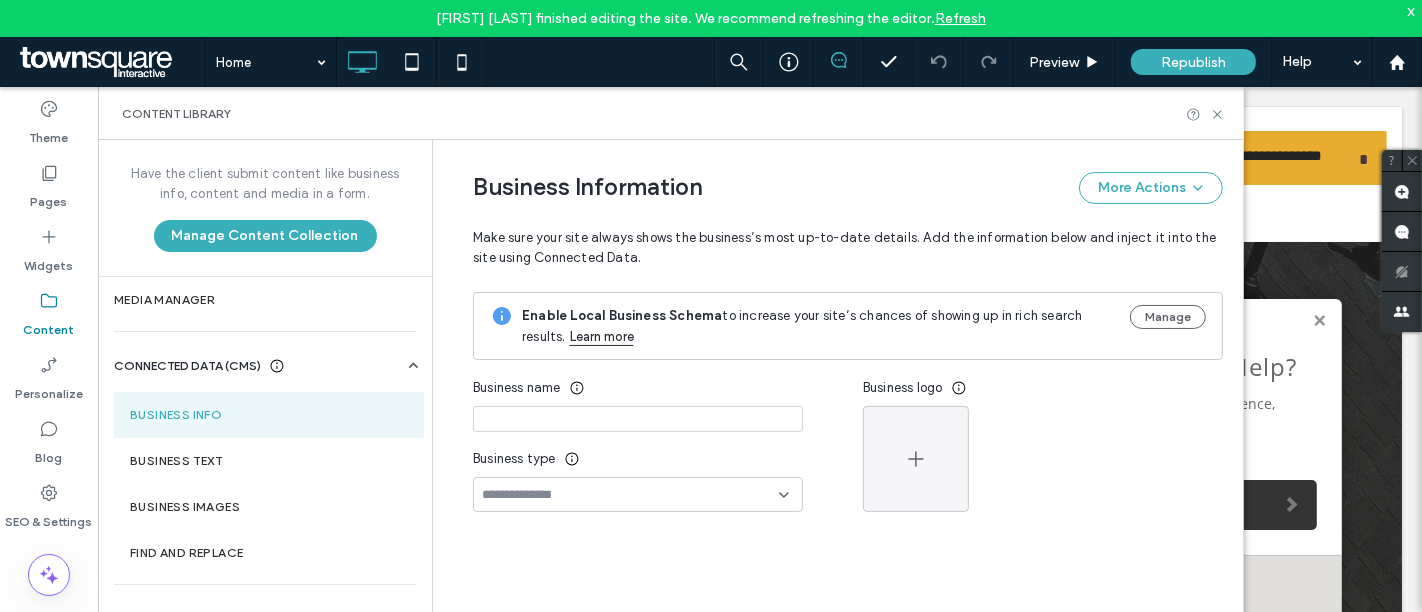 type on "**********" 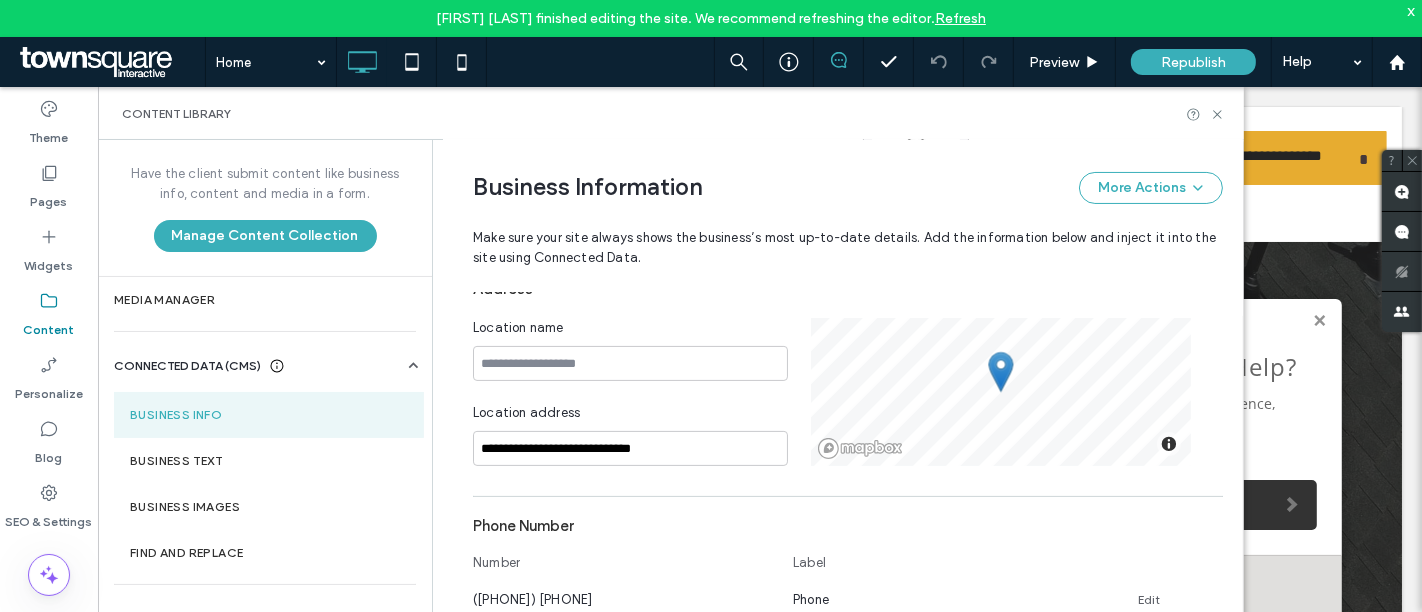 scroll, scrollTop: 0, scrollLeft: 0, axis: both 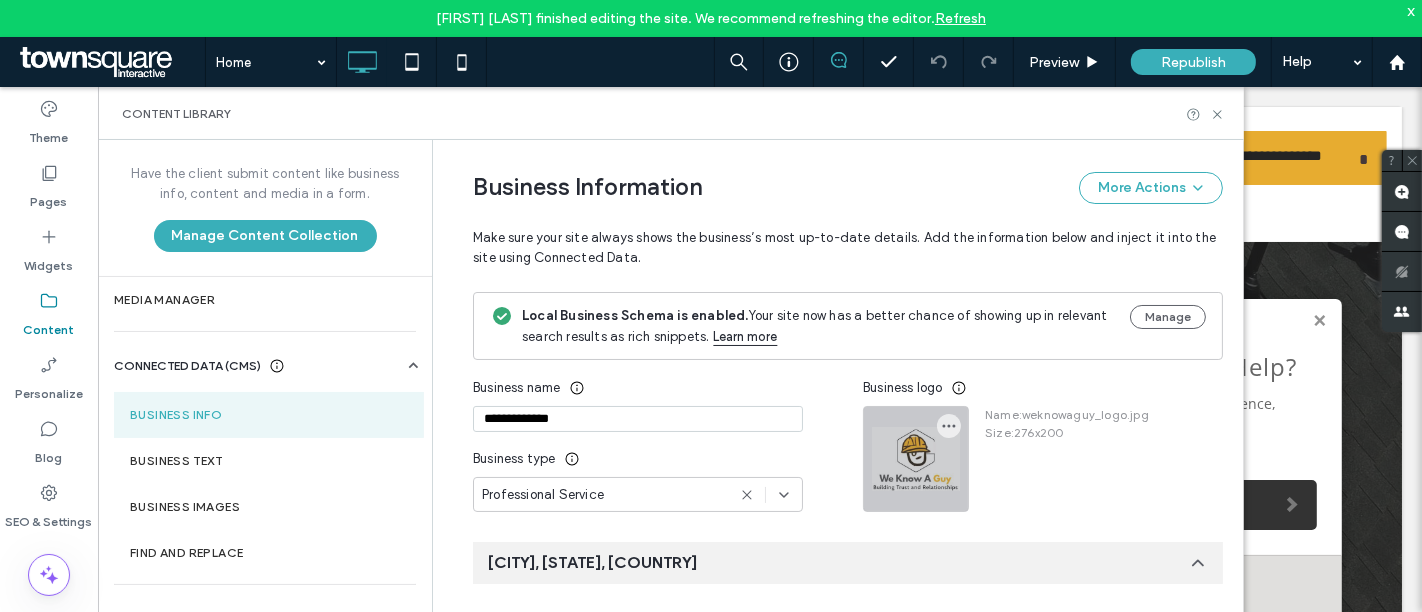 click at bounding box center [916, 459] 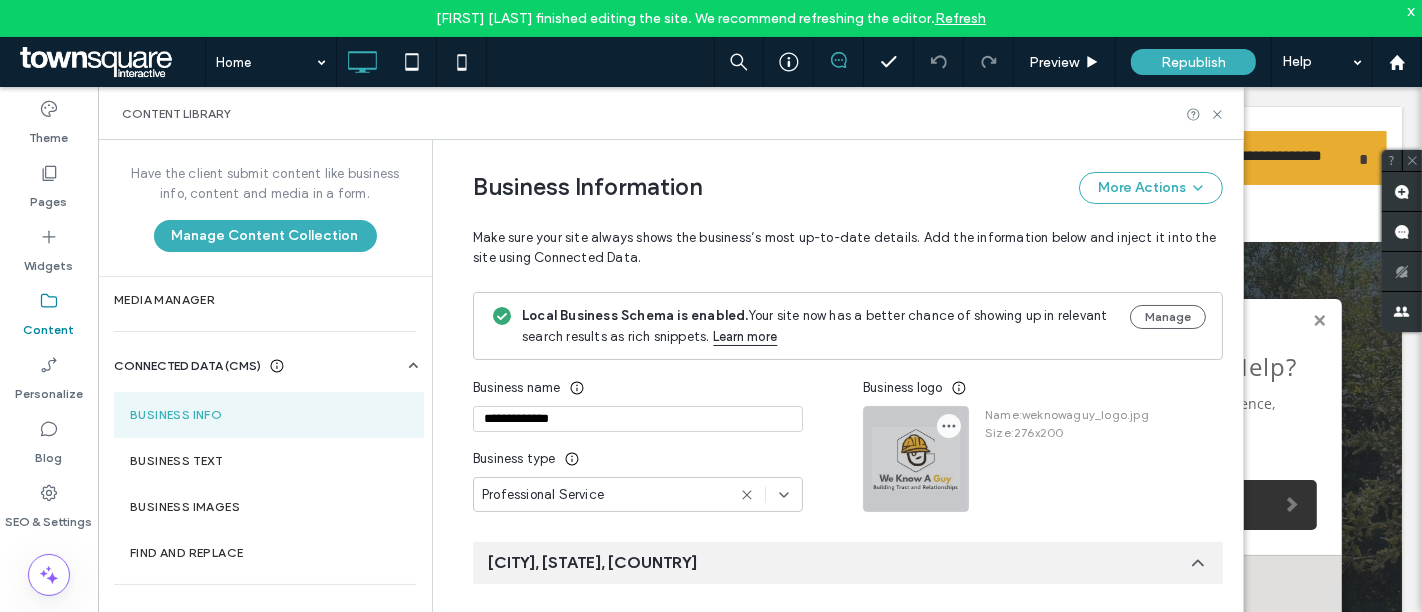 click 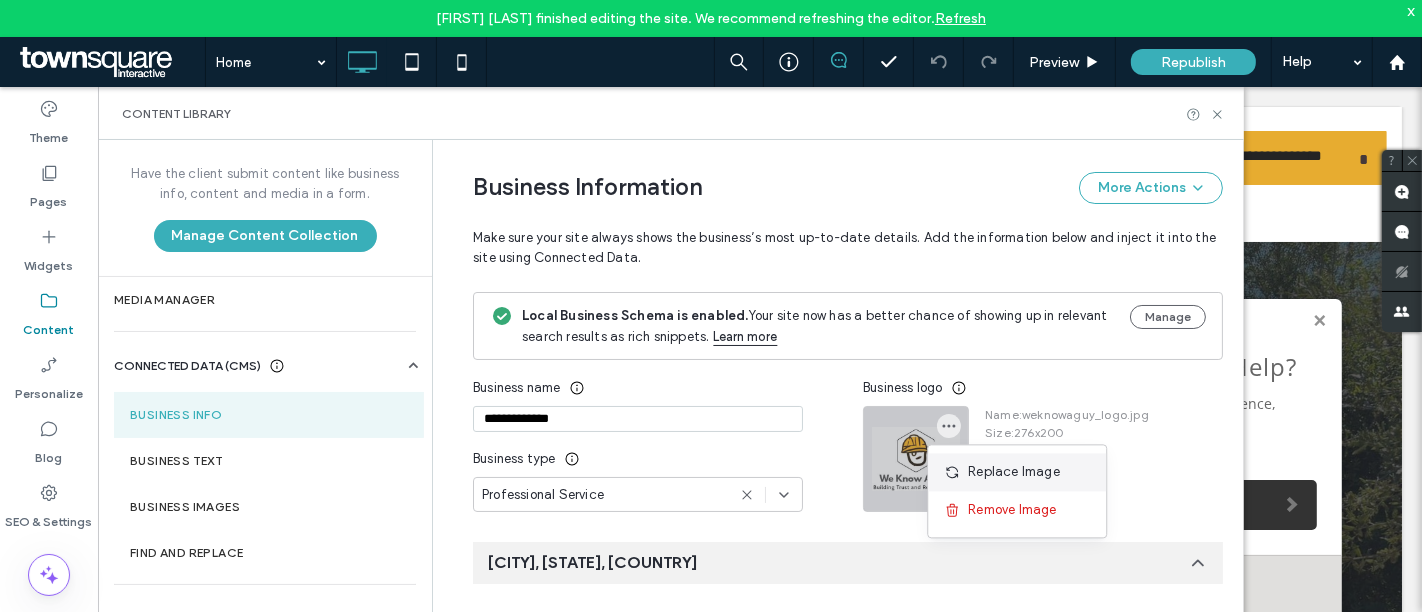 click on "Replace Image" at bounding box center [1014, 472] 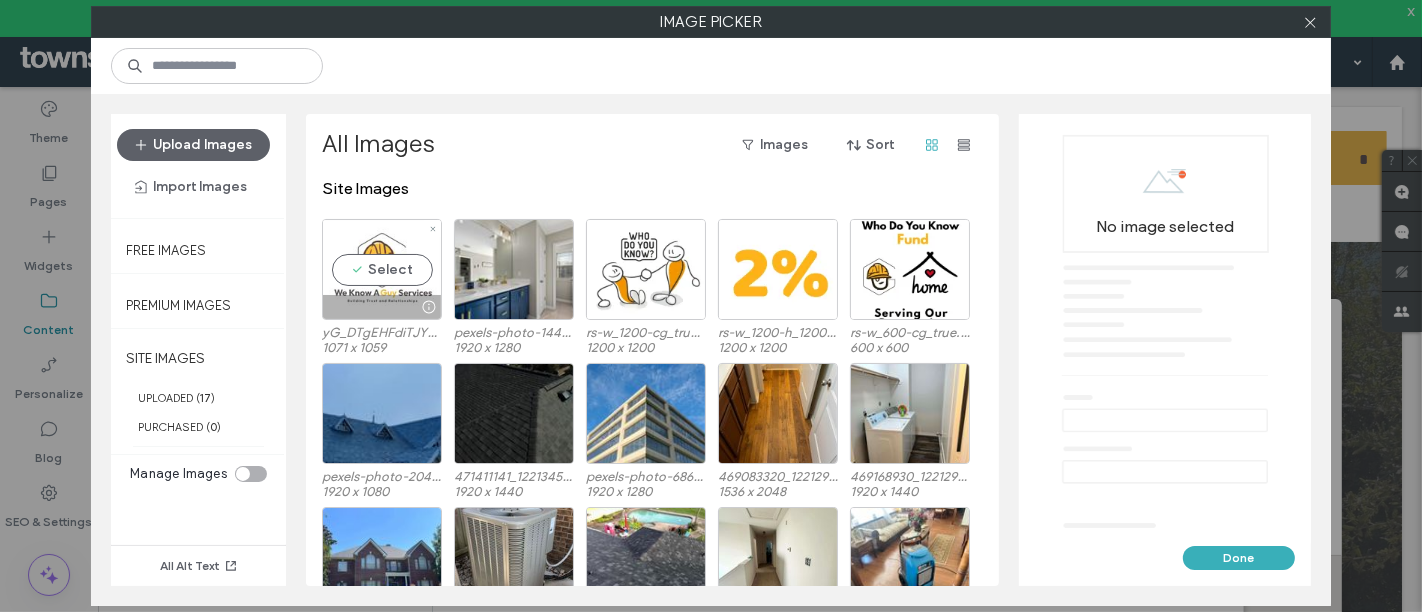 click on "Select" at bounding box center [382, 269] 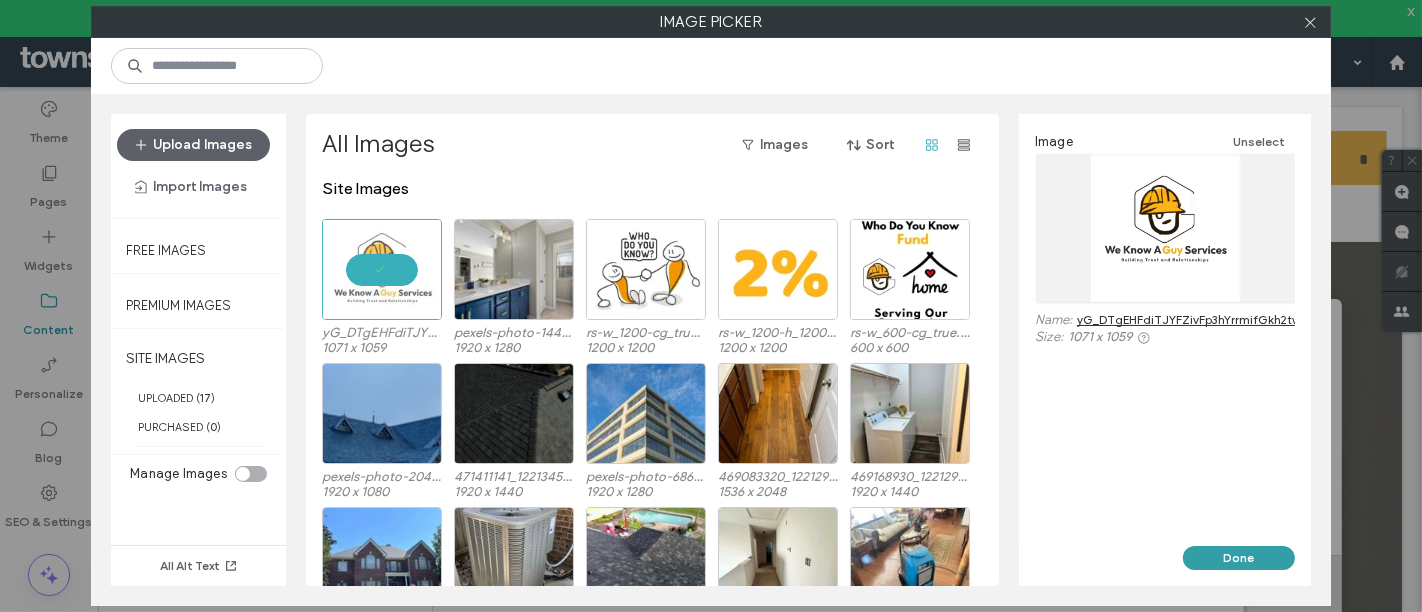 click on "Done" at bounding box center [1239, 558] 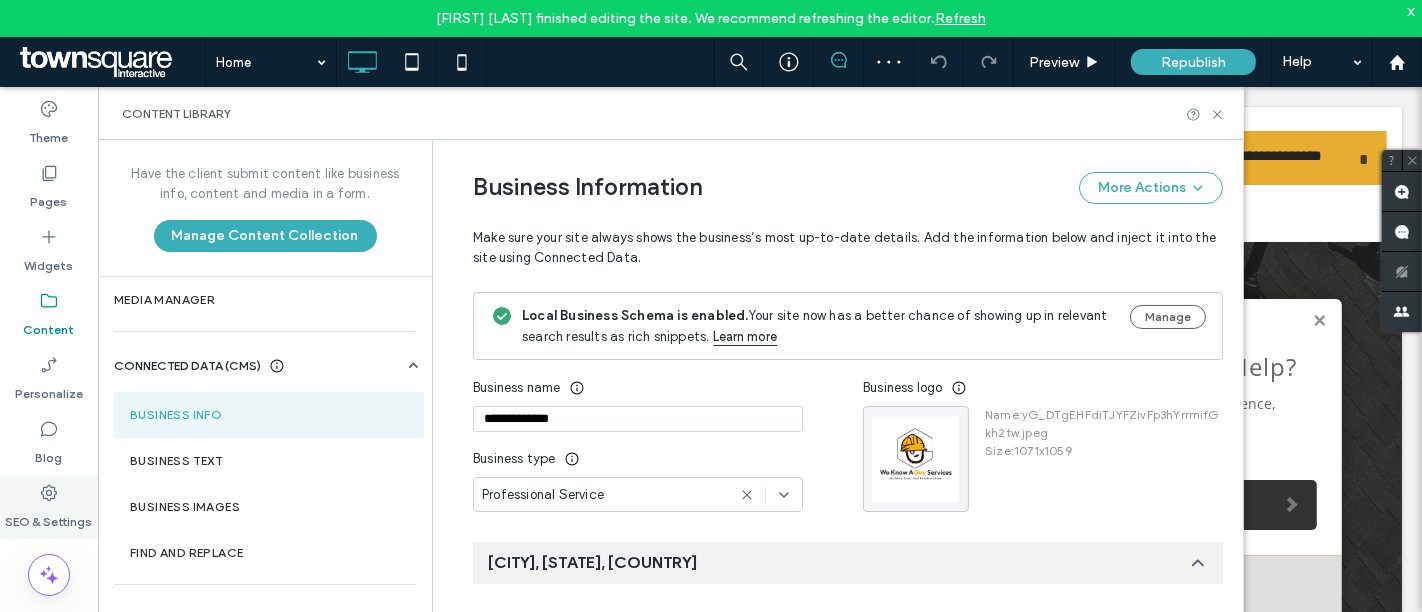click 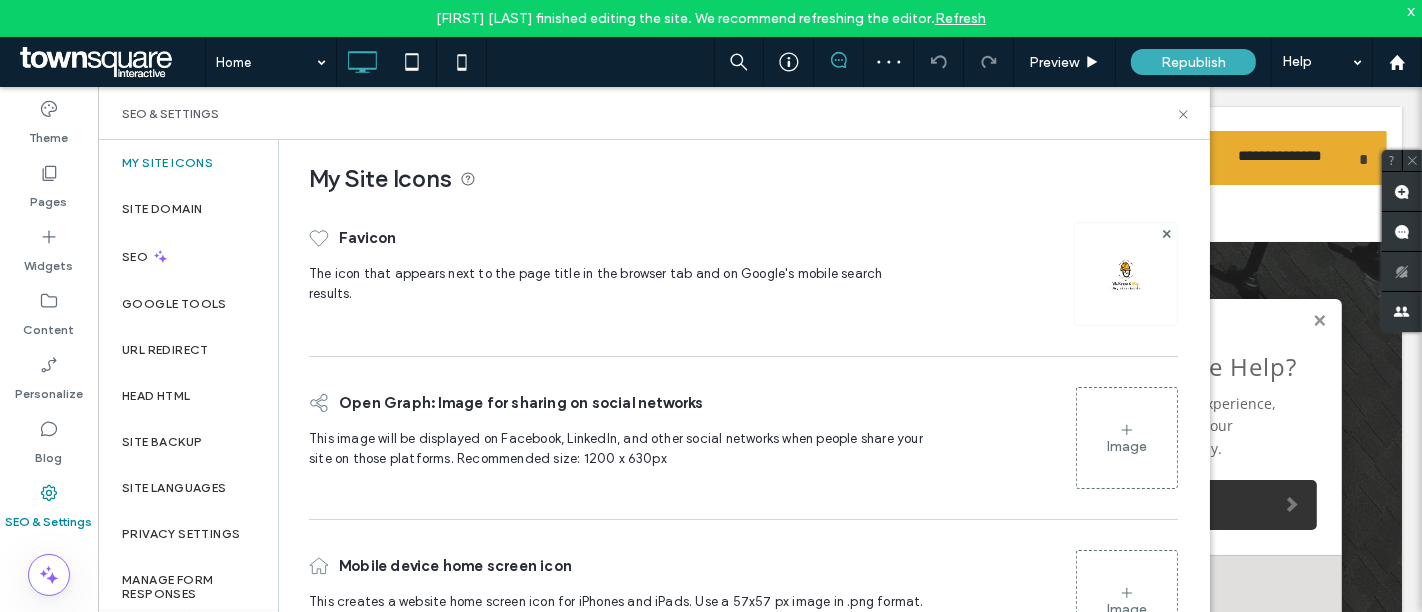 scroll, scrollTop: 51, scrollLeft: 0, axis: vertical 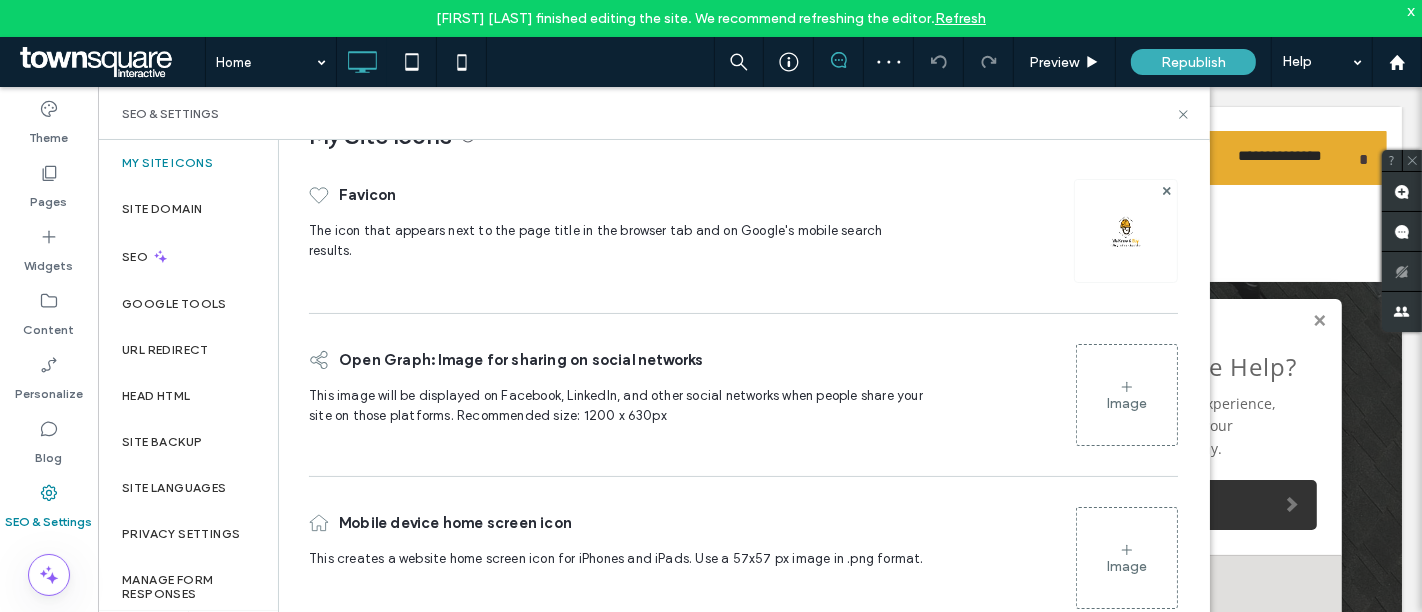 click on "Image" at bounding box center (1127, 558) 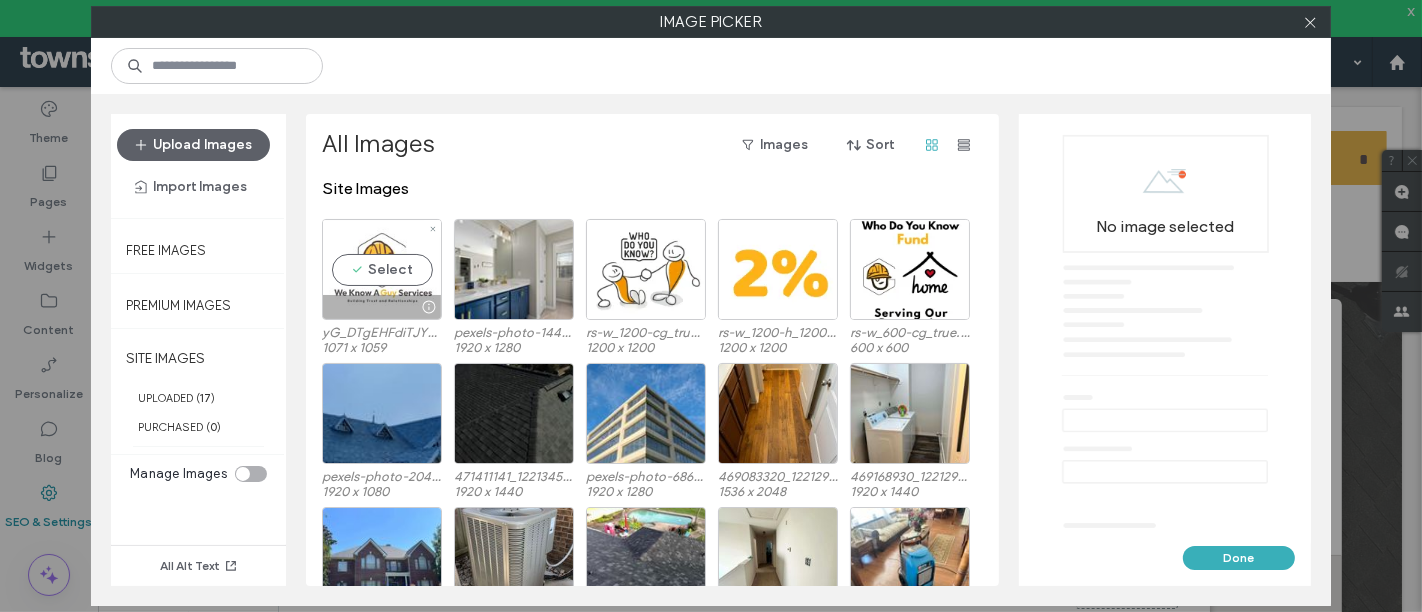 click on "Select" at bounding box center (382, 269) 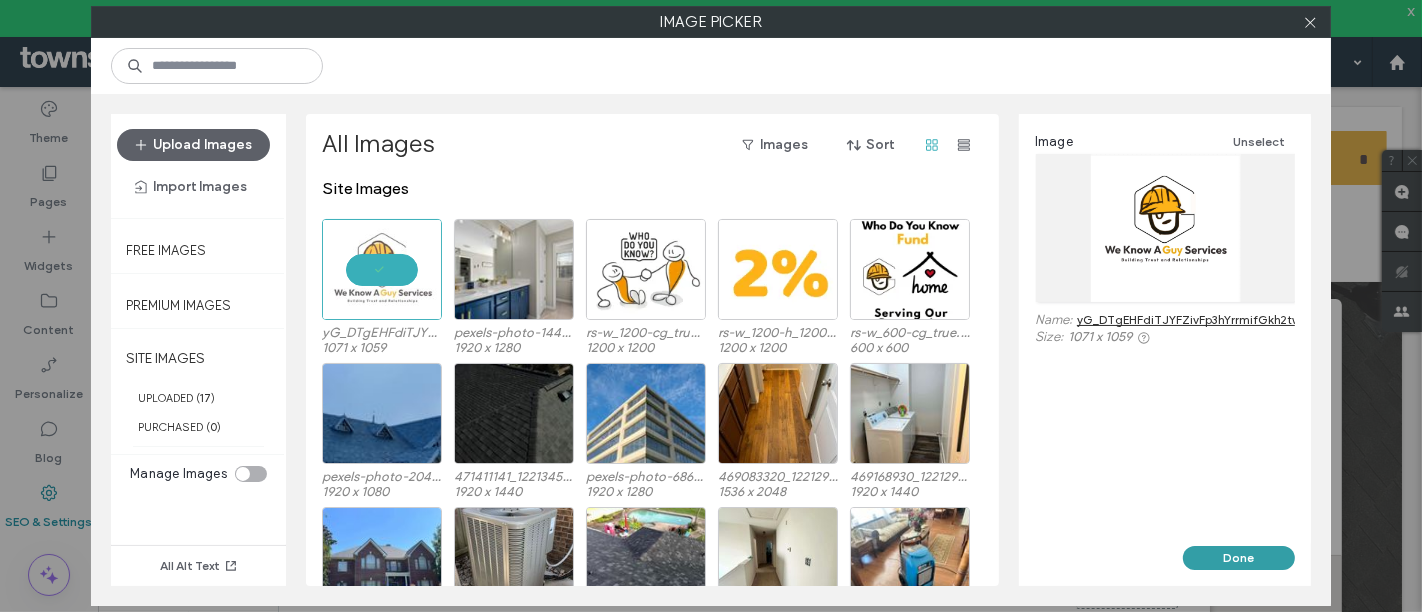 click on "Done" at bounding box center (1239, 558) 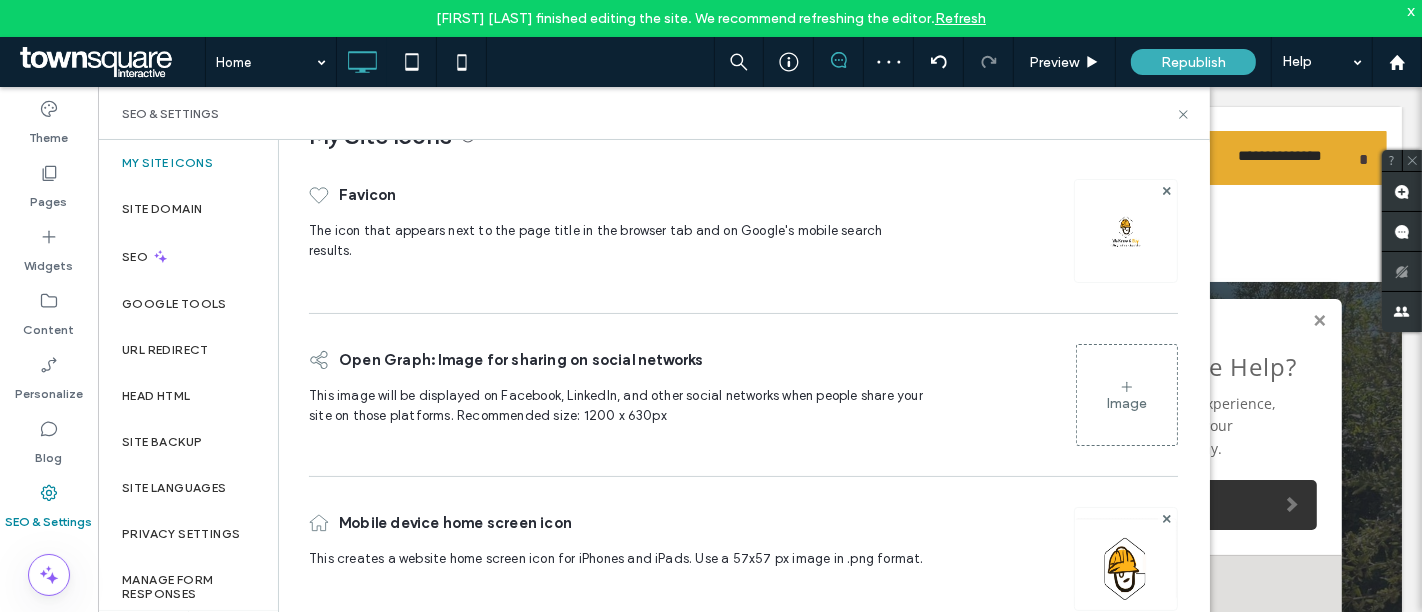 click on "Image" at bounding box center (1127, 403) 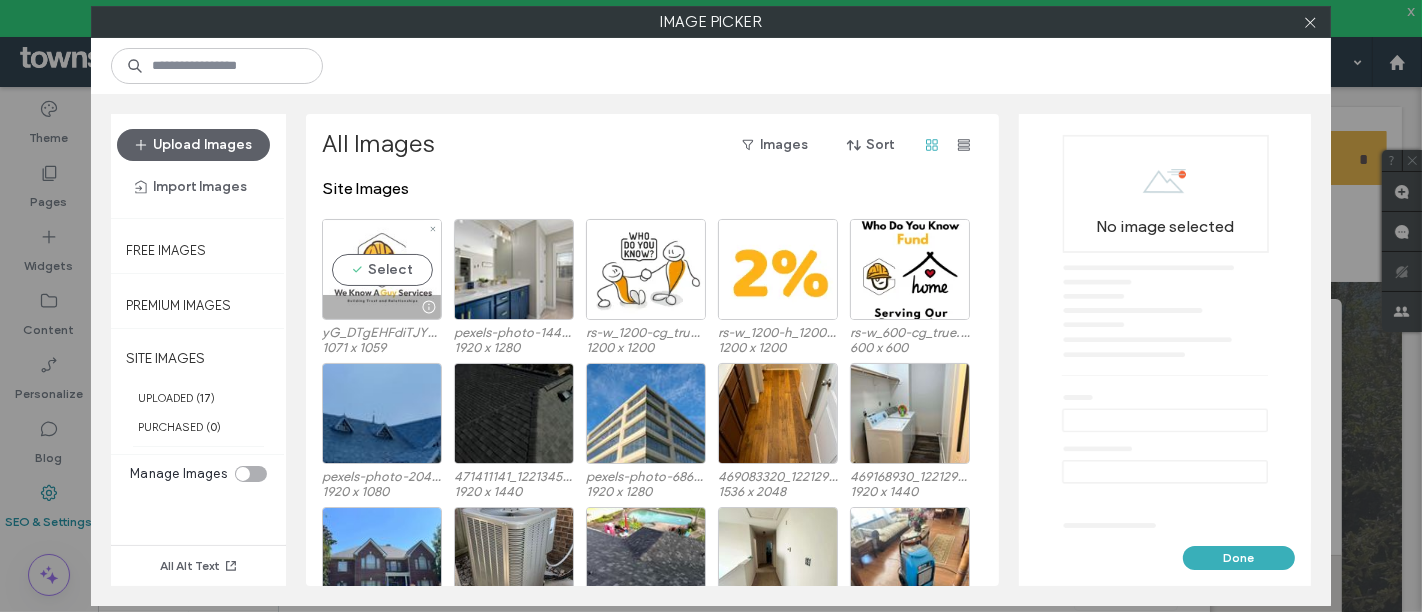 click on "Select" at bounding box center [382, 269] 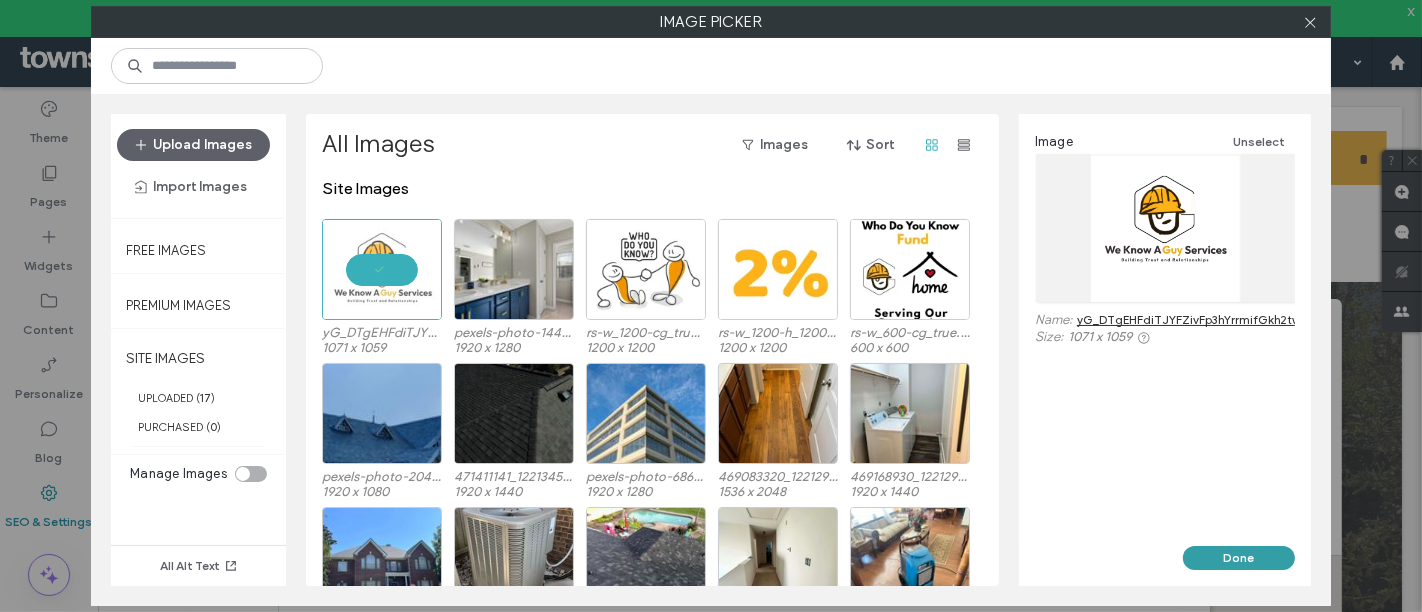 click on "Done" at bounding box center (1239, 558) 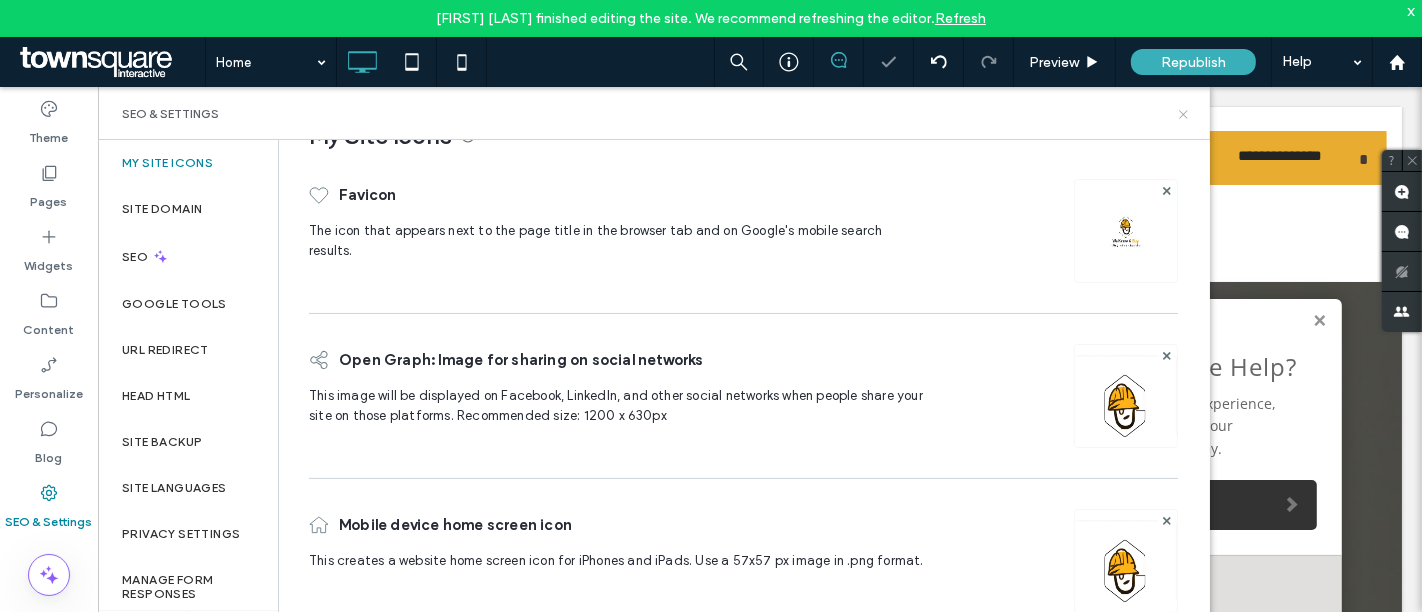 click 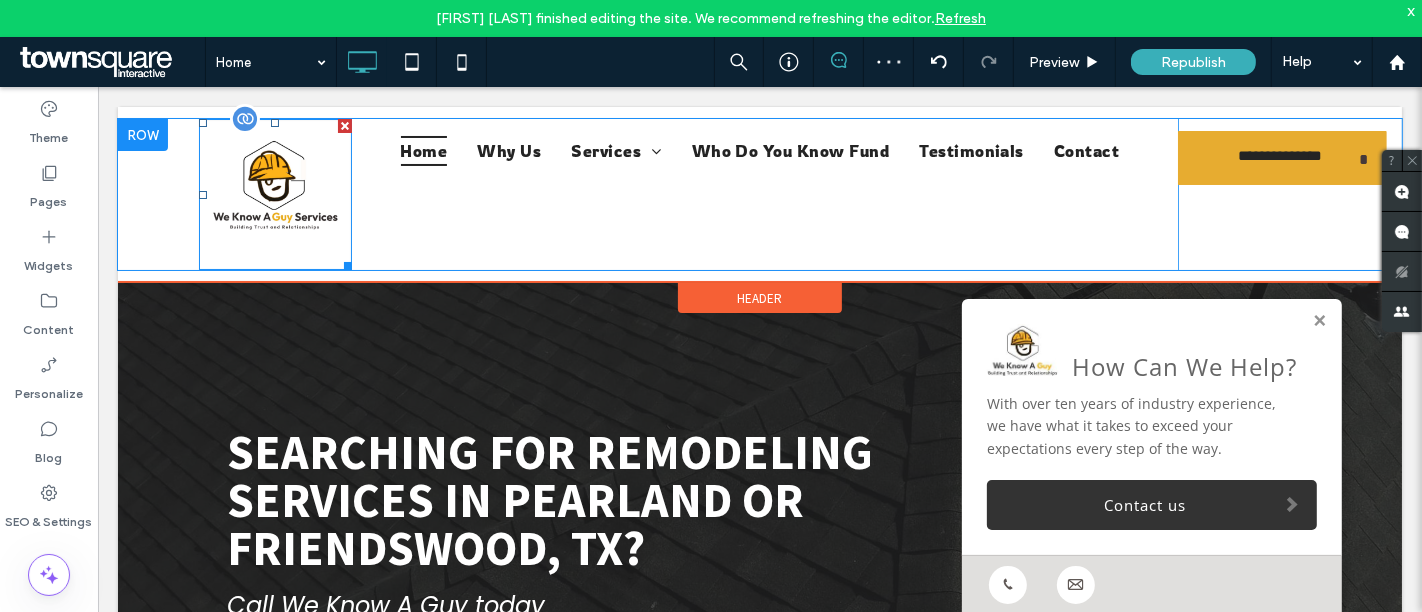 click at bounding box center (274, 193) 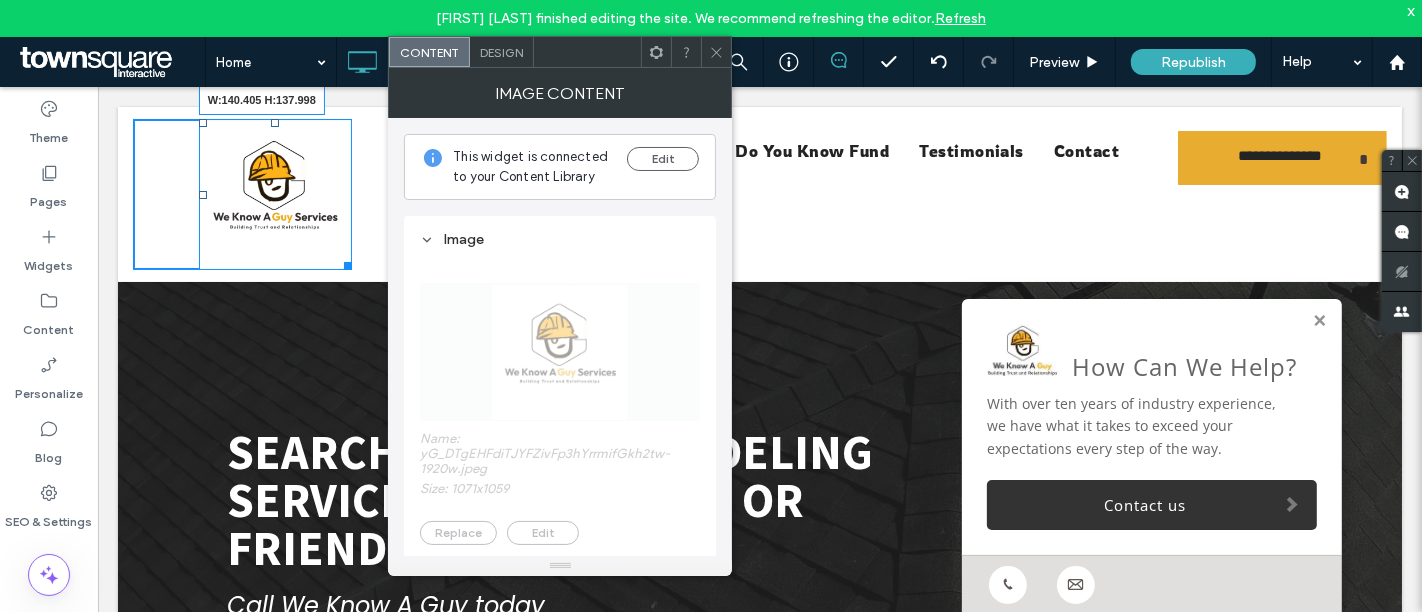 drag, startPoint x: 342, startPoint y: 259, endPoint x: 380, endPoint y: 274, distance: 40.853397 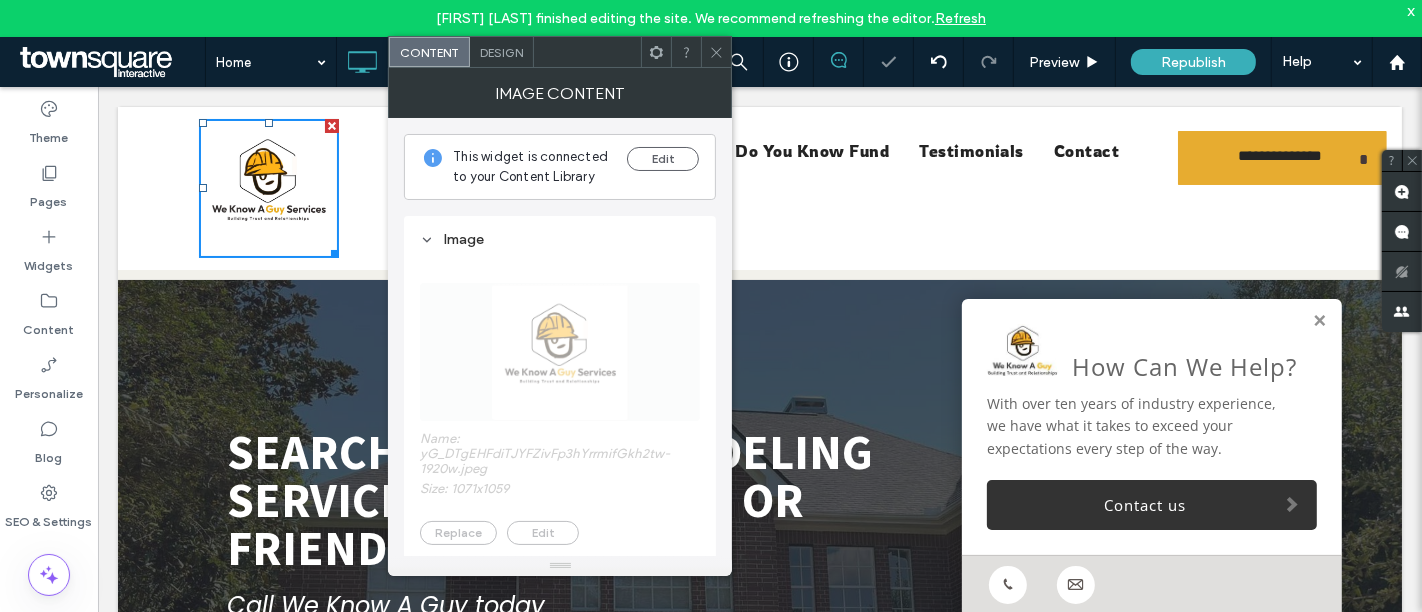 click 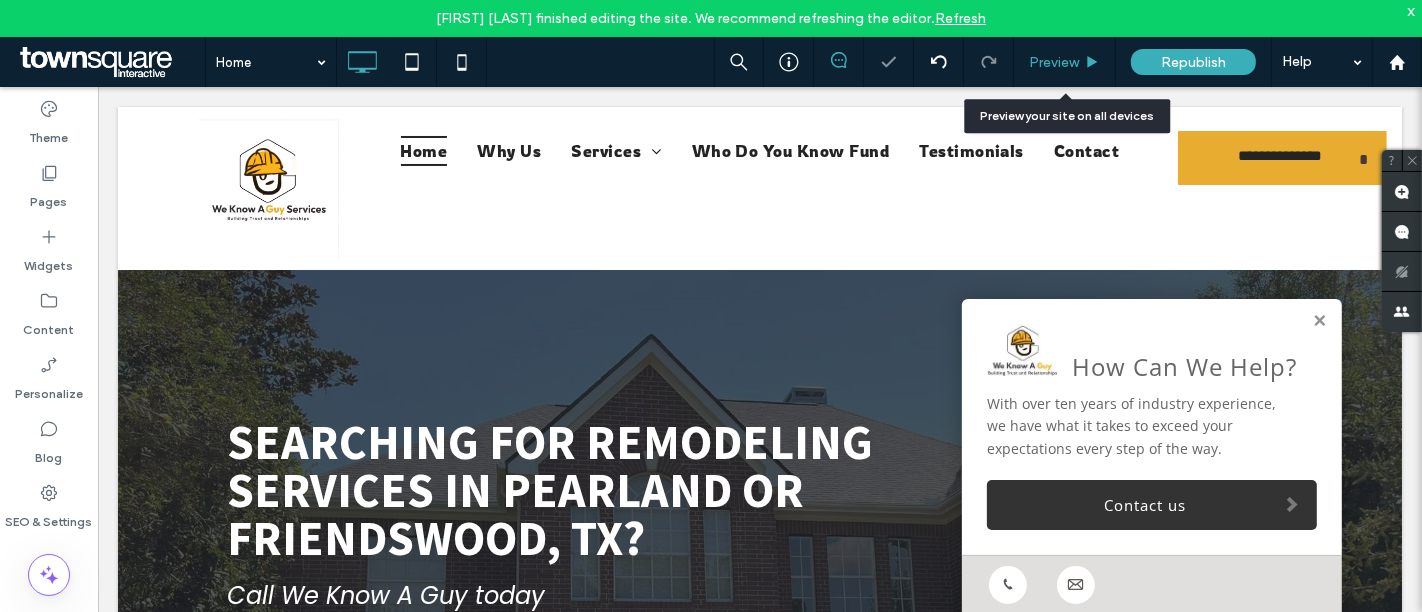 click on "Preview" at bounding box center (1065, 62) 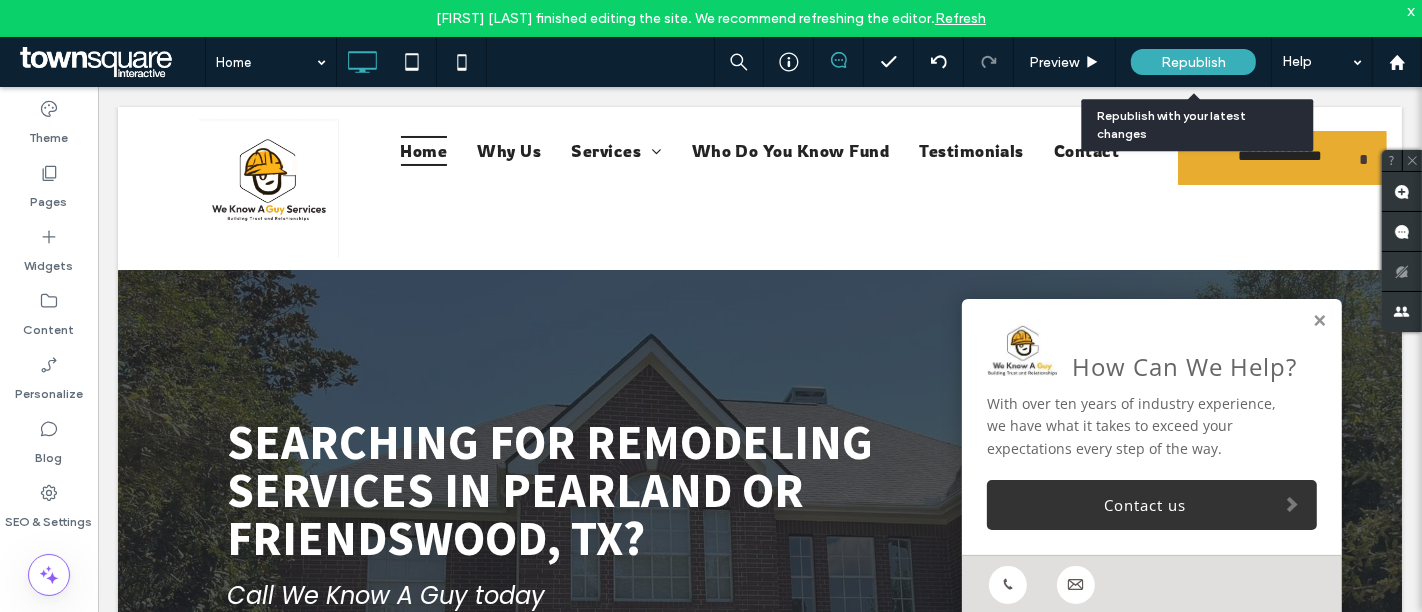 click on "Republish" at bounding box center (1193, 62) 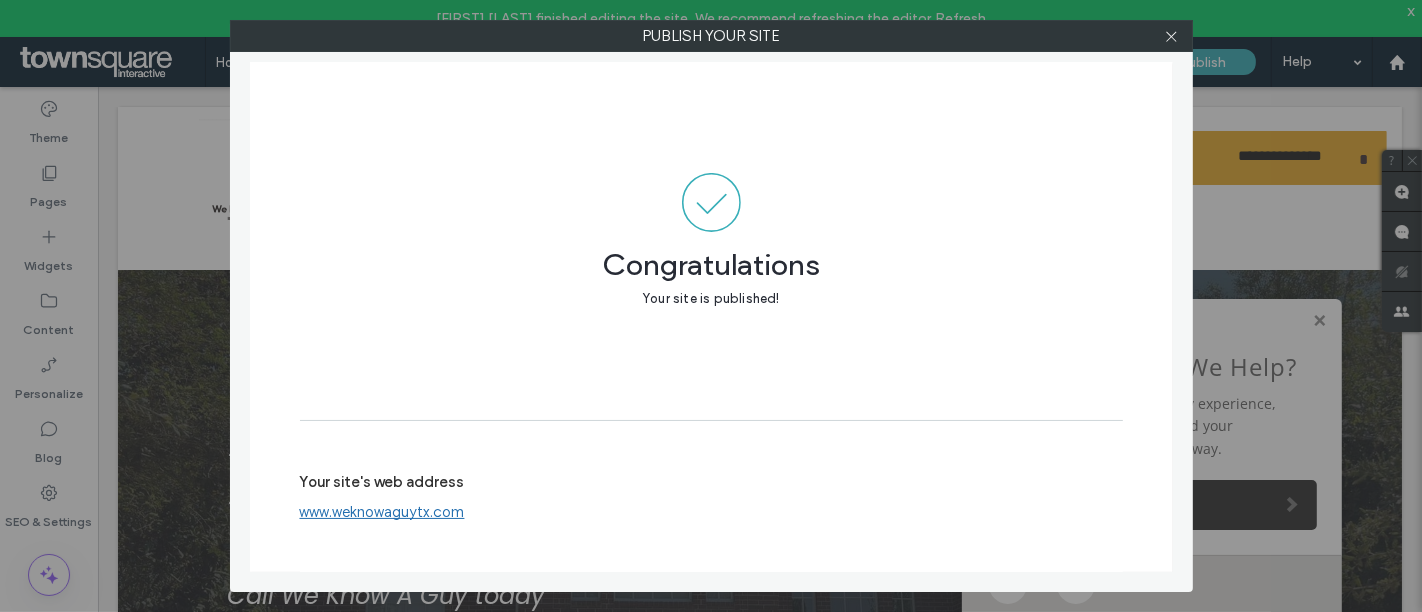 click at bounding box center (1172, 36) 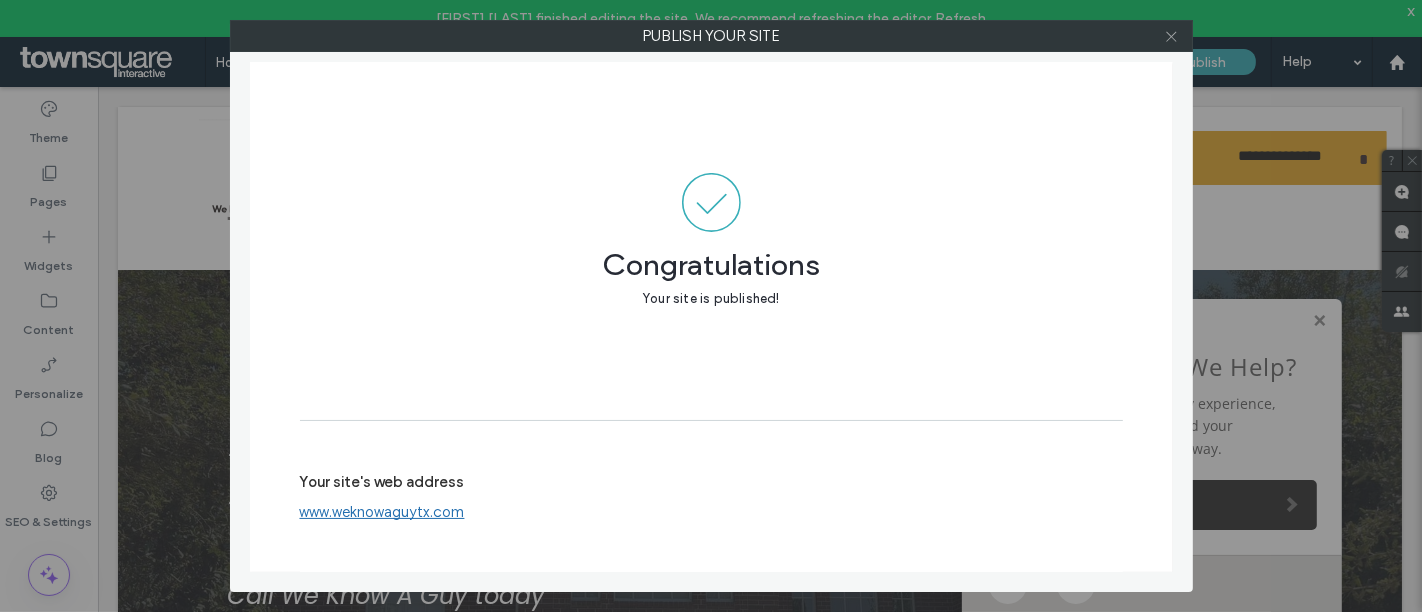 click 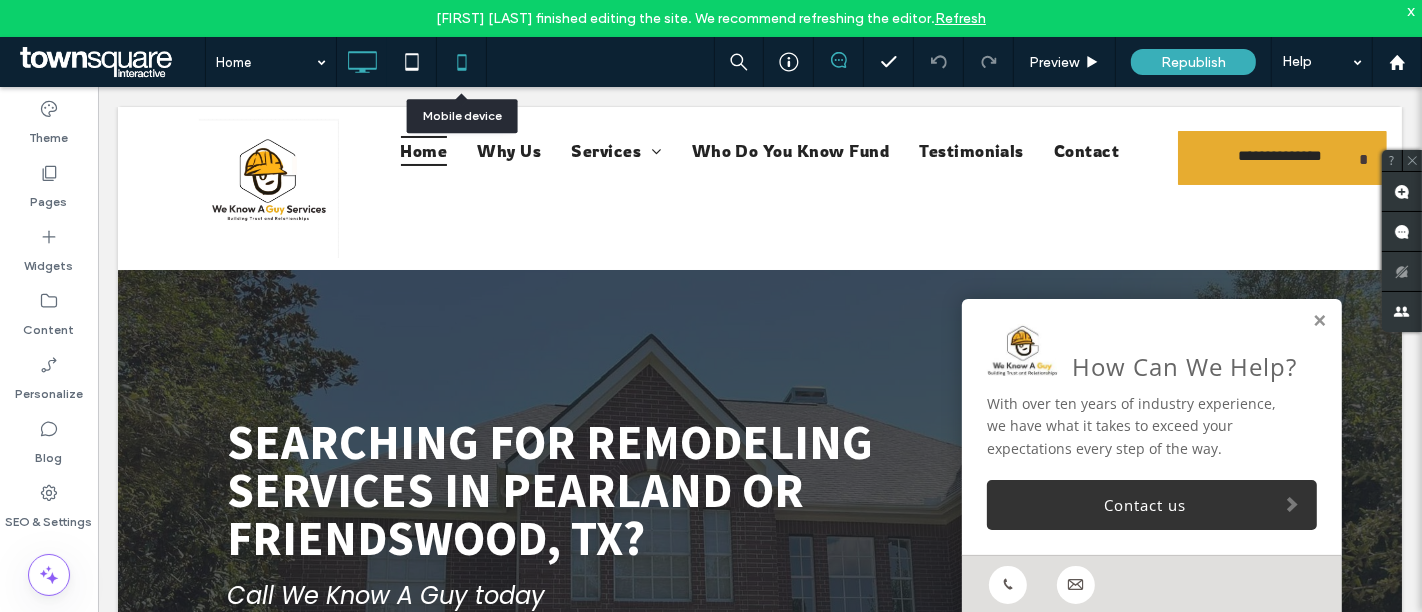 click 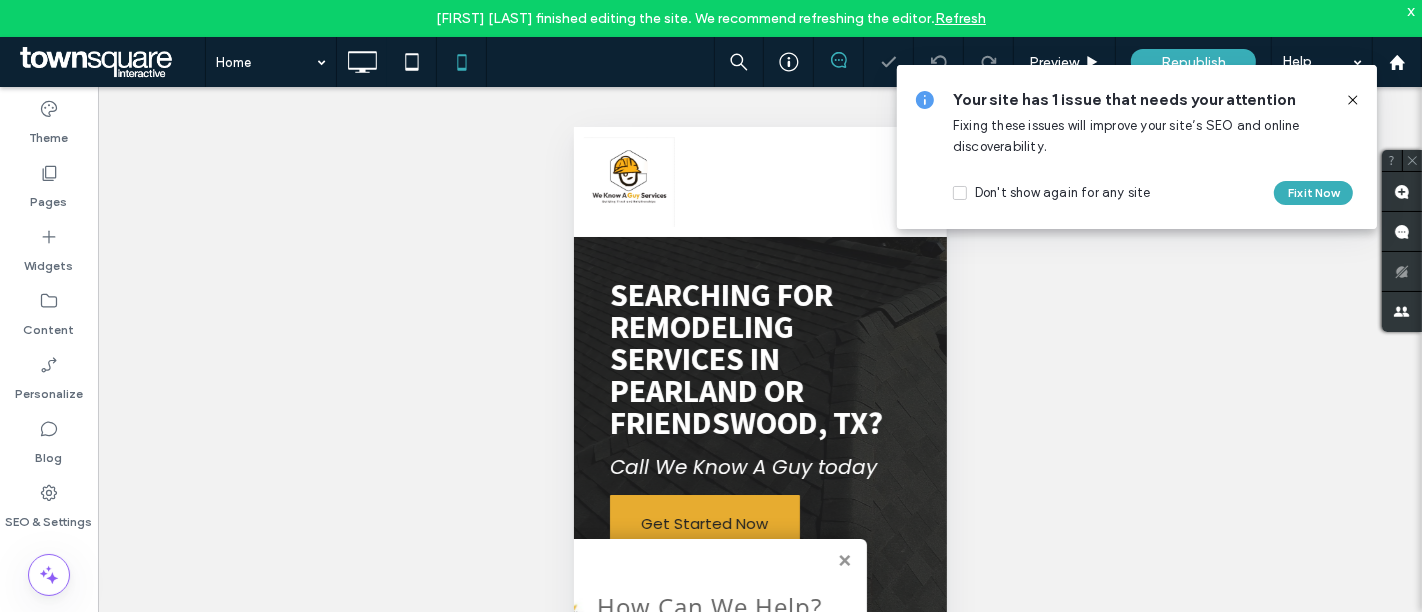 scroll, scrollTop: 0, scrollLeft: 0, axis: both 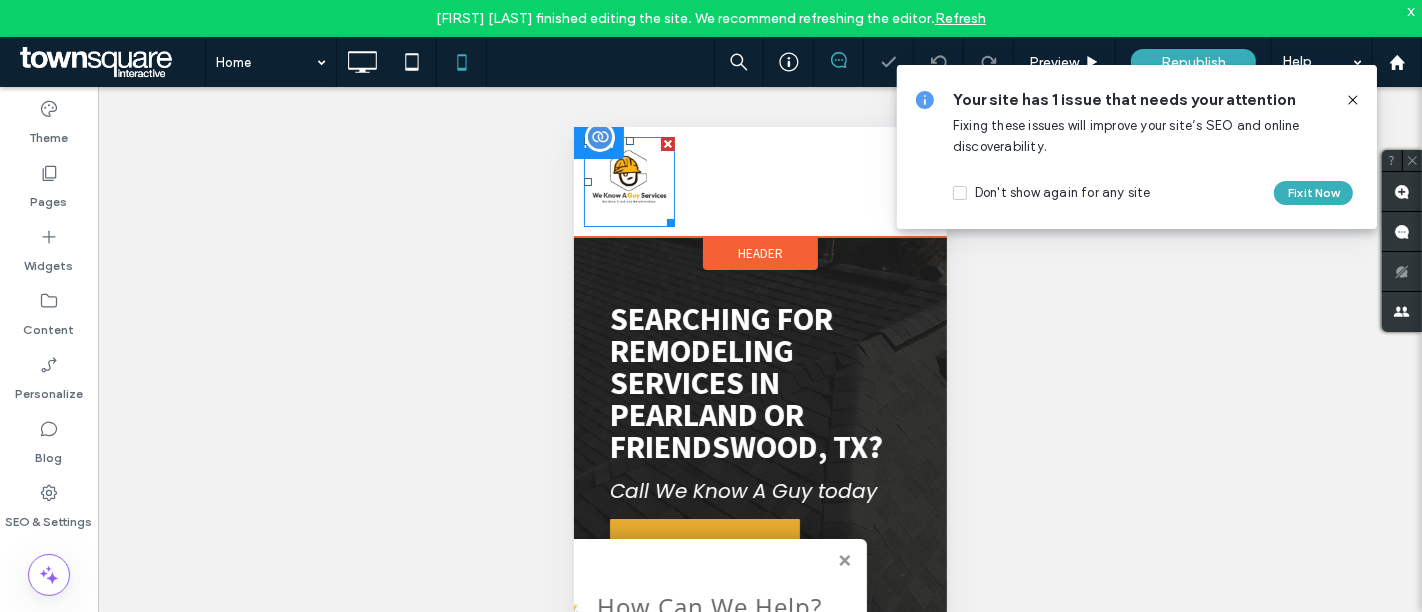 click at bounding box center [628, 181] 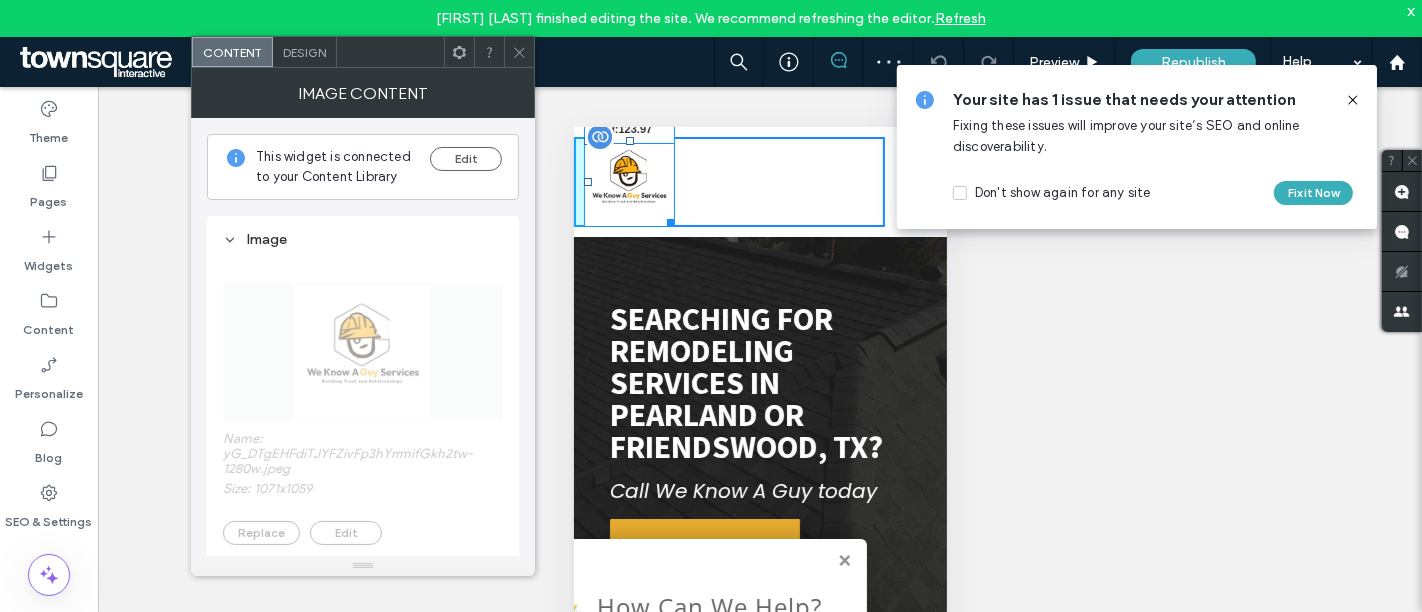 drag, startPoint x: 671, startPoint y: 220, endPoint x: 701, endPoint y: 252, distance: 43.863426 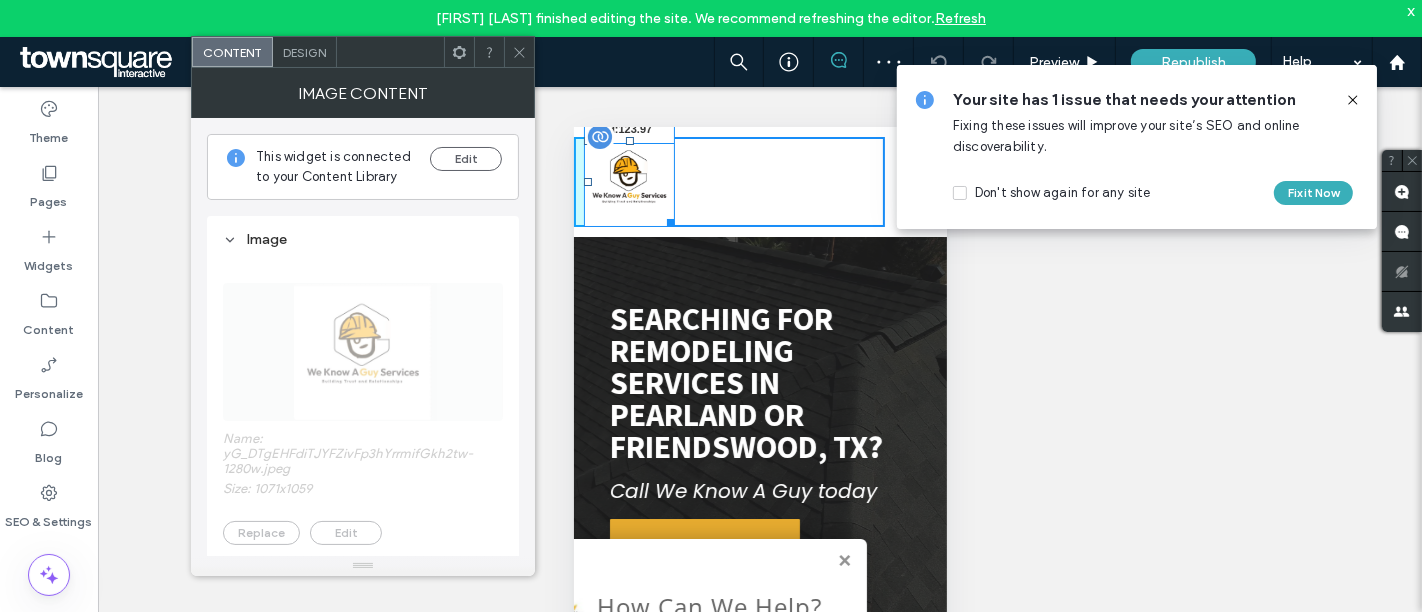 click at bounding box center [666, 218] 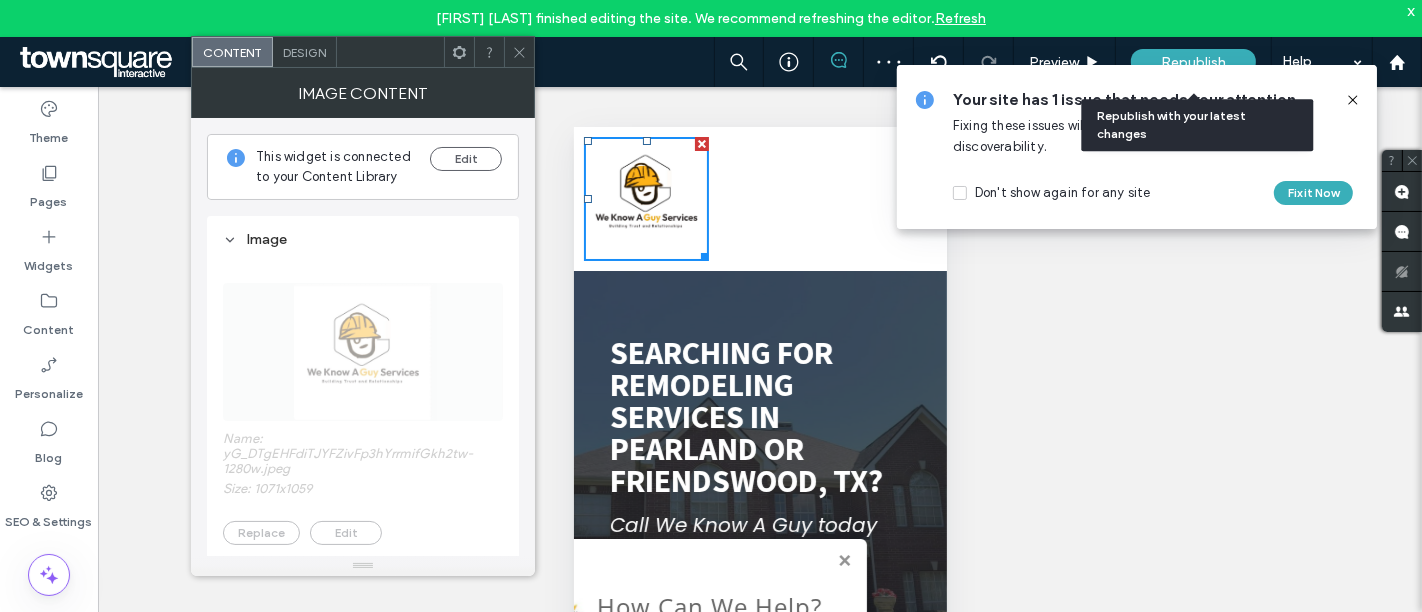 click on "Republish" at bounding box center (1193, 62) 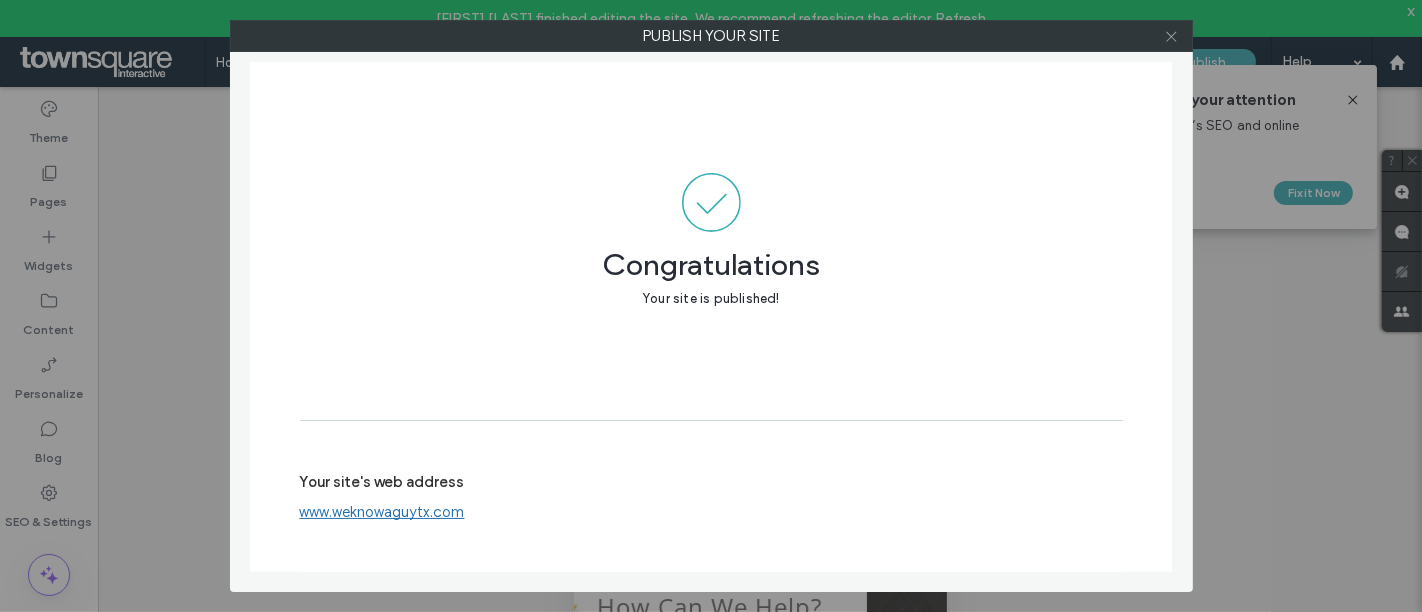 click 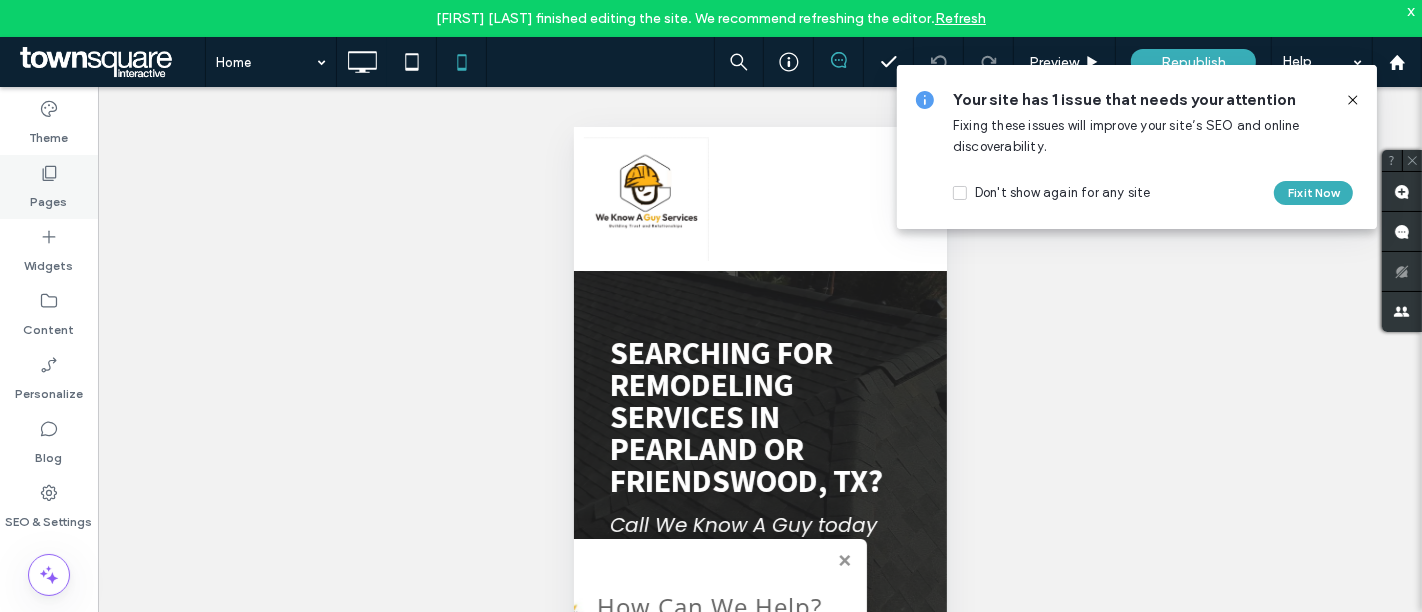click on "Pages" at bounding box center (49, 197) 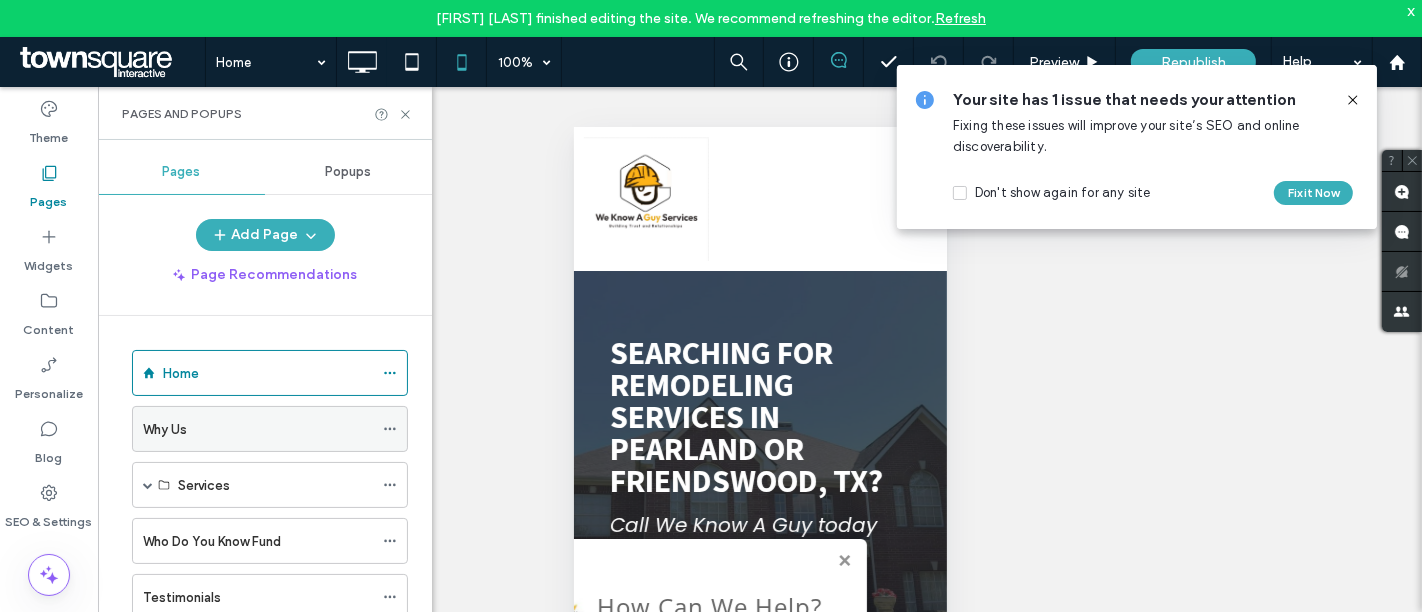 scroll, scrollTop: 82, scrollLeft: 0, axis: vertical 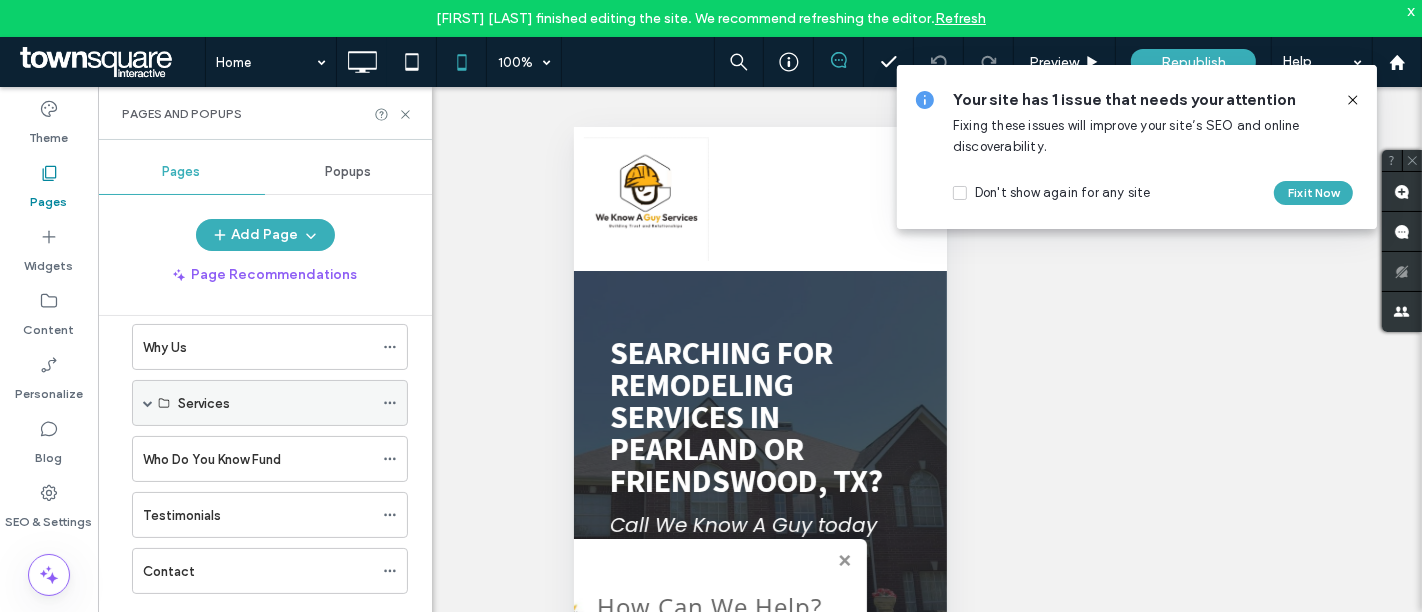 click at bounding box center (148, 403) 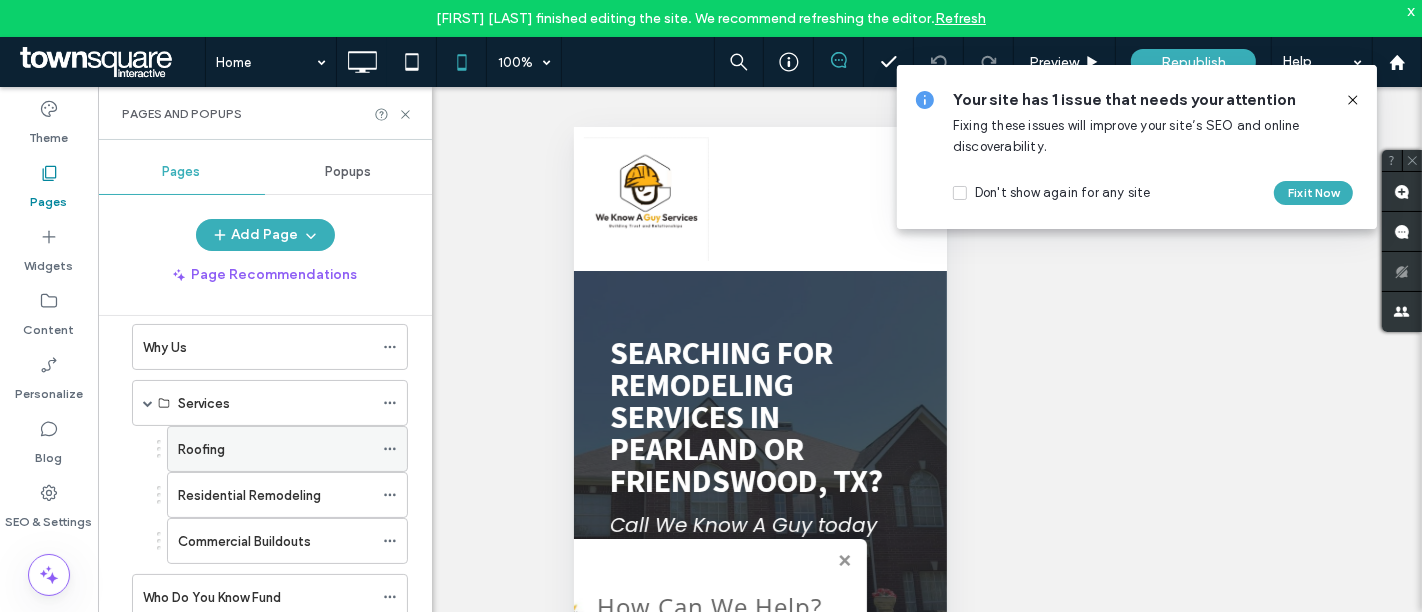 click 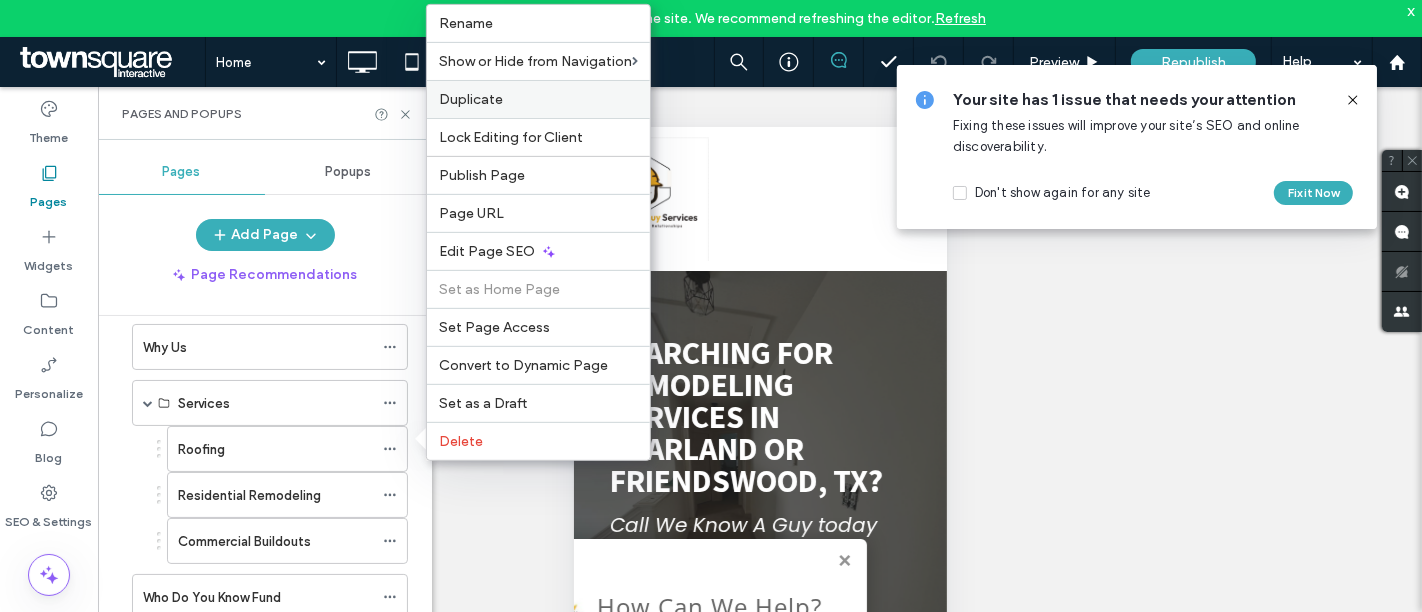 click on "Duplicate" at bounding box center (538, 99) 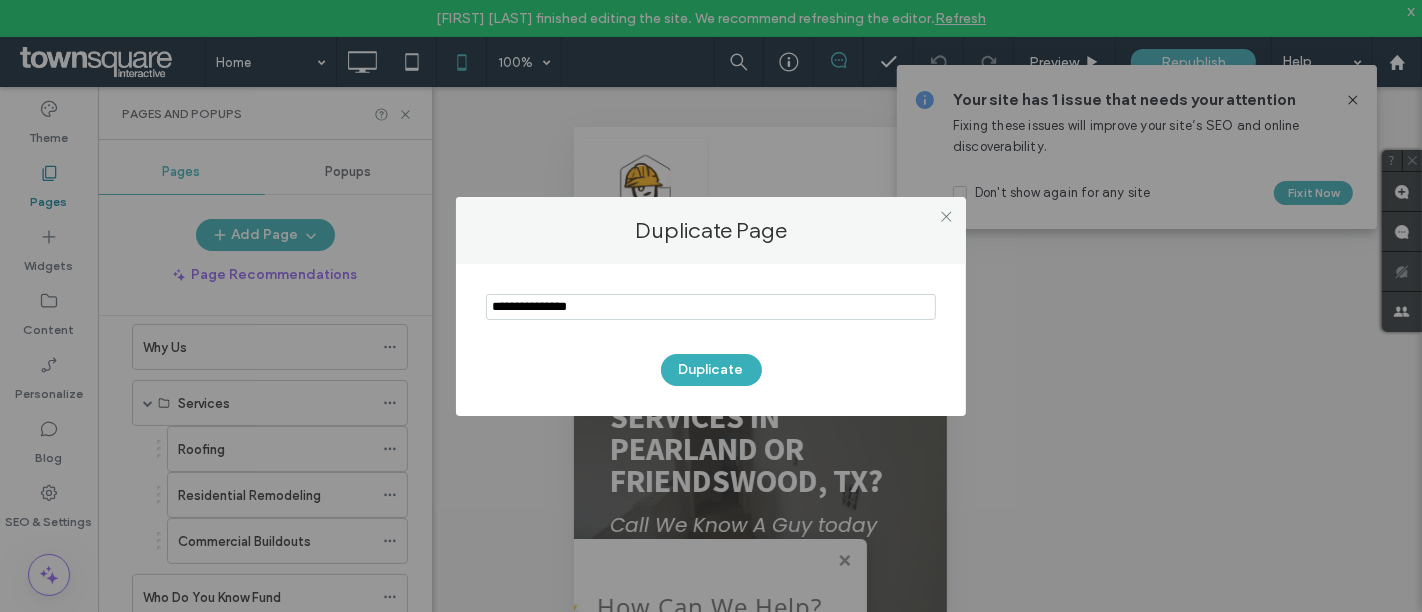 click at bounding box center (711, 307) 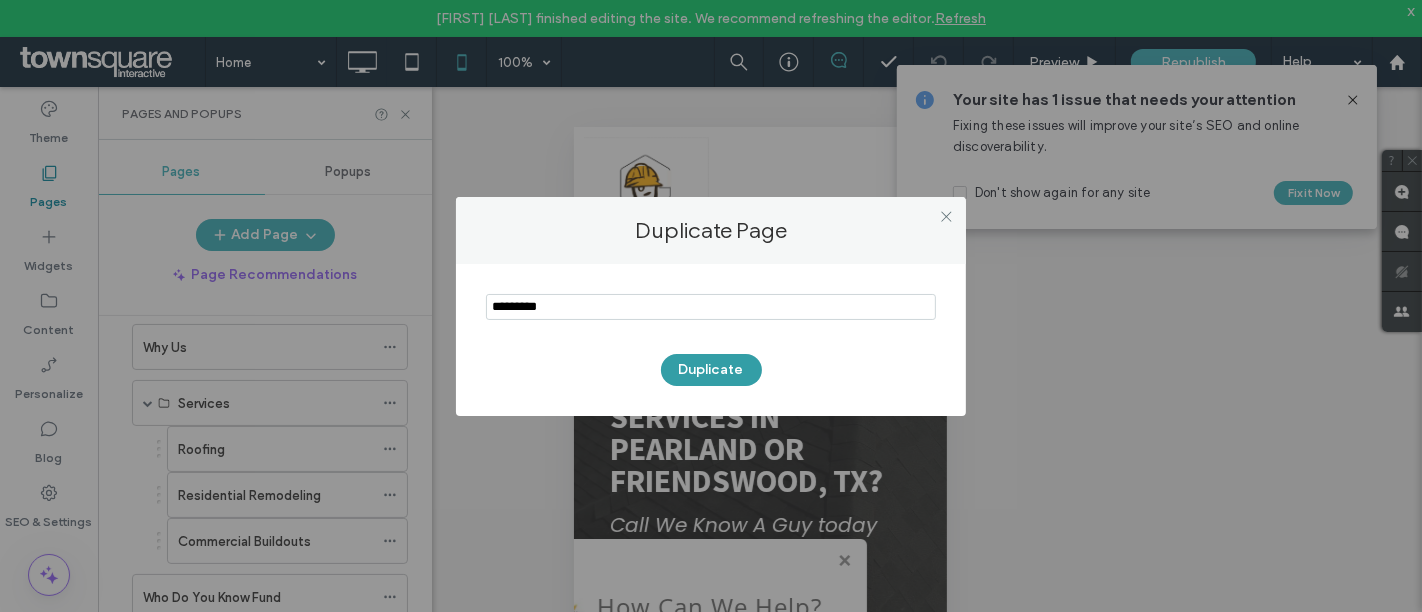 type on "*********" 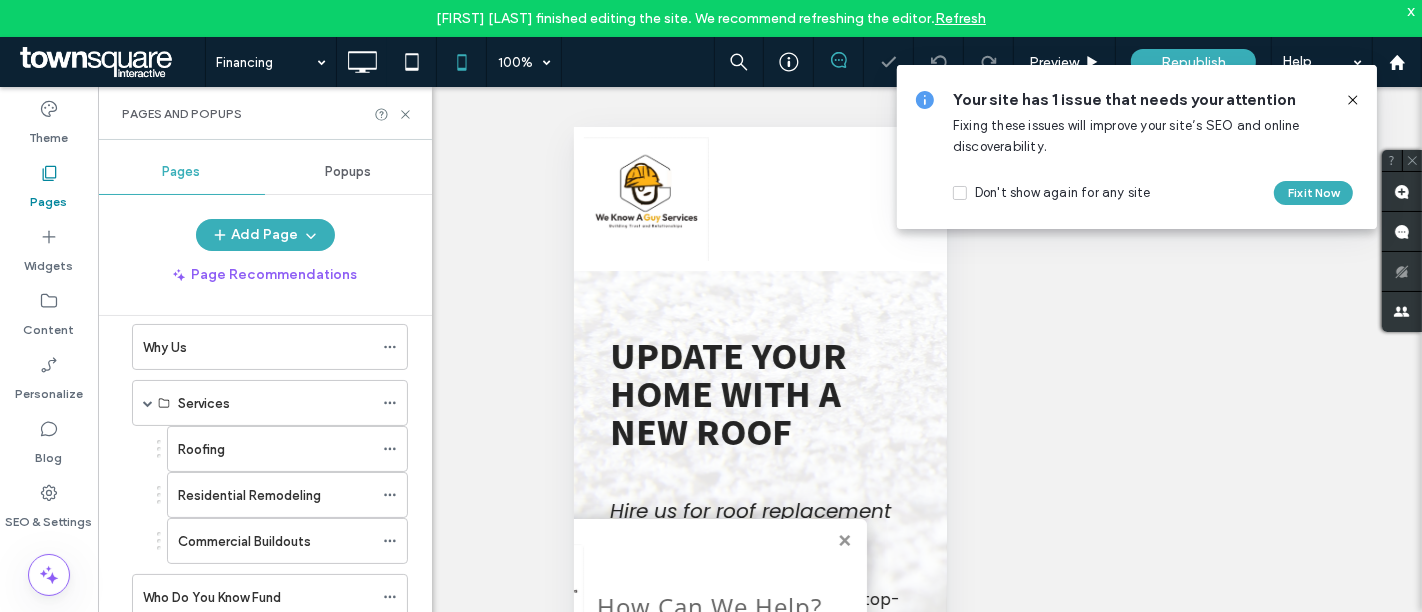 scroll, scrollTop: 0, scrollLeft: 0, axis: both 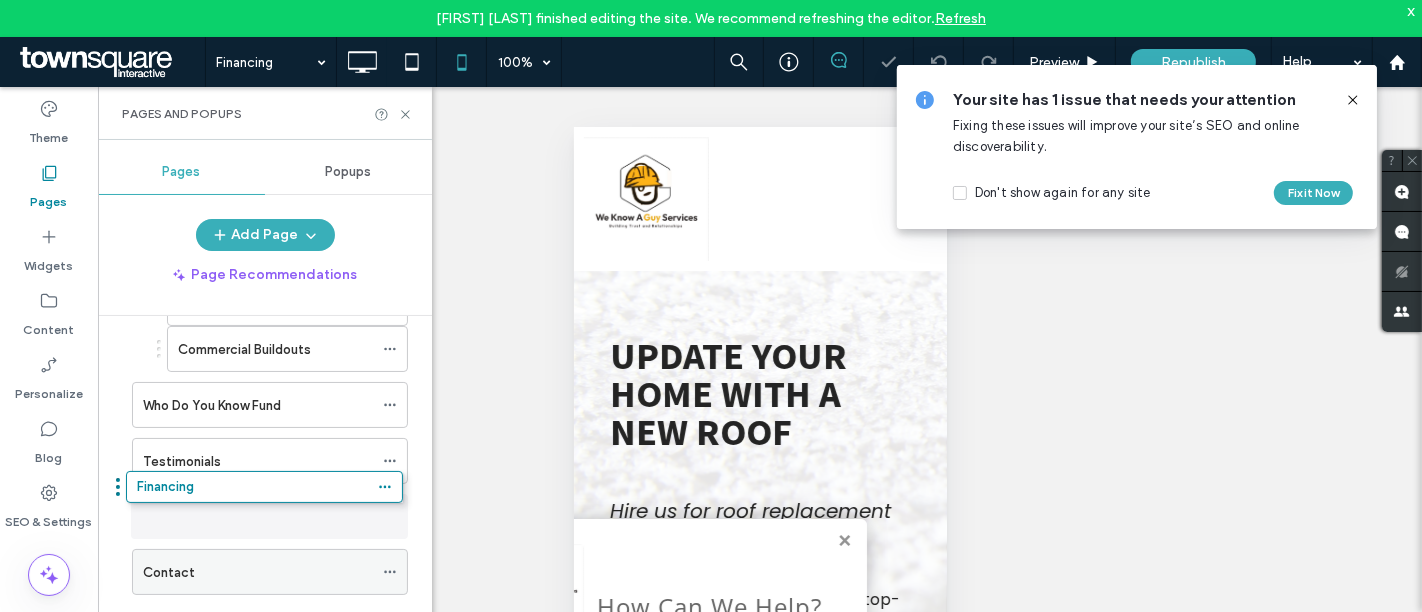 drag, startPoint x: 242, startPoint y: 550, endPoint x: 243, endPoint y: 499, distance: 51.009804 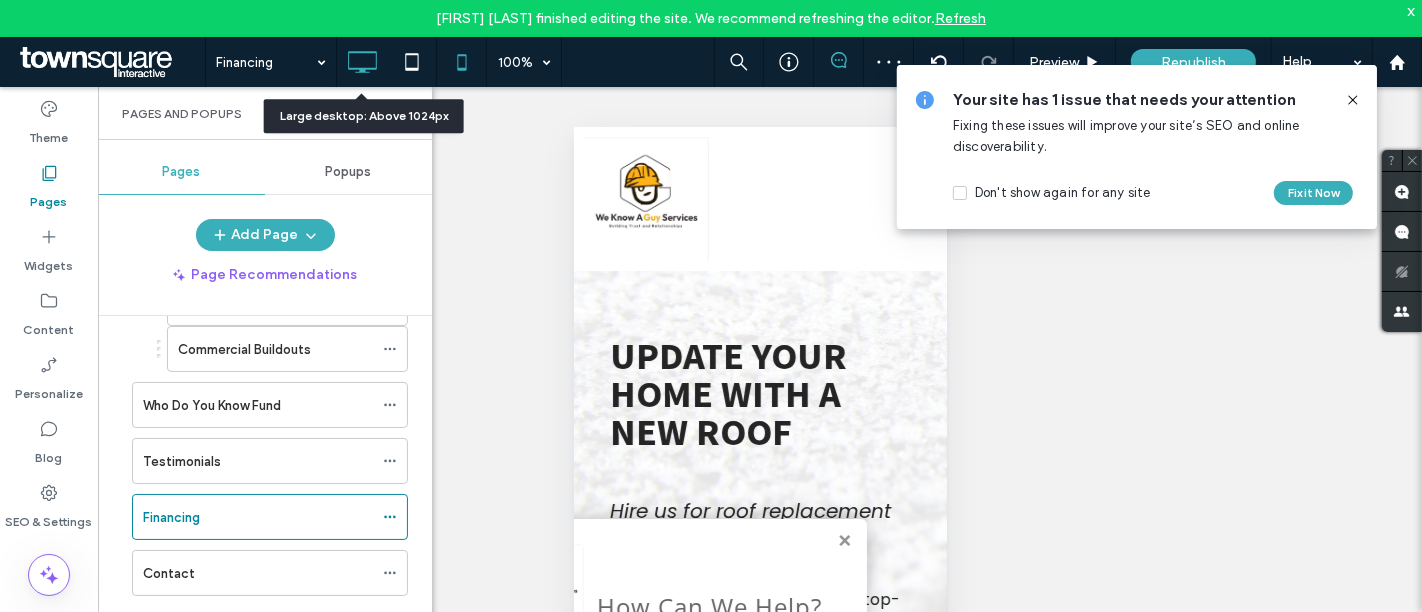 click 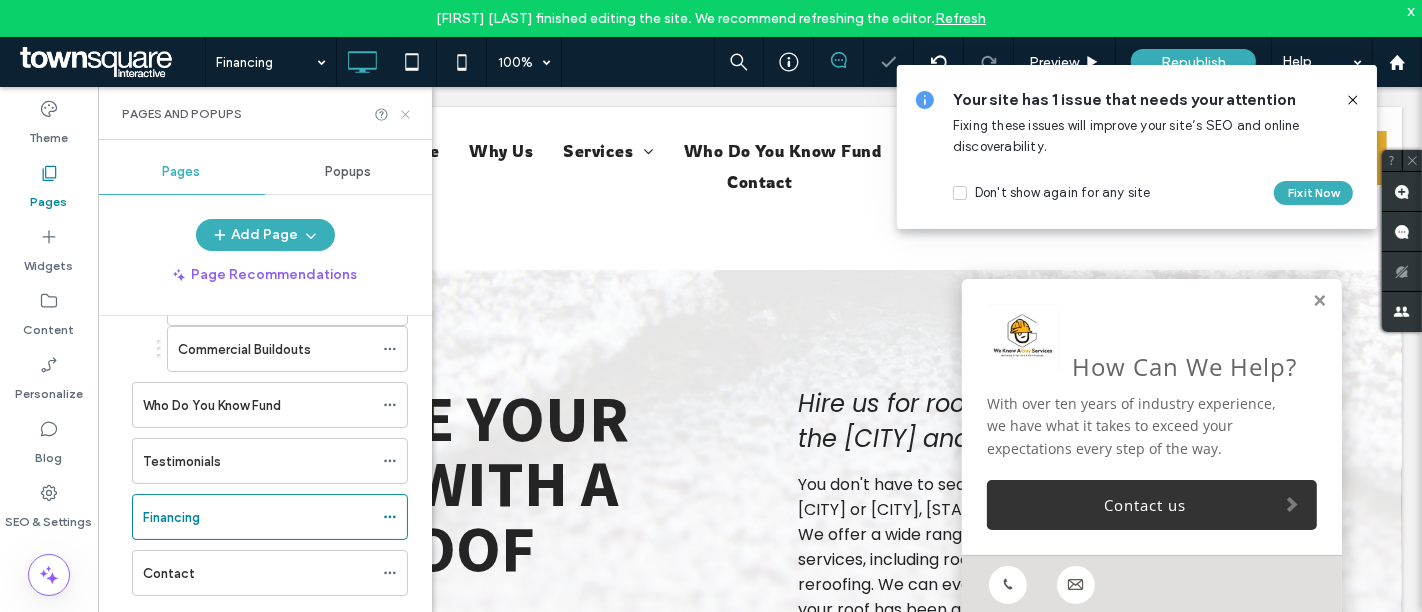 scroll, scrollTop: 0, scrollLeft: 0, axis: both 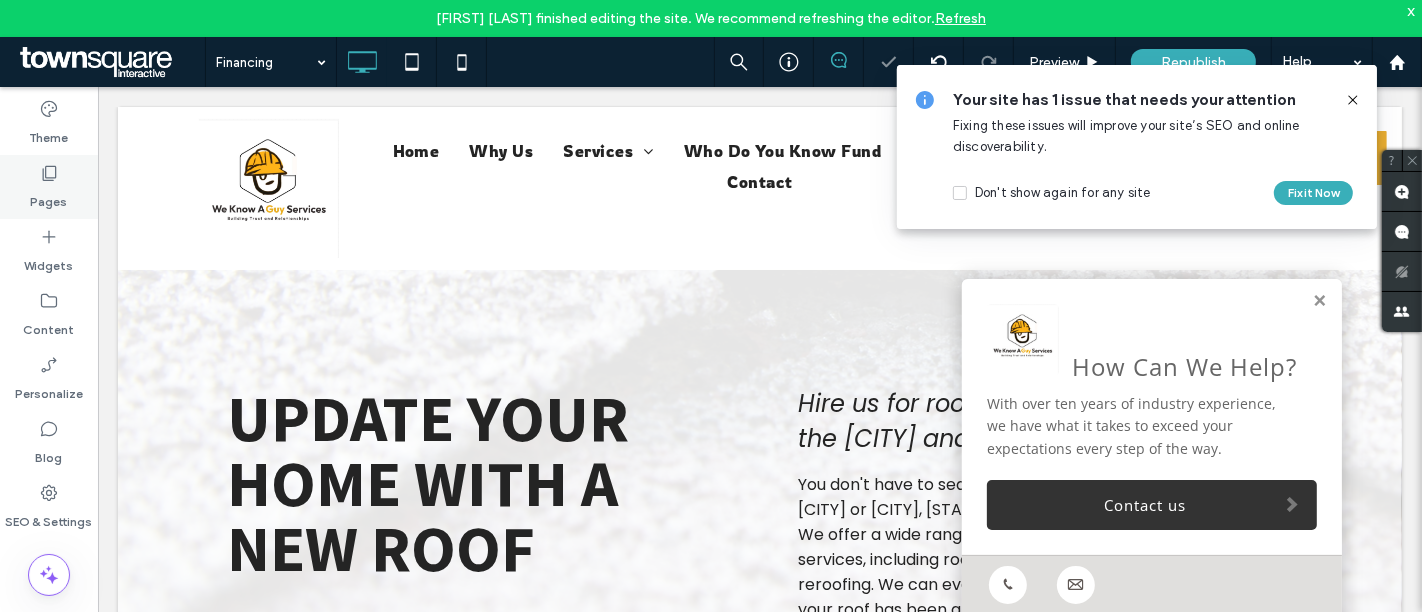 click on "Pages" at bounding box center (49, 187) 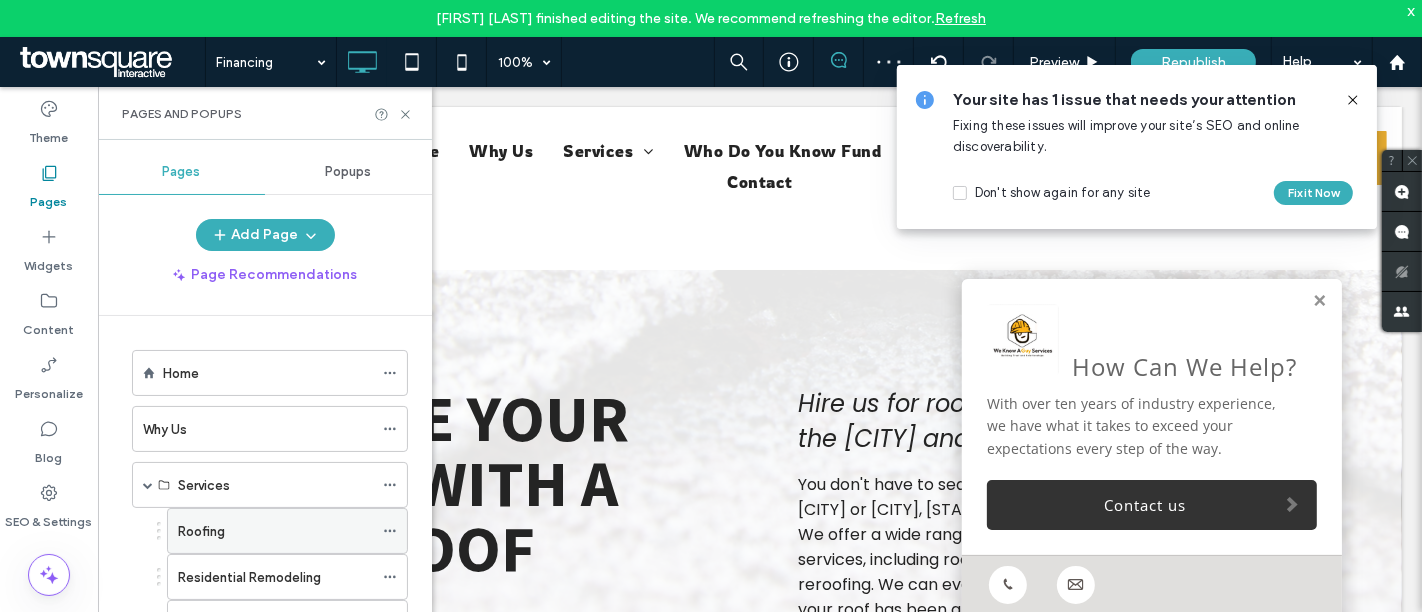 scroll, scrollTop: 274, scrollLeft: 0, axis: vertical 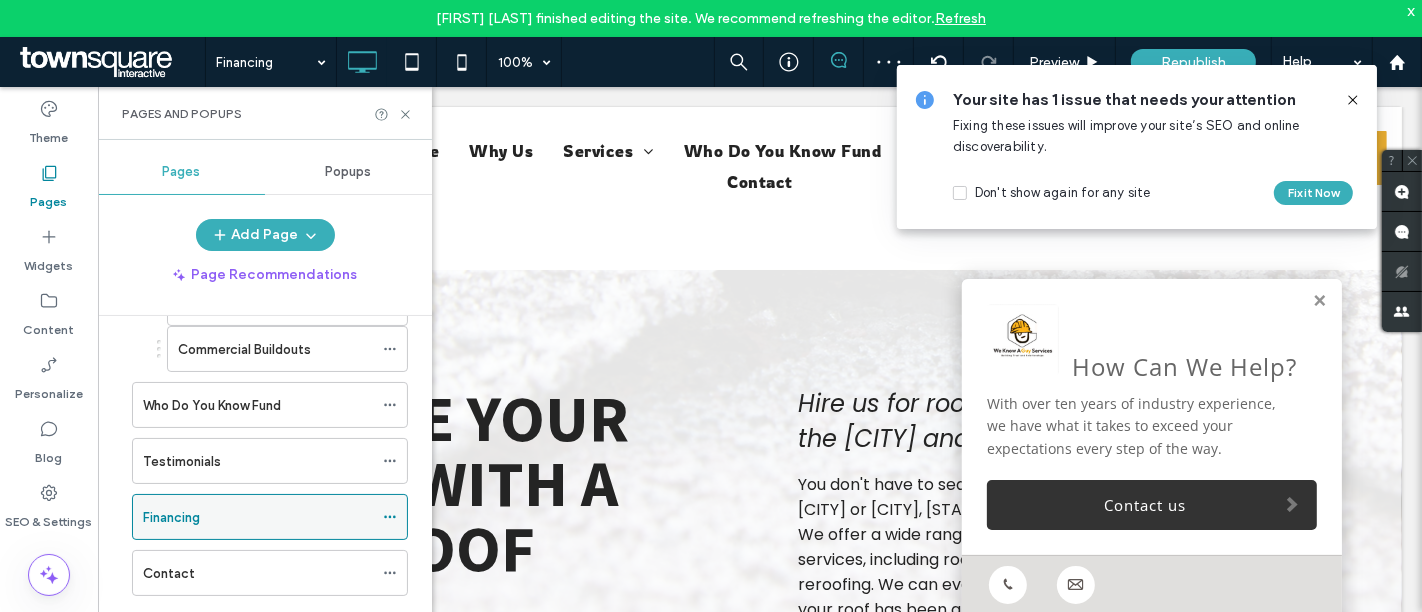 click 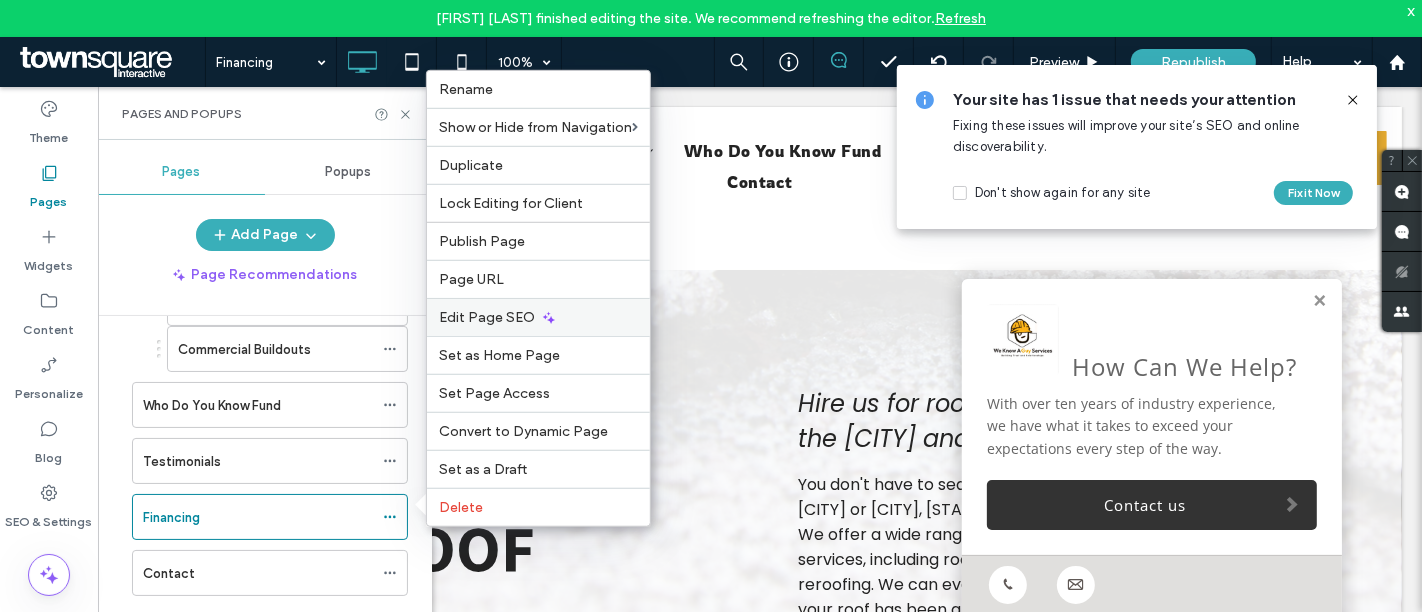 click on "Edit Page SEO" at bounding box center (538, 317) 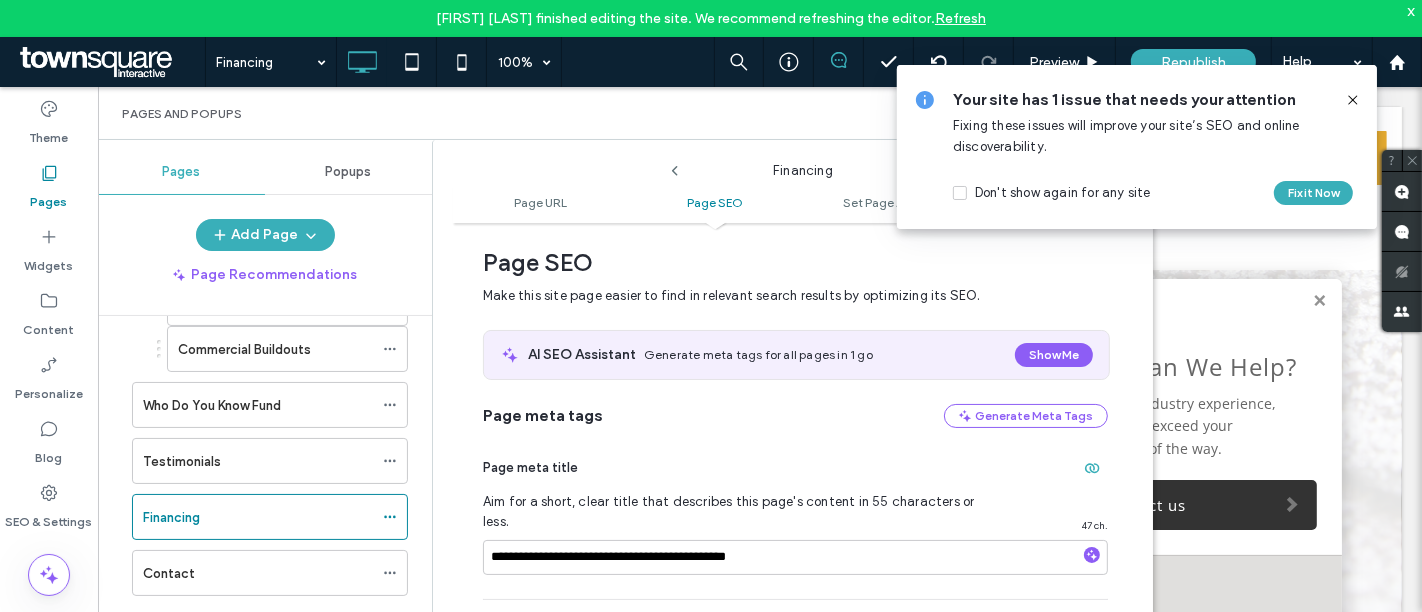 scroll, scrollTop: 342, scrollLeft: 0, axis: vertical 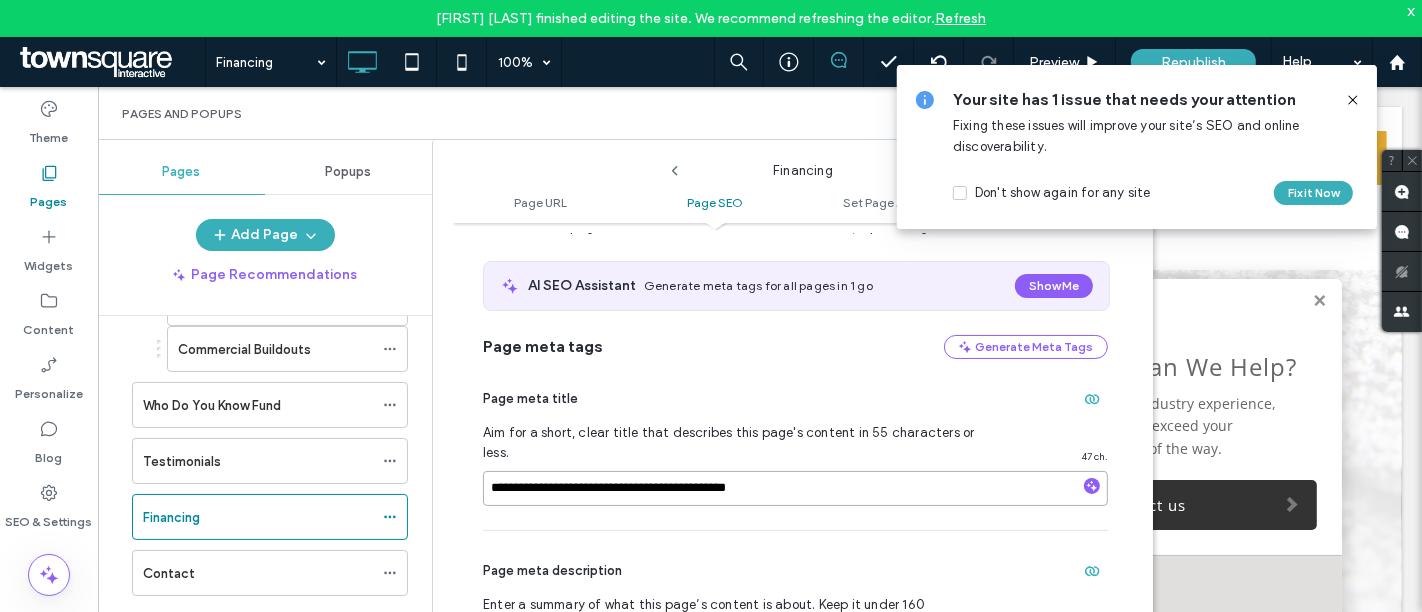 click on "**********" at bounding box center (795, 488) 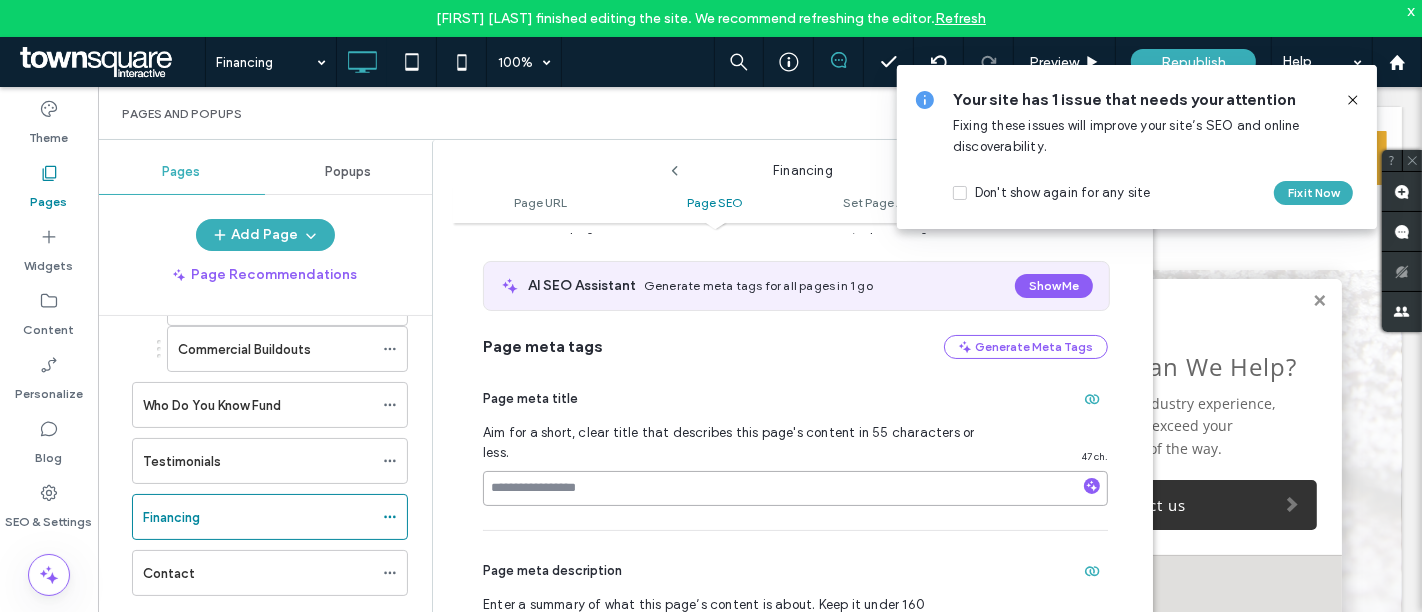 click at bounding box center [795, 488] 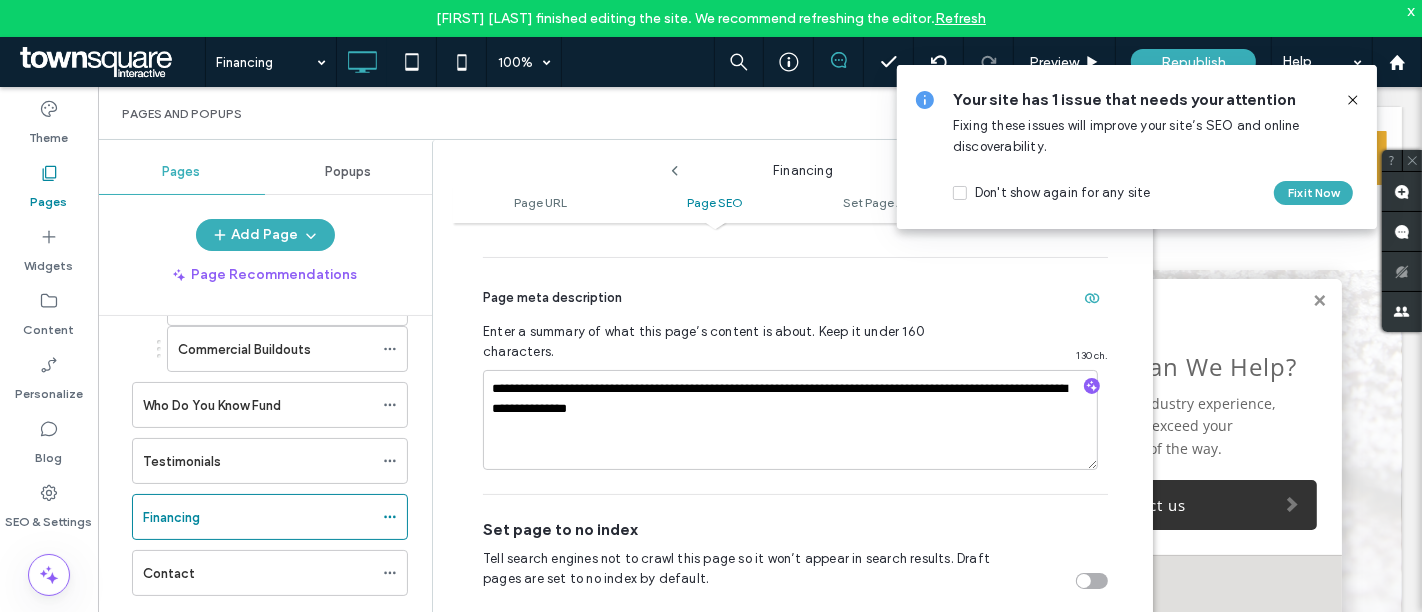 scroll, scrollTop: 621, scrollLeft: 0, axis: vertical 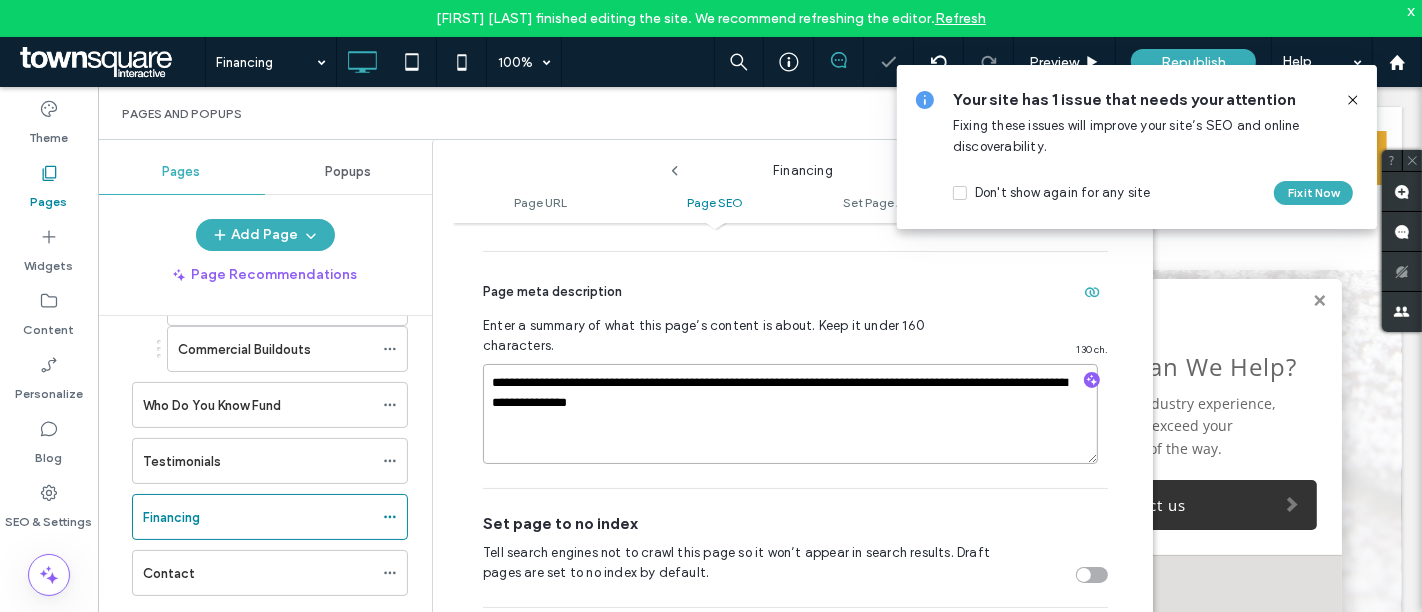 drag, startPoint x: 569, startPoint y: 343, endPoint x: 451, endPoint y: 328, distance: 118.94957 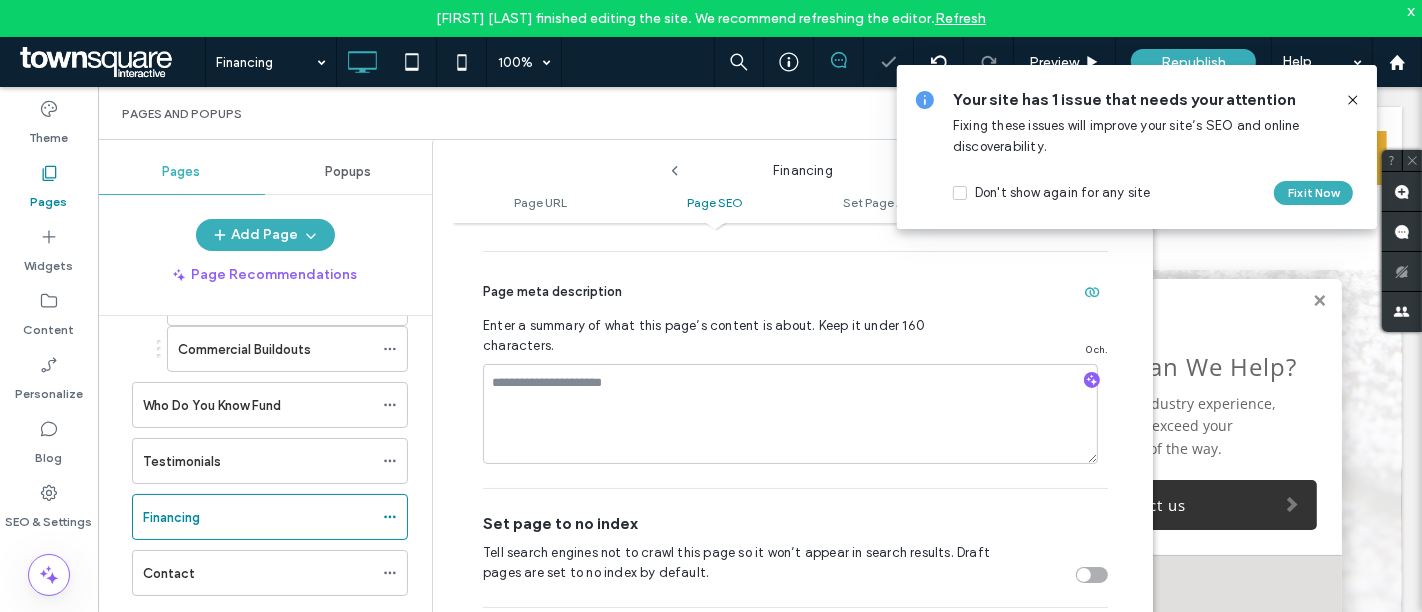 click 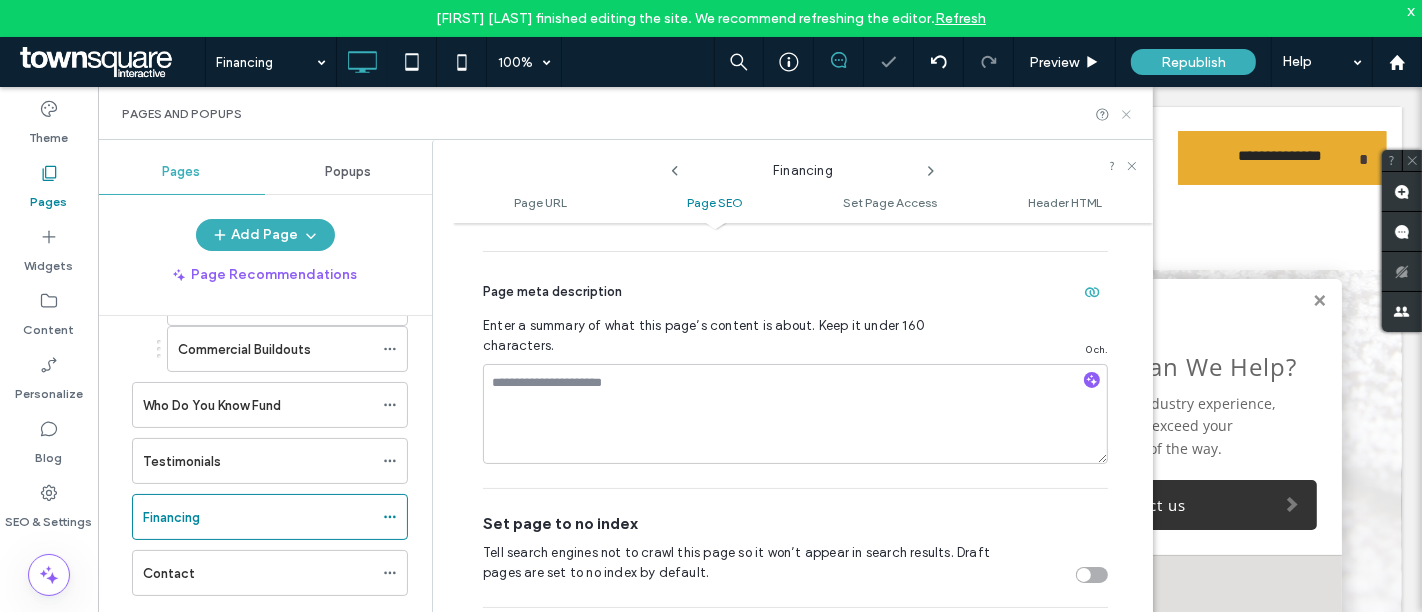 click 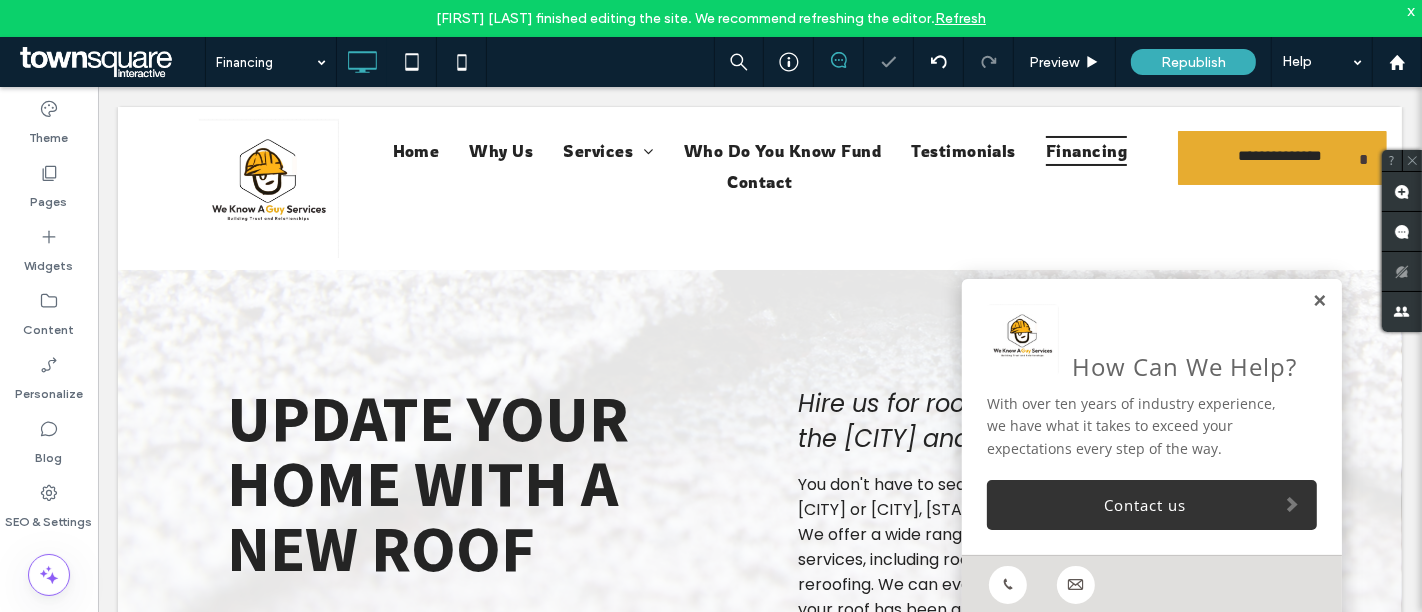 click at bounding box center (1318, 300) 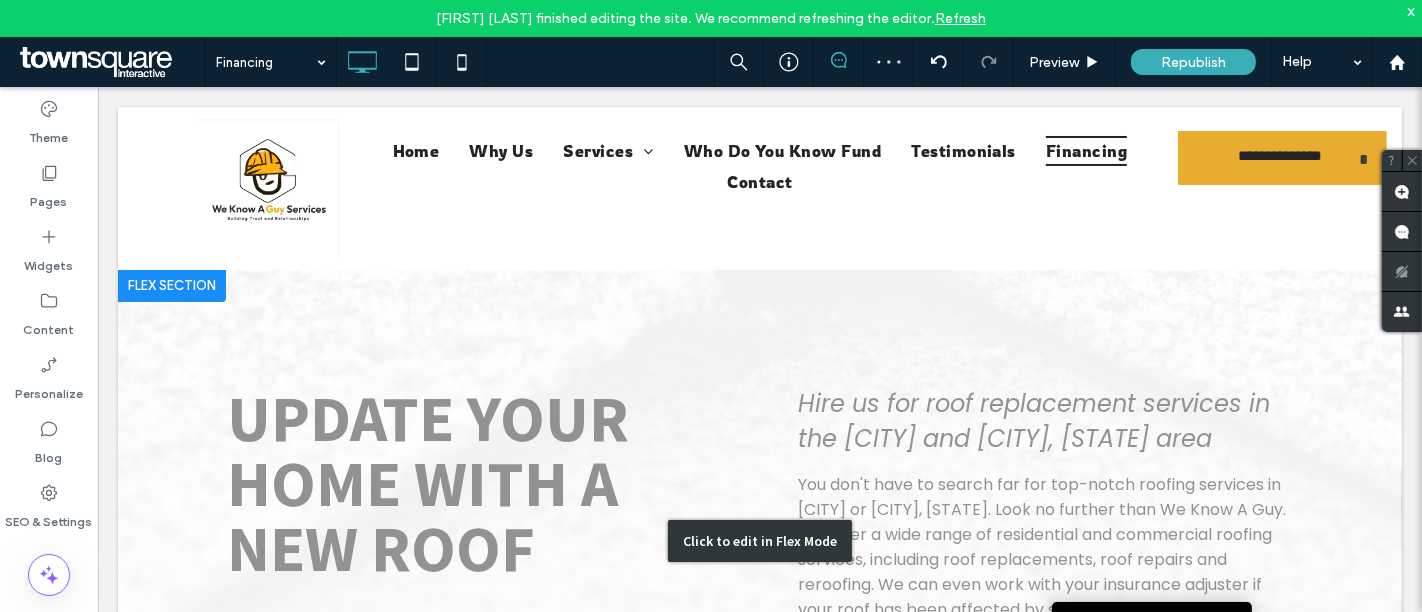 click on "Click to edit in Flex Mode" at bounding box center [759, 540] 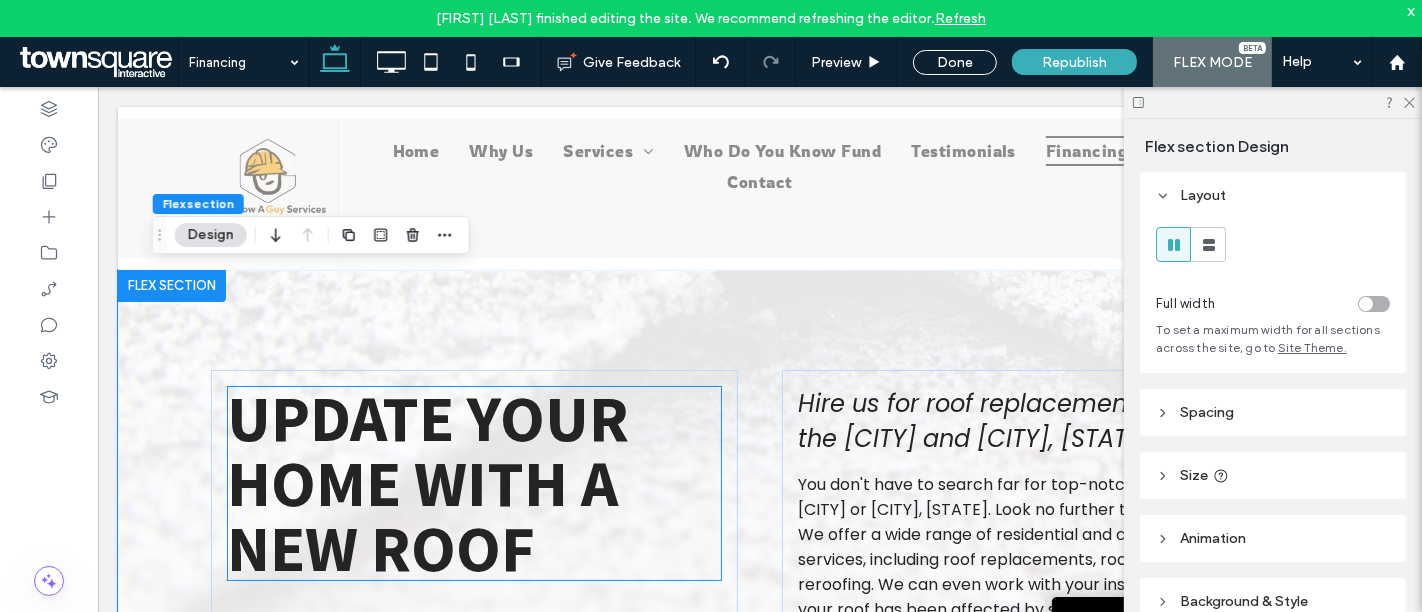 click on "Update Your Home With a New Roof" at bounding box center [427, 482] 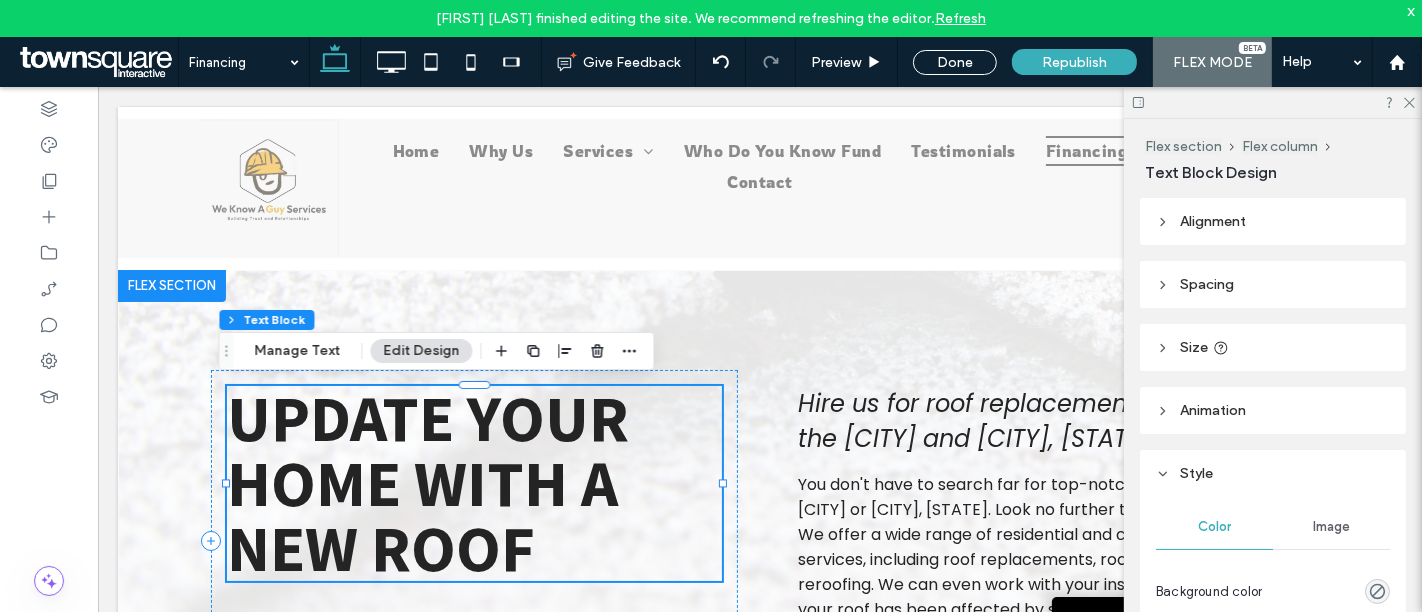 click on "Update Your Home With a New Roof" at bounding box center [427, 482] 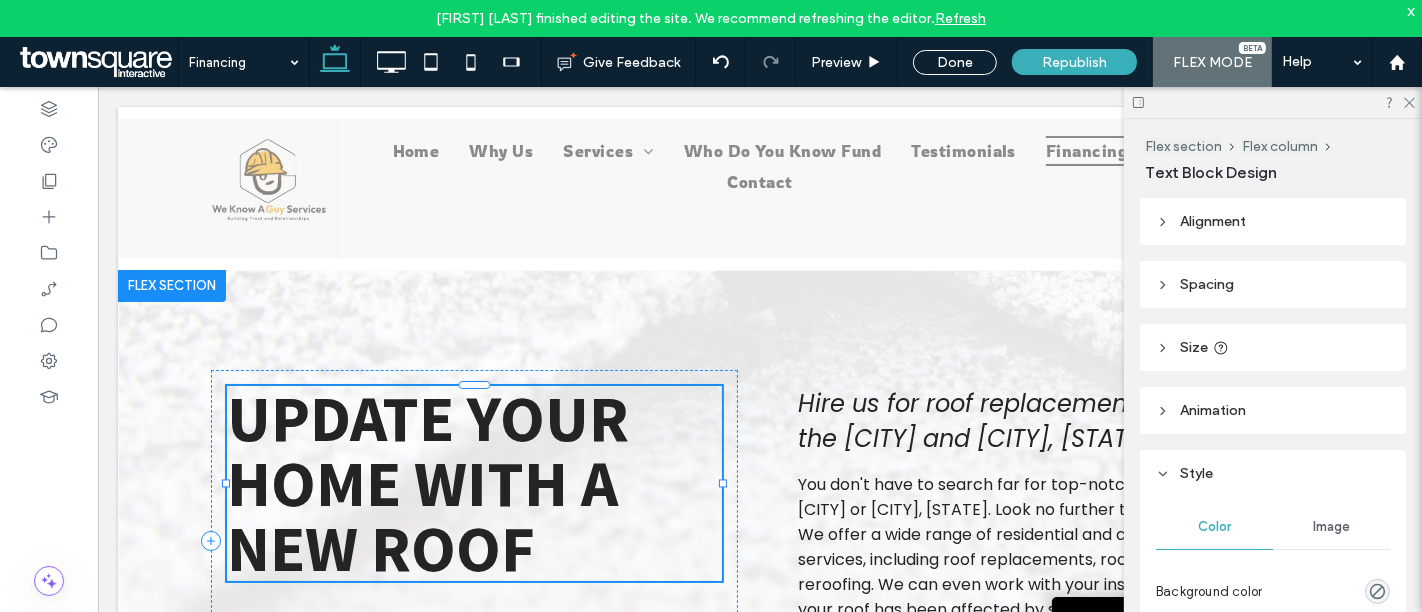 type on "**********" 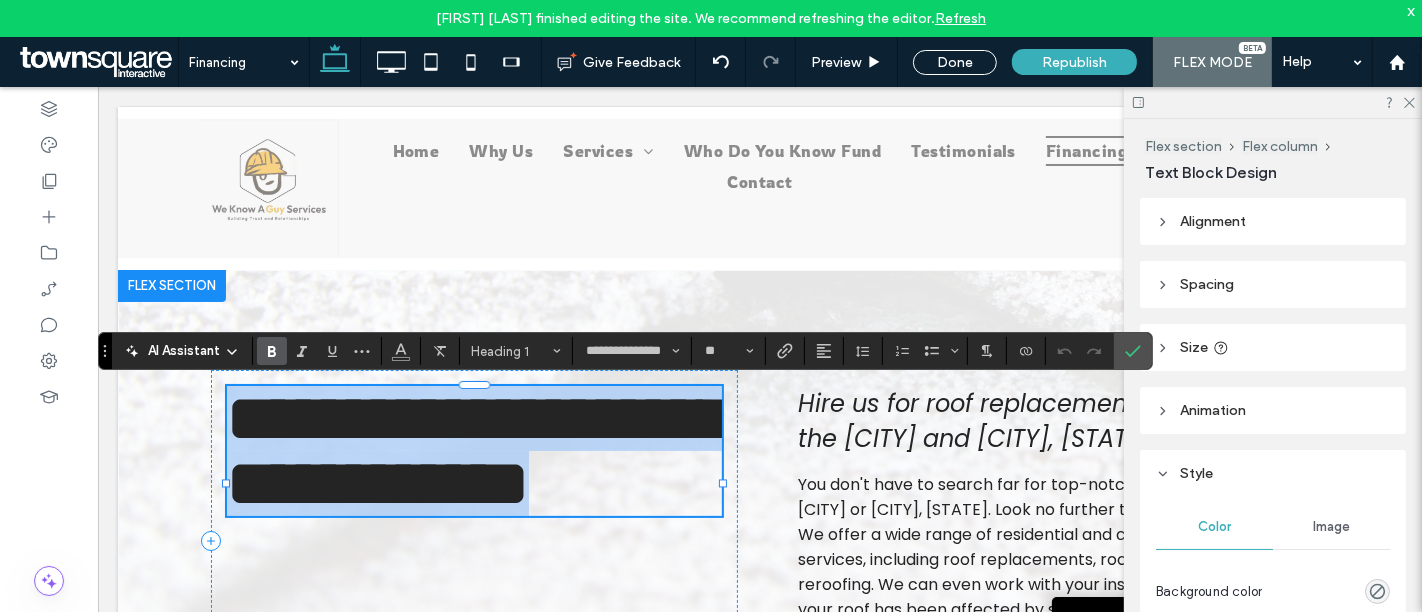 type 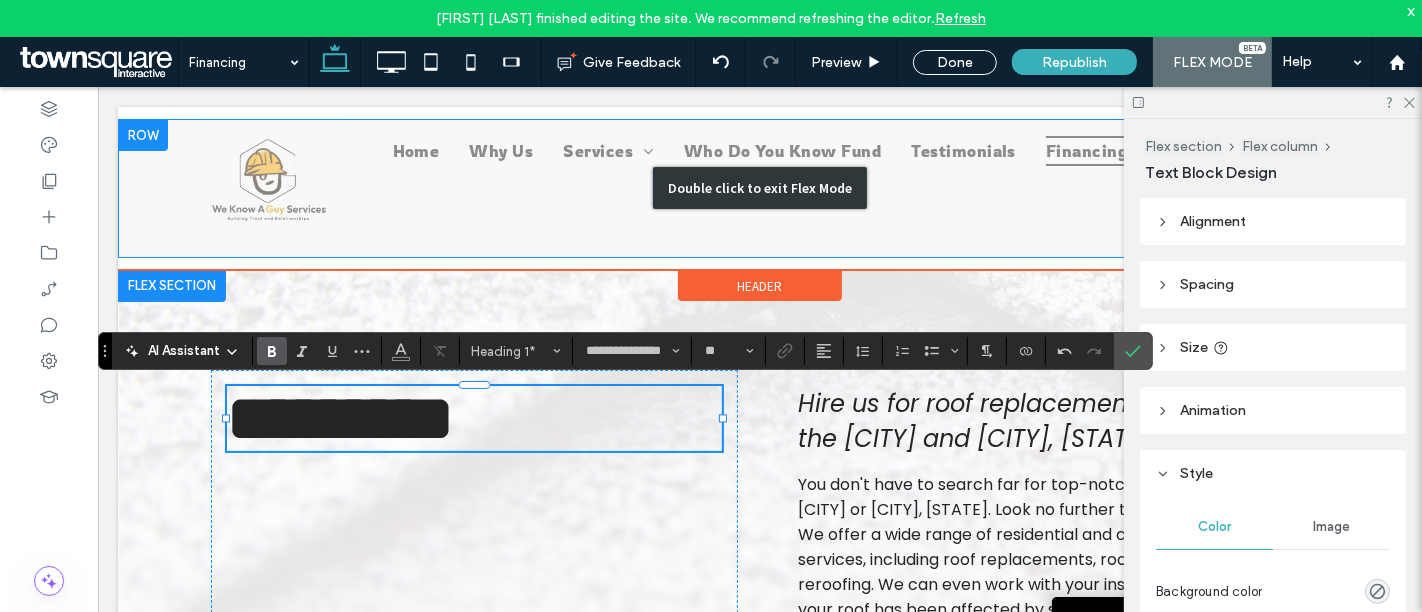 click on "Double click to exit Flex Mode" at bounding box center (759, 187) 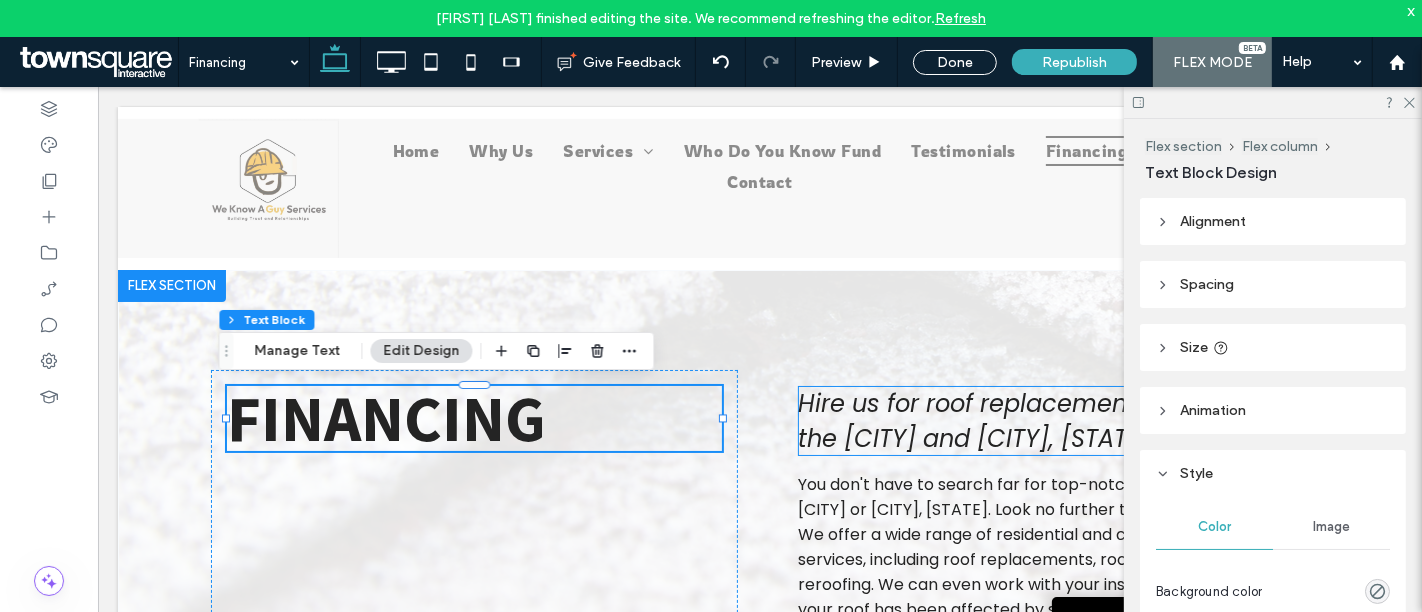 click on "Hire us for roof replacement services in the [CITY] and [CITY], [STATE] area" at bounding box center [1033, 420] 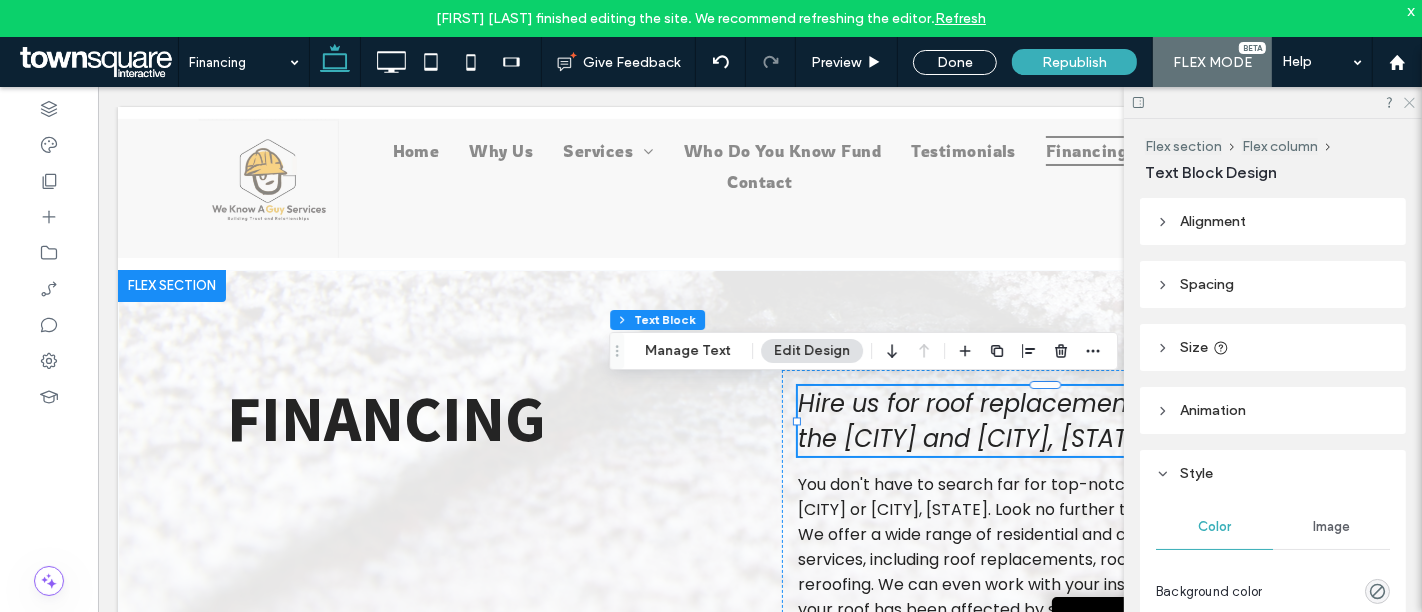 click 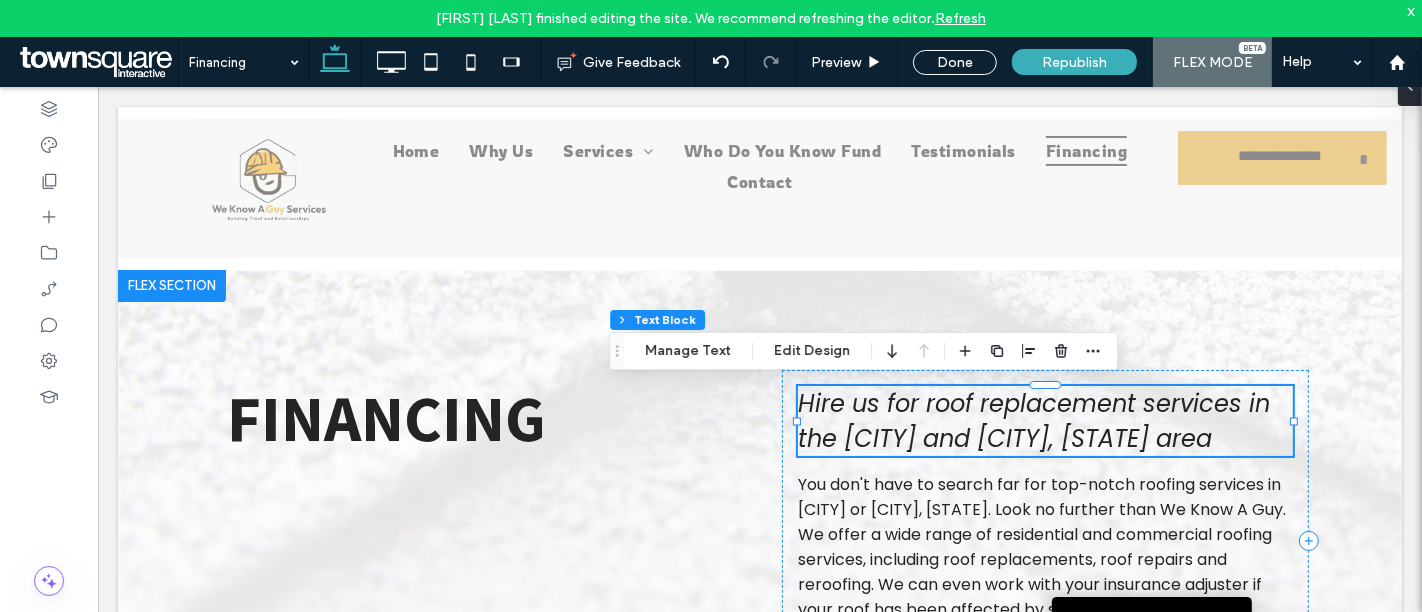 click on "Hire us for roof replacement services in the [CITY] and [CITY], [STATE] area" at bounding box center (1033, 420) 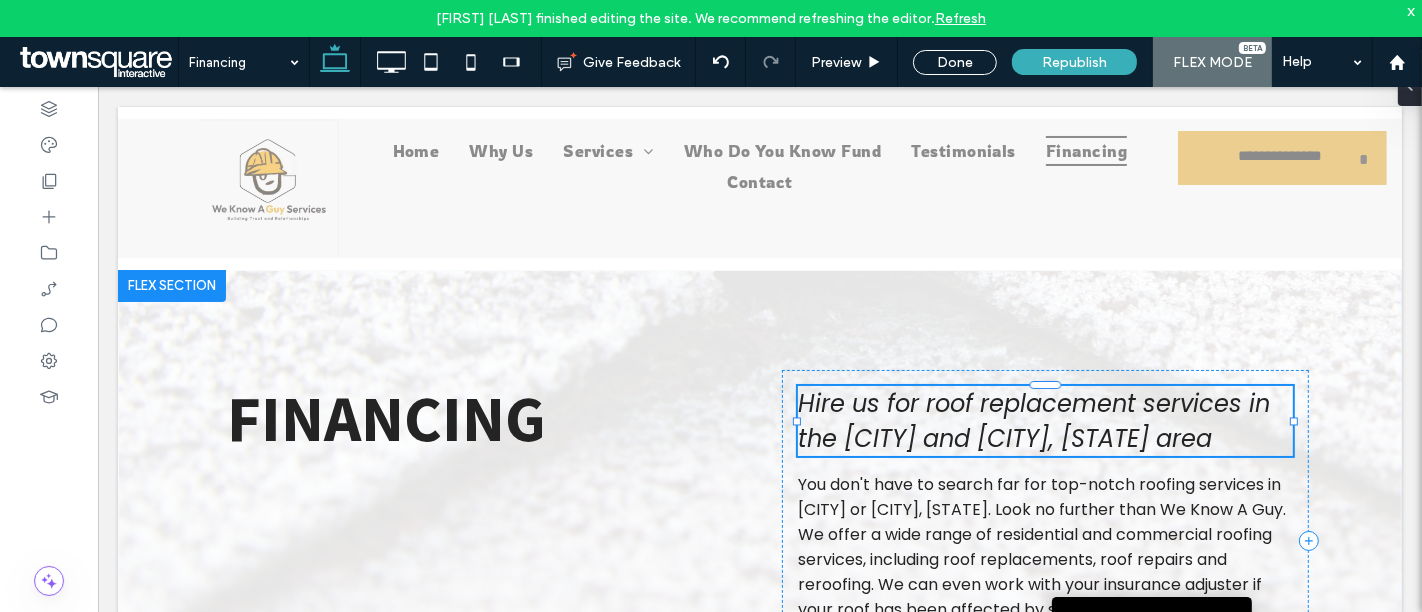 type on "*******" 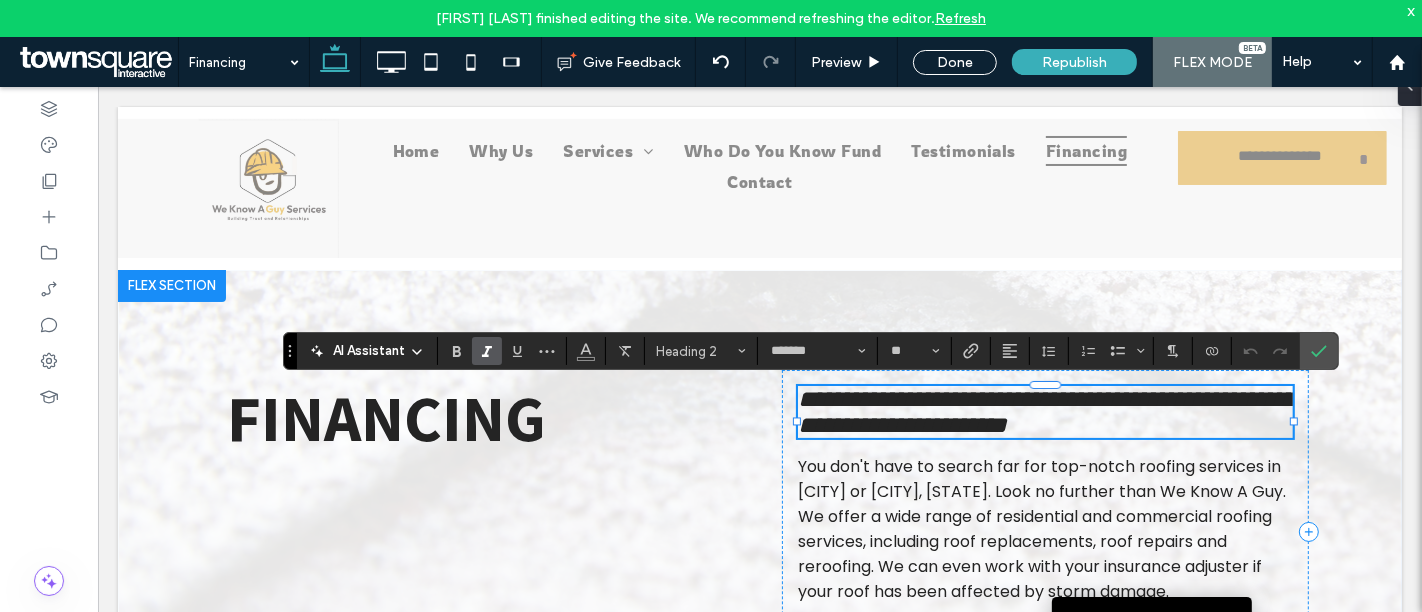 paste 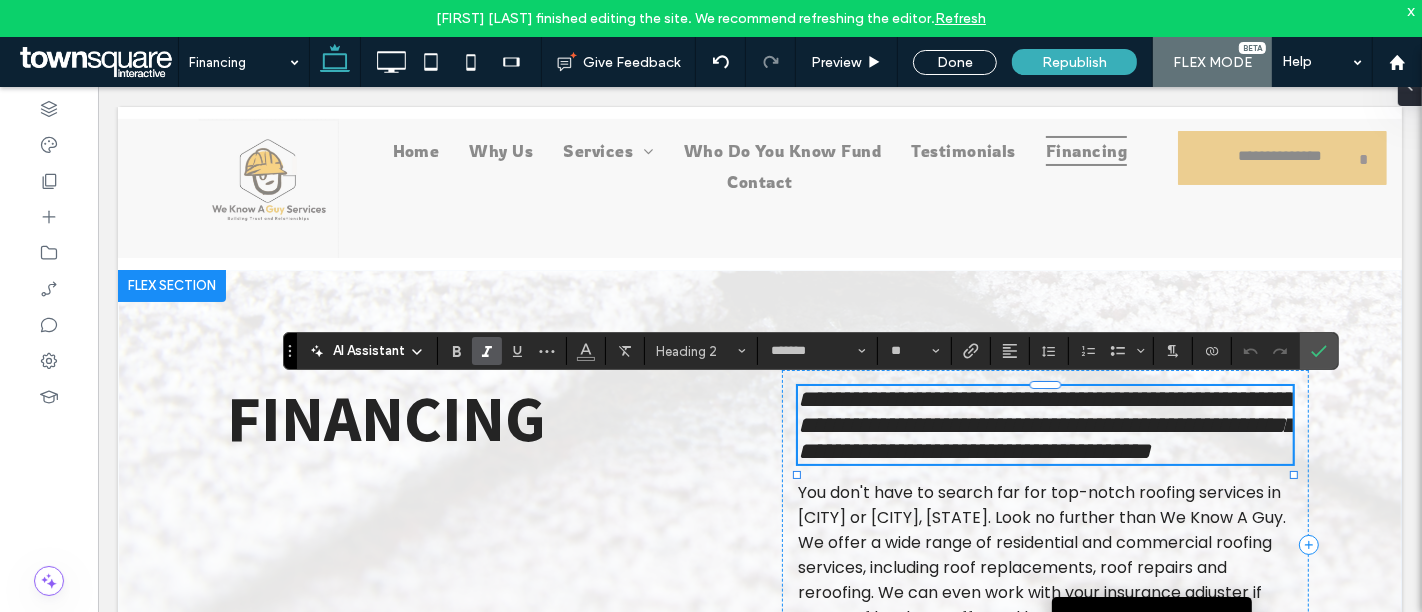 type on "**" 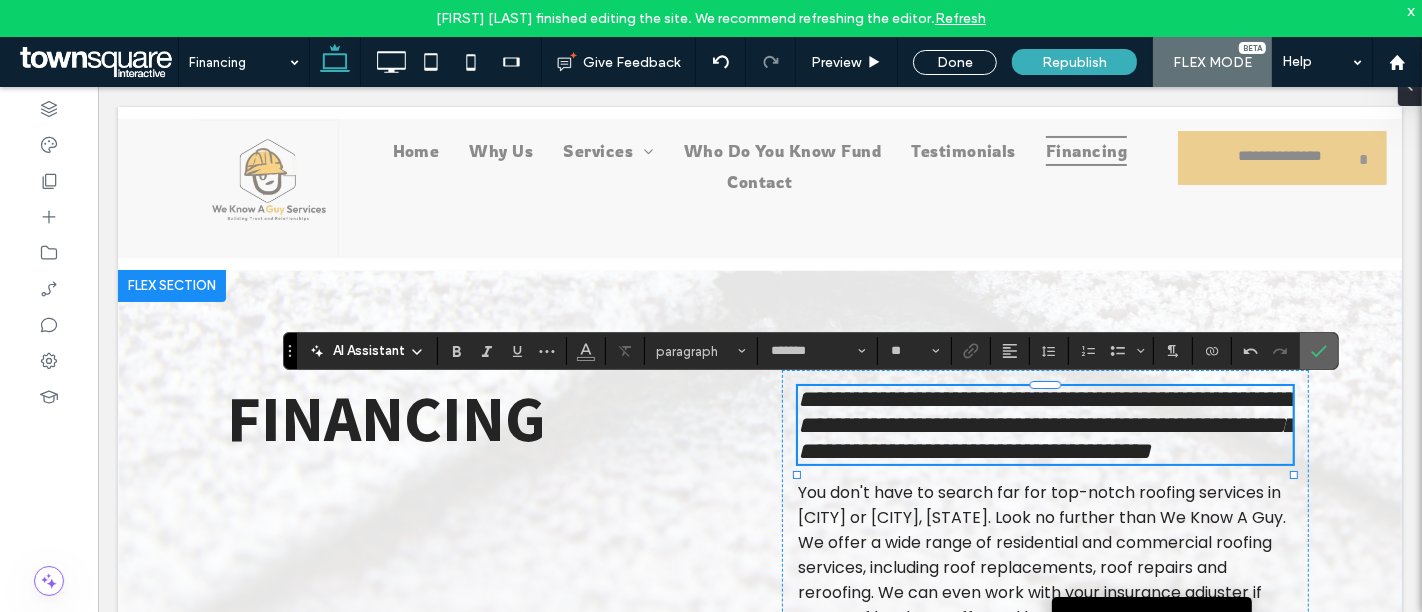 click 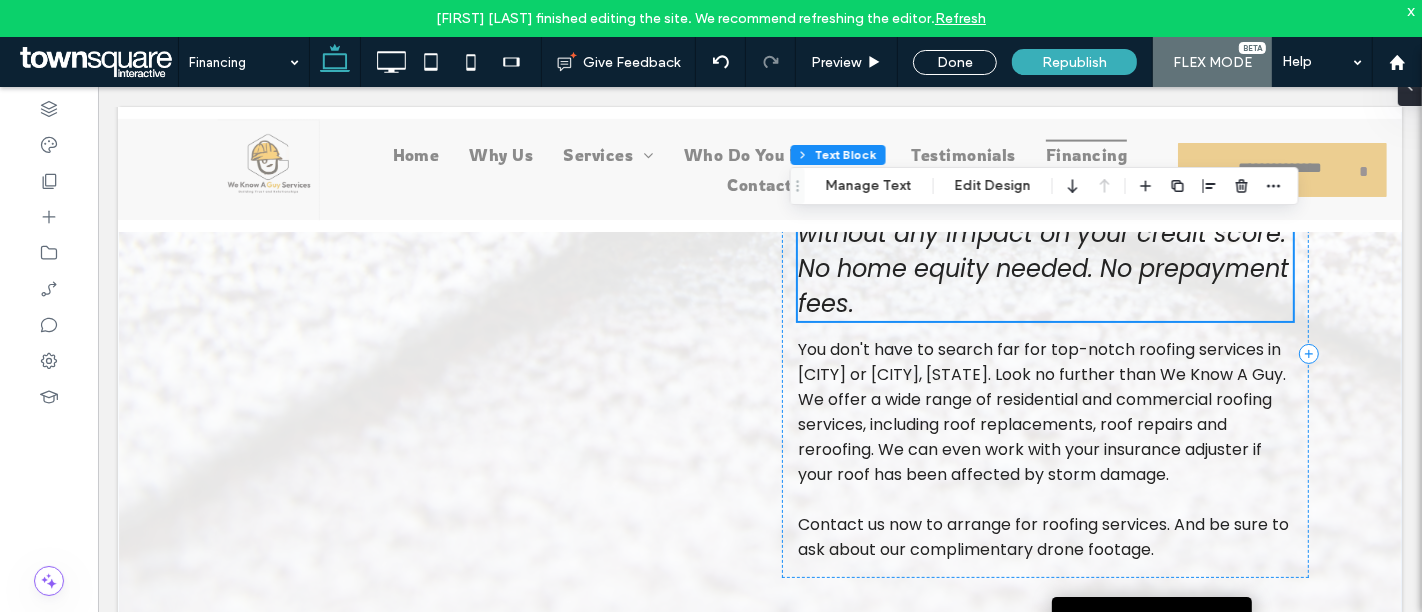 scroll, scrollTop: 244, scrollLeft: 0, axis: vertical 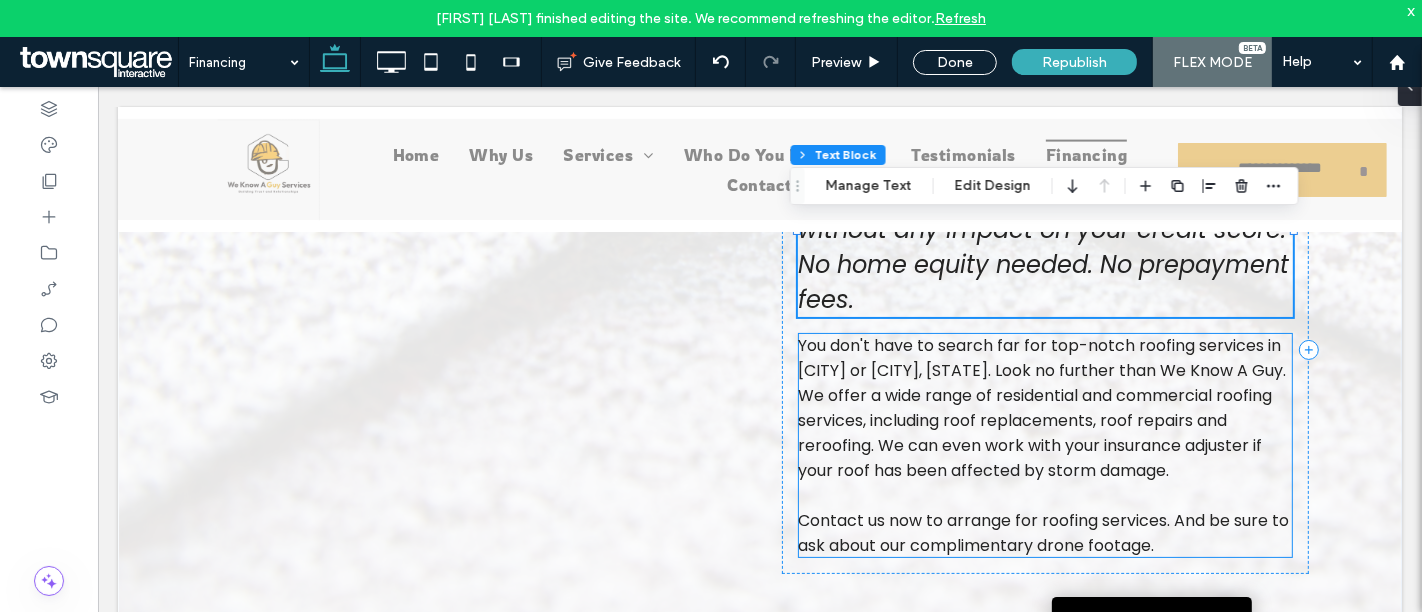 click on "You don't have to search far for top-notch roofing services in [CITY] or [CITY], [STATE]. Look no further than We Know A Guy. We offer a wide range of residential and commercial roofing services, including roof replacements, roof repairs and reroofing. We can even work with your insurance adjuster if your roof has been affected by storm damage." at bounding box center [1041, 407] 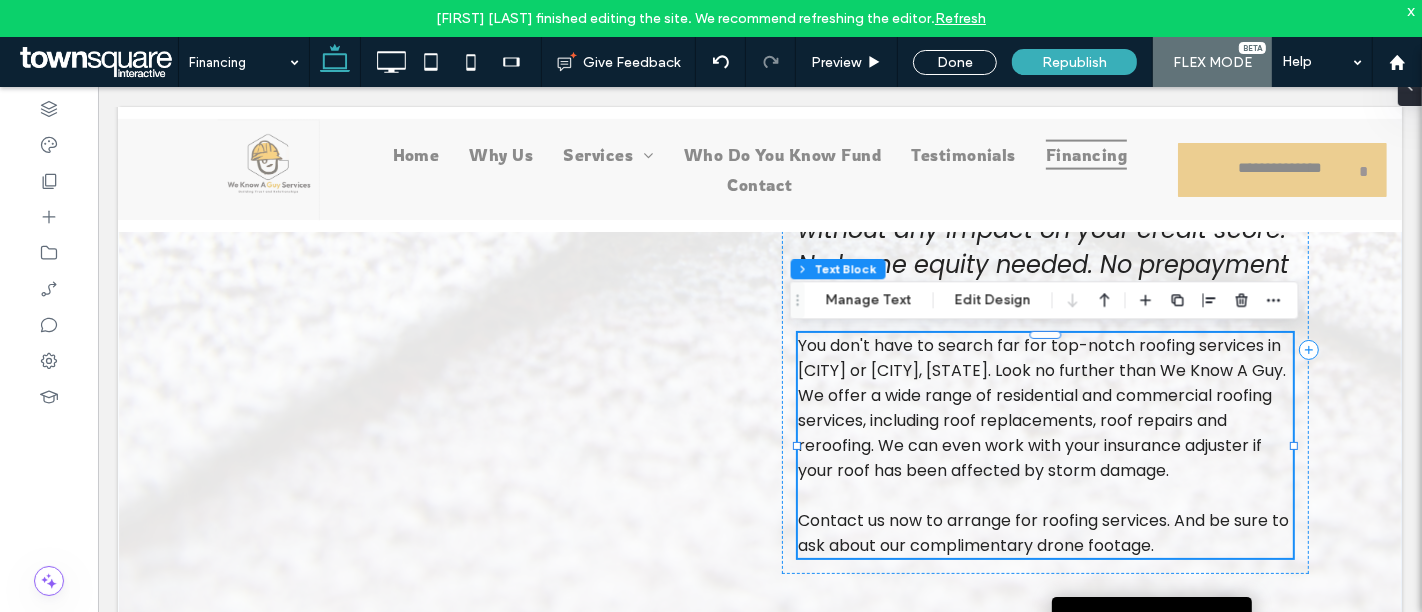 click on "You don't have to search far for top-notch roofing services in [CITY] or [CITY], [STATE]. Look no further than We Know A Guy. We offer a wide range of residential and commercial roofing services, including roof replacements, roof repairs and reroofing. We can even work with your insurance adjuster if your roof has been affected by storm damage." at bounding box center (1041, 407) 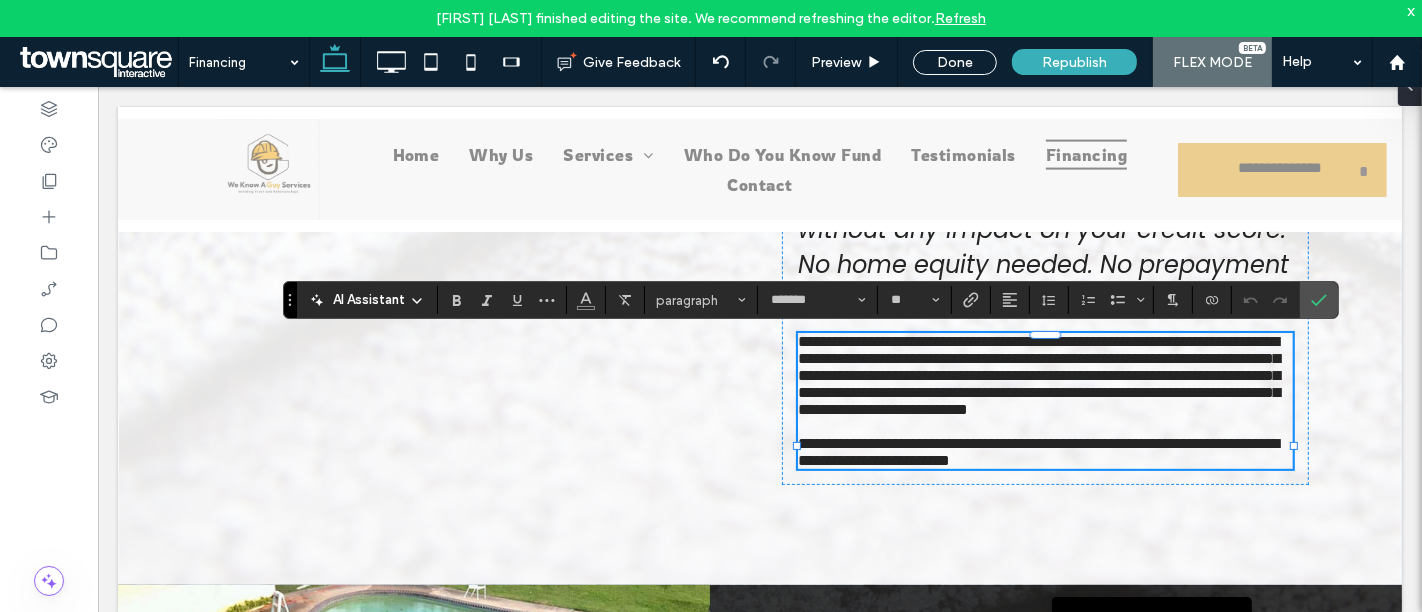 paste 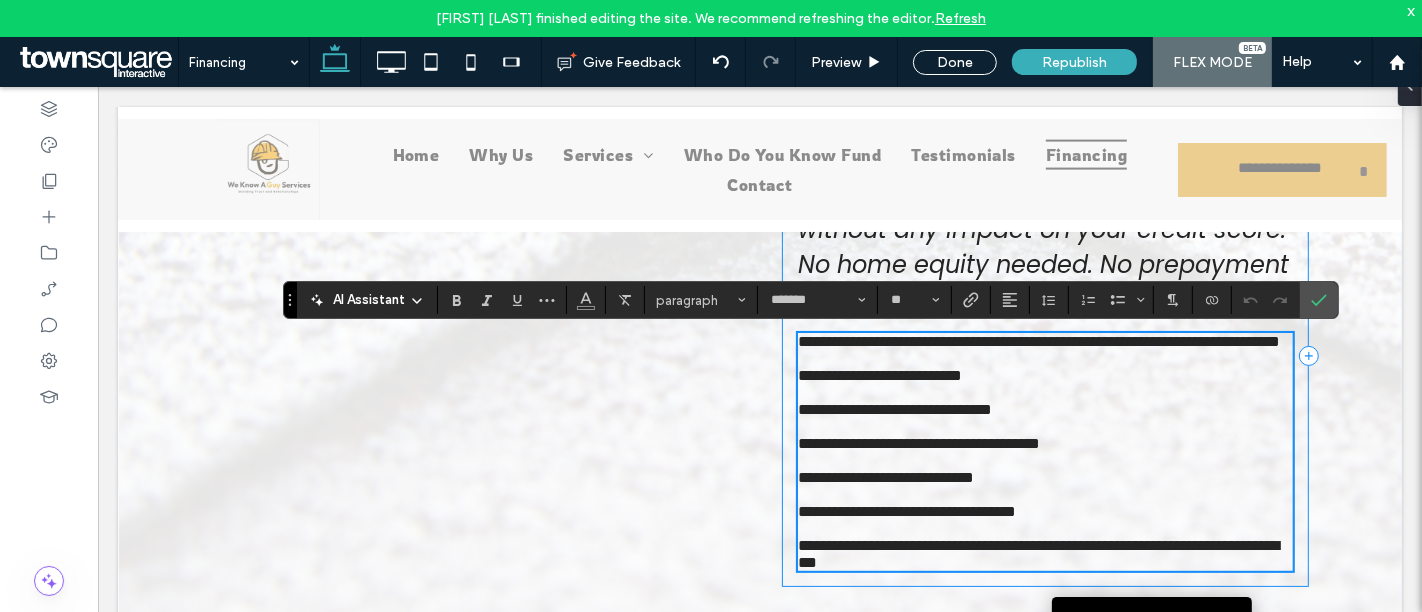 scroll, scrollTop: 269, scrollLeft: 0, axis: vertical 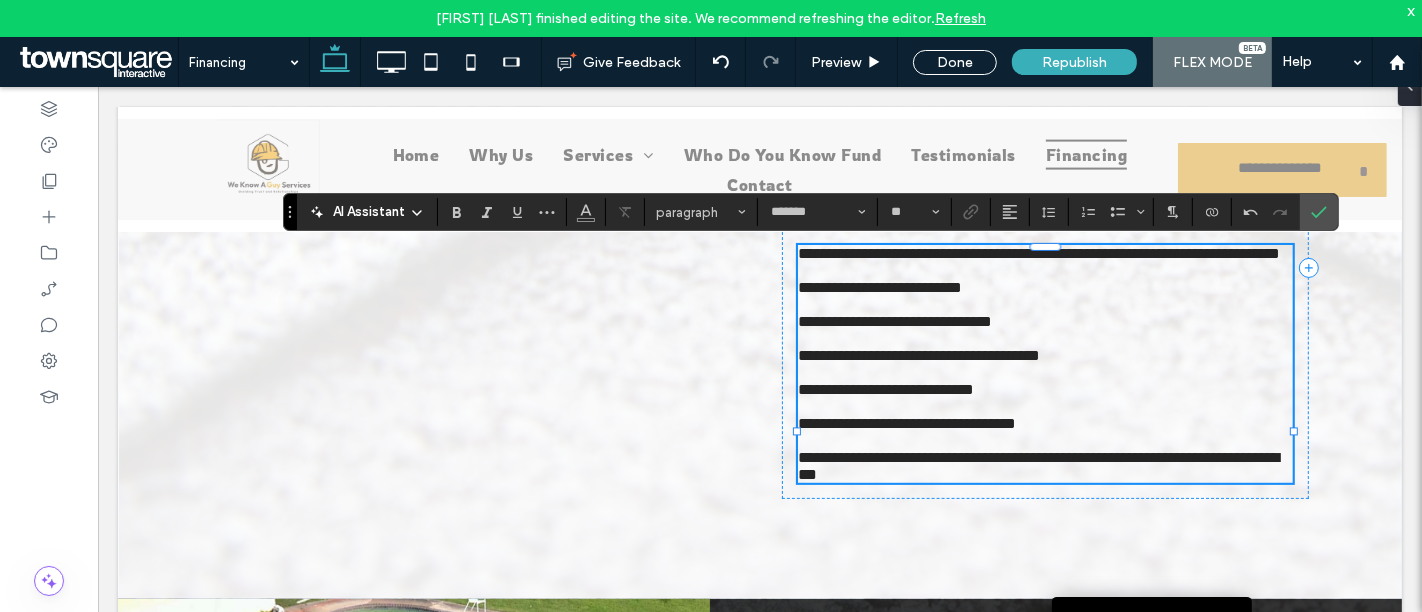 click at bounding box center [1044, 269] 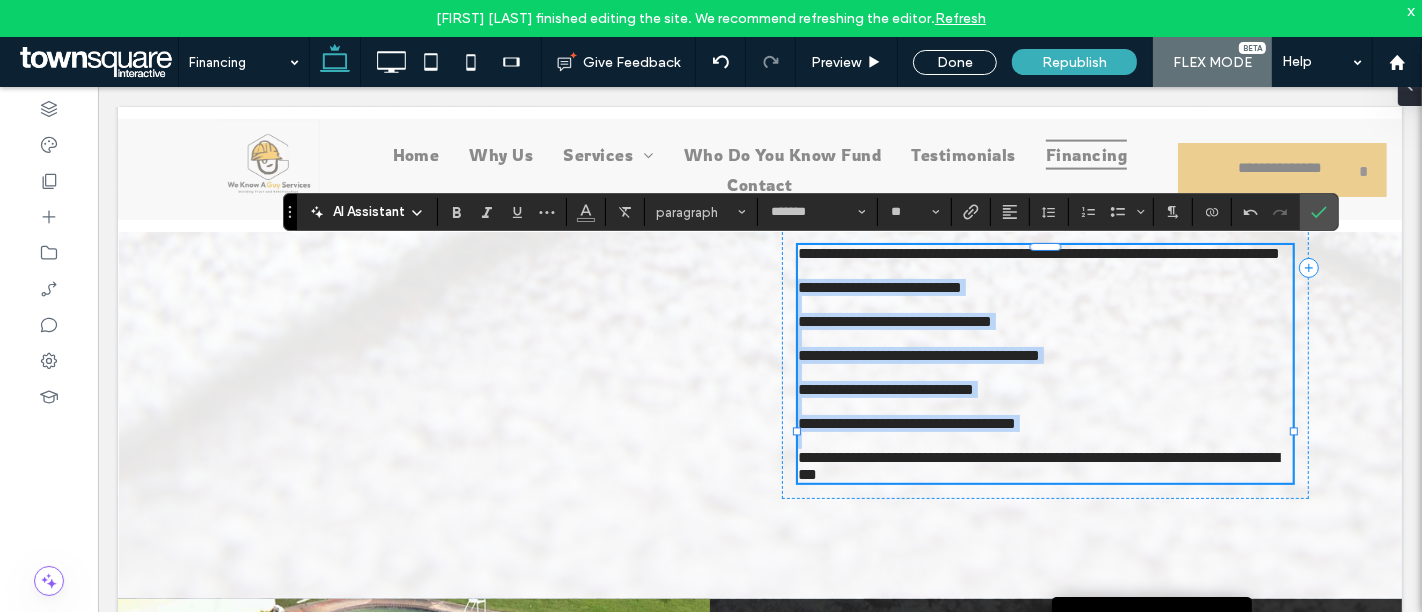 drag, startPoint x: 851, startPoint y: 310, endPoint x: 1116, endPoint y: 541, distance: 351.548 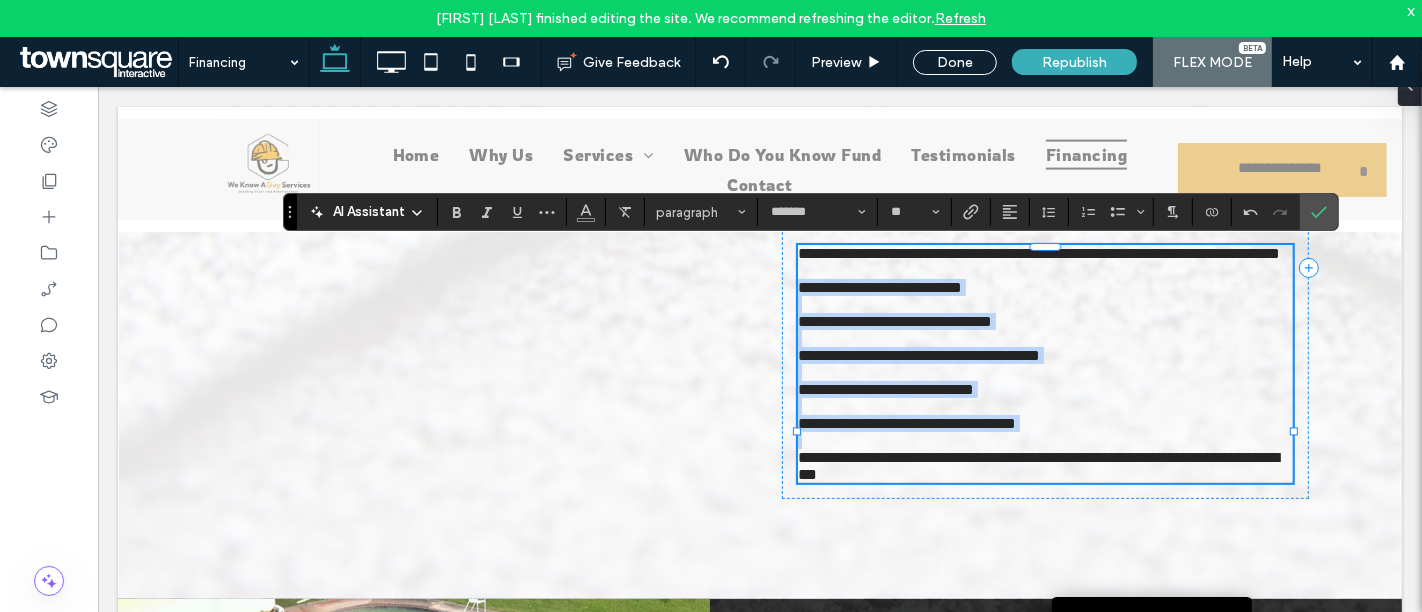 click on "**********" at bounding box center (1044, 363) 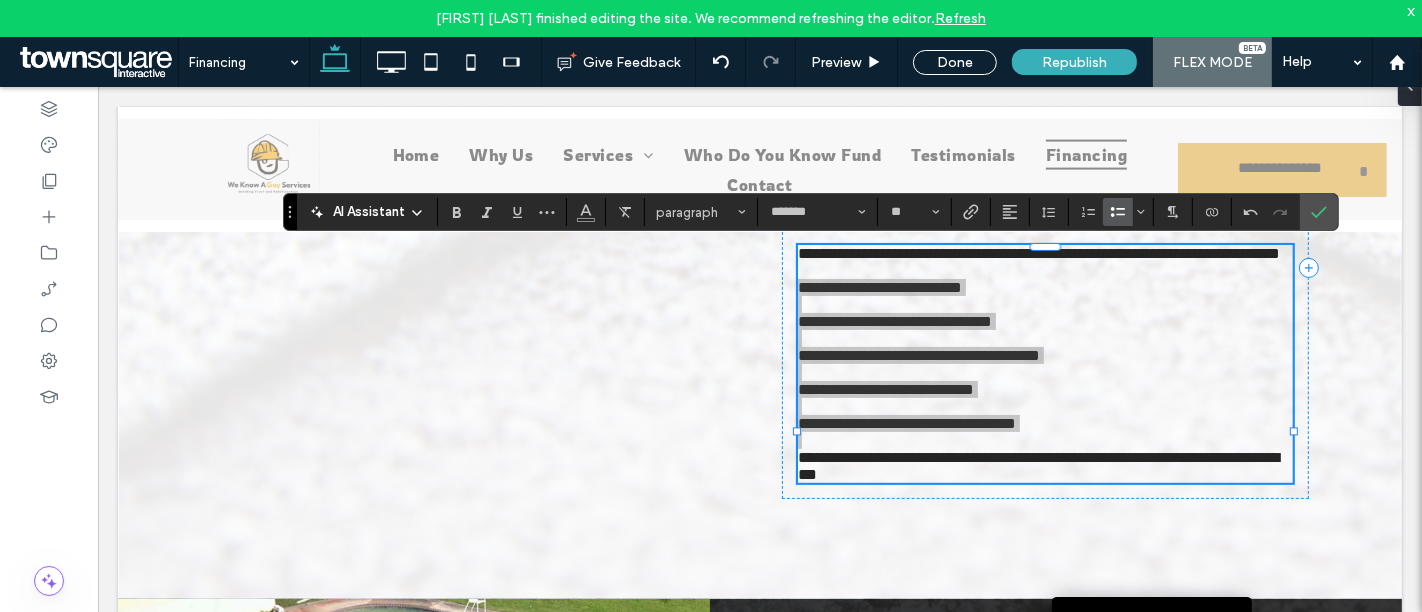 click 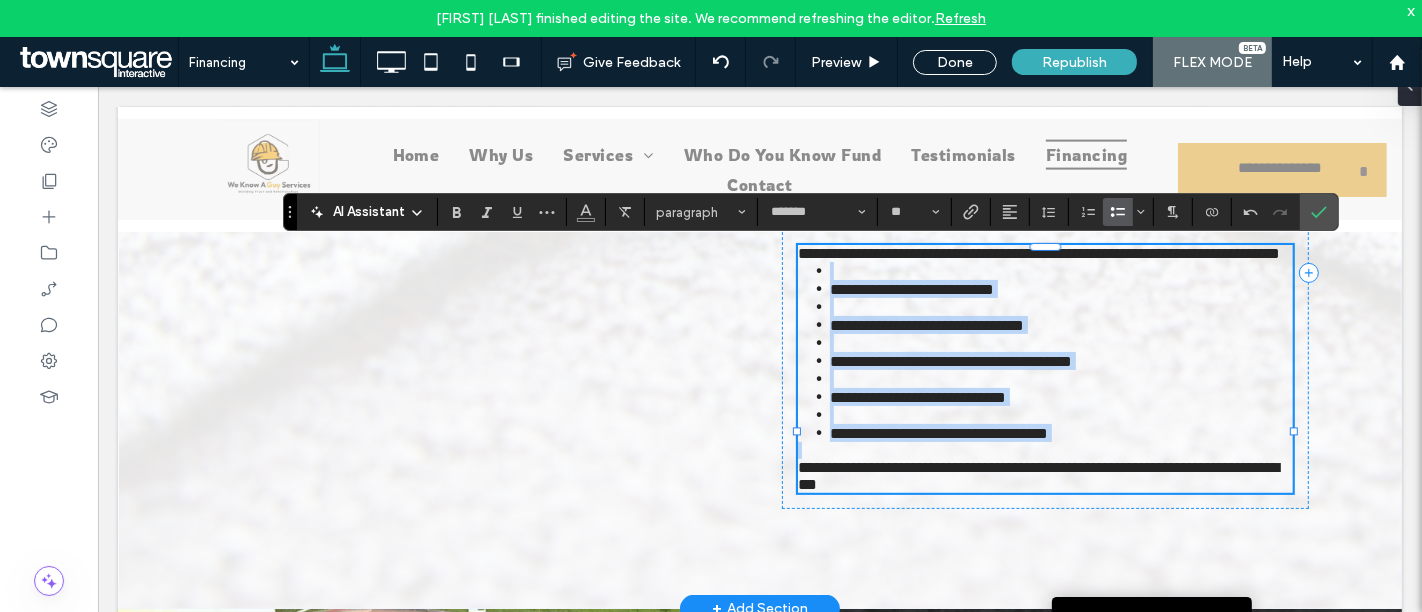 click at bounding box center (1060, 306) 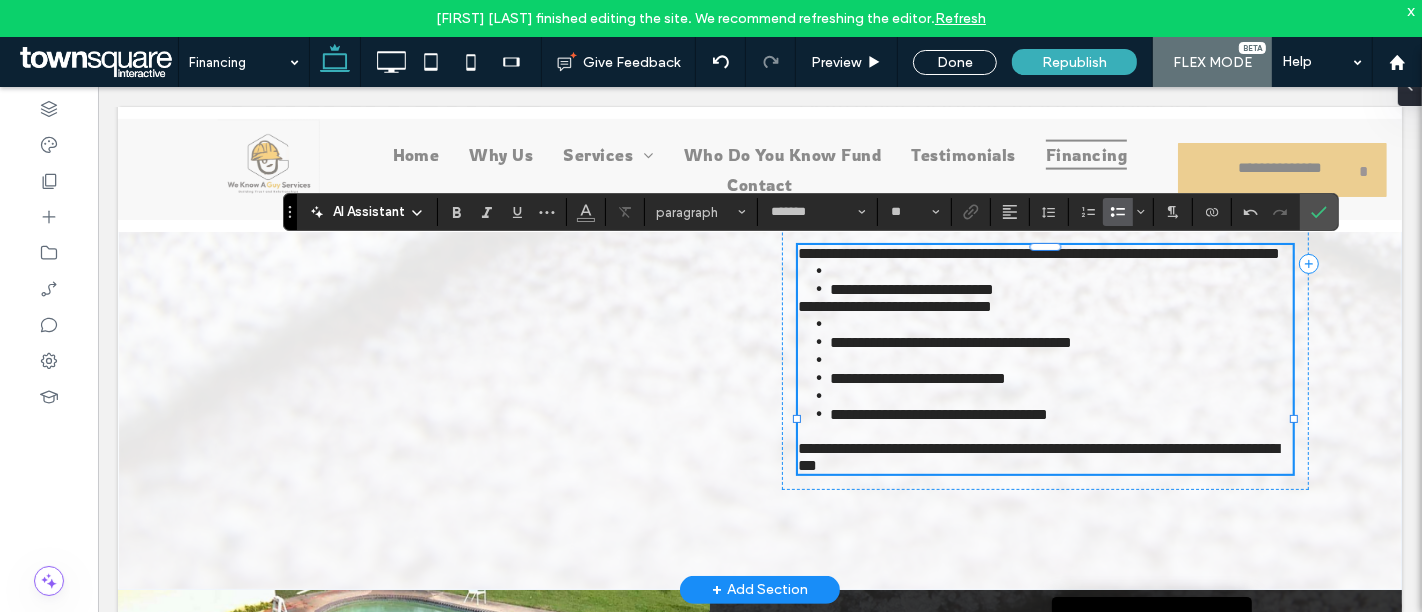 click at bounding box center [1060, 323] 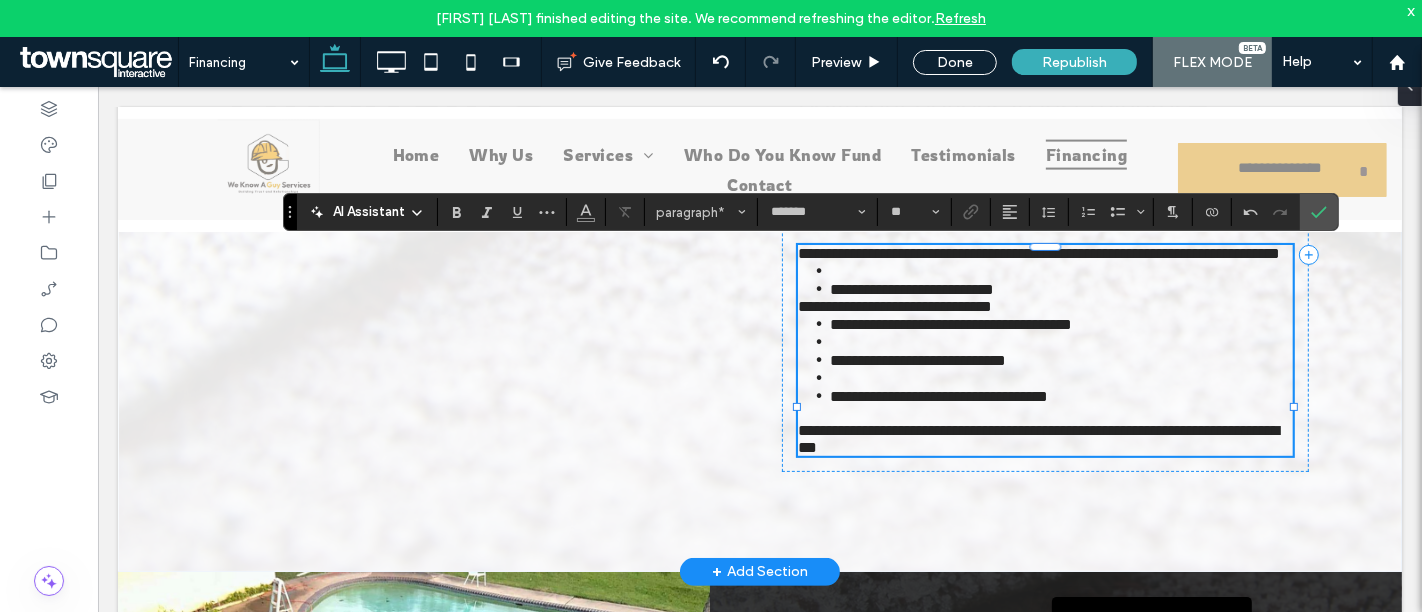 click at bounding box center [1060, 341] 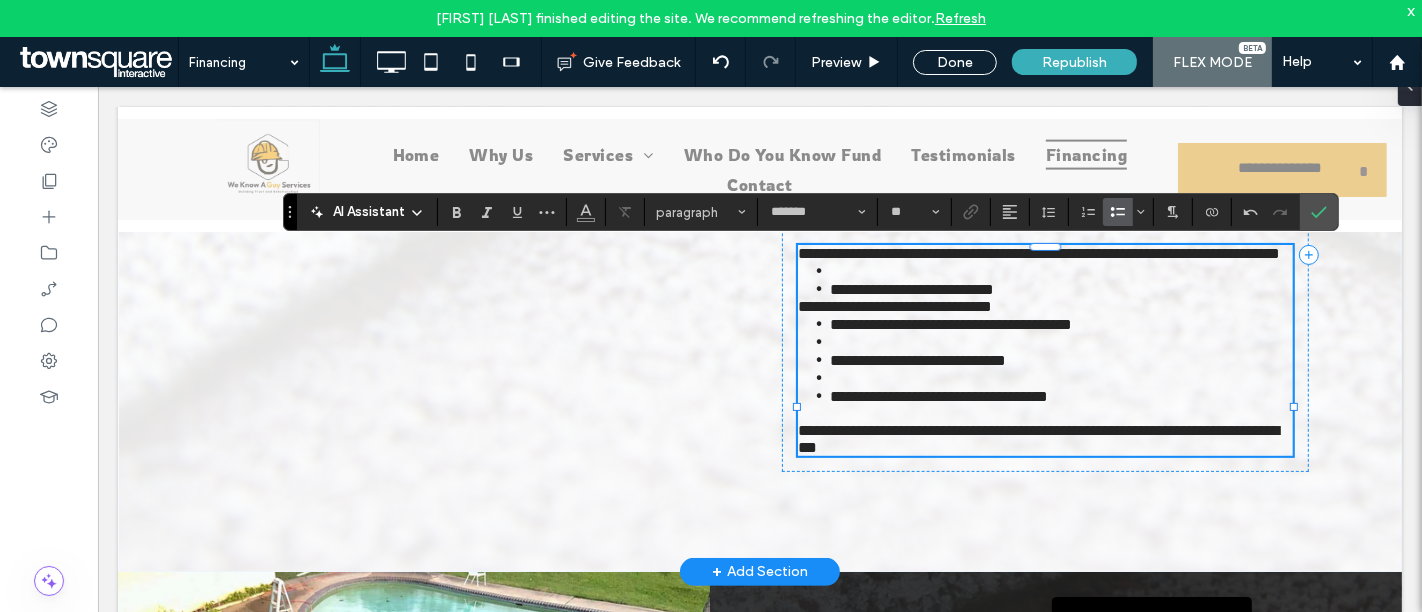 click on "﻿" at bounding box center [1060, 341] 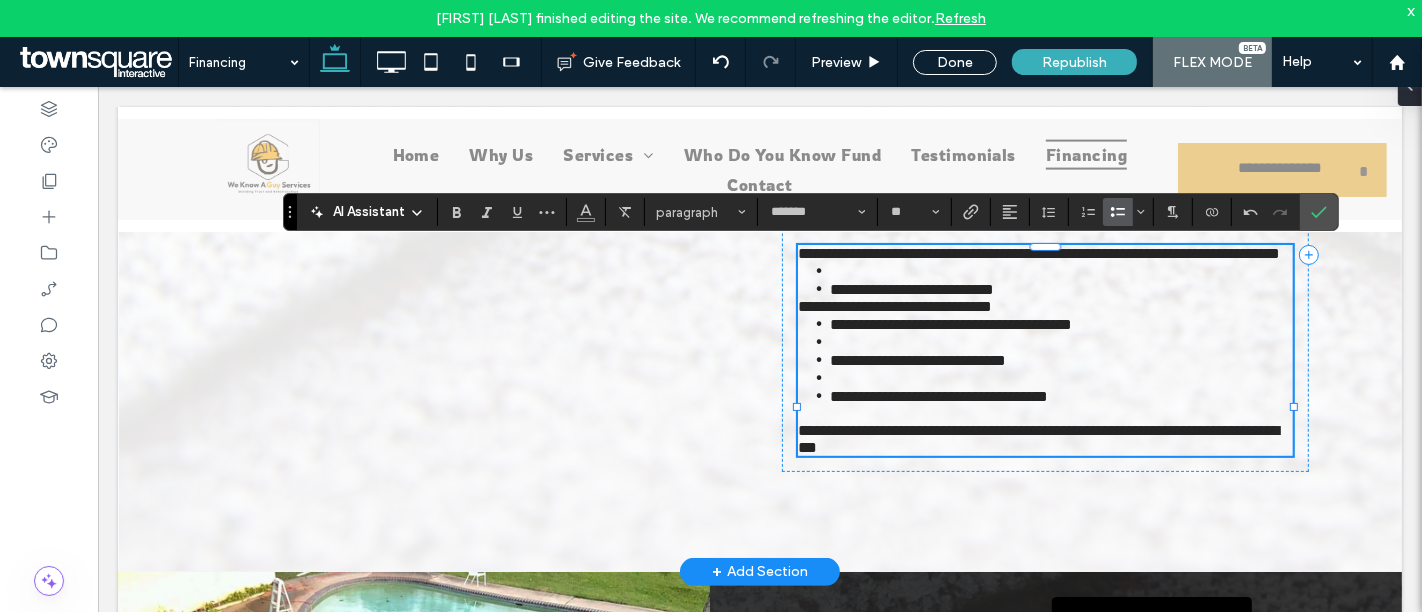 click on "﻿" at bounding box center [1060, 341] 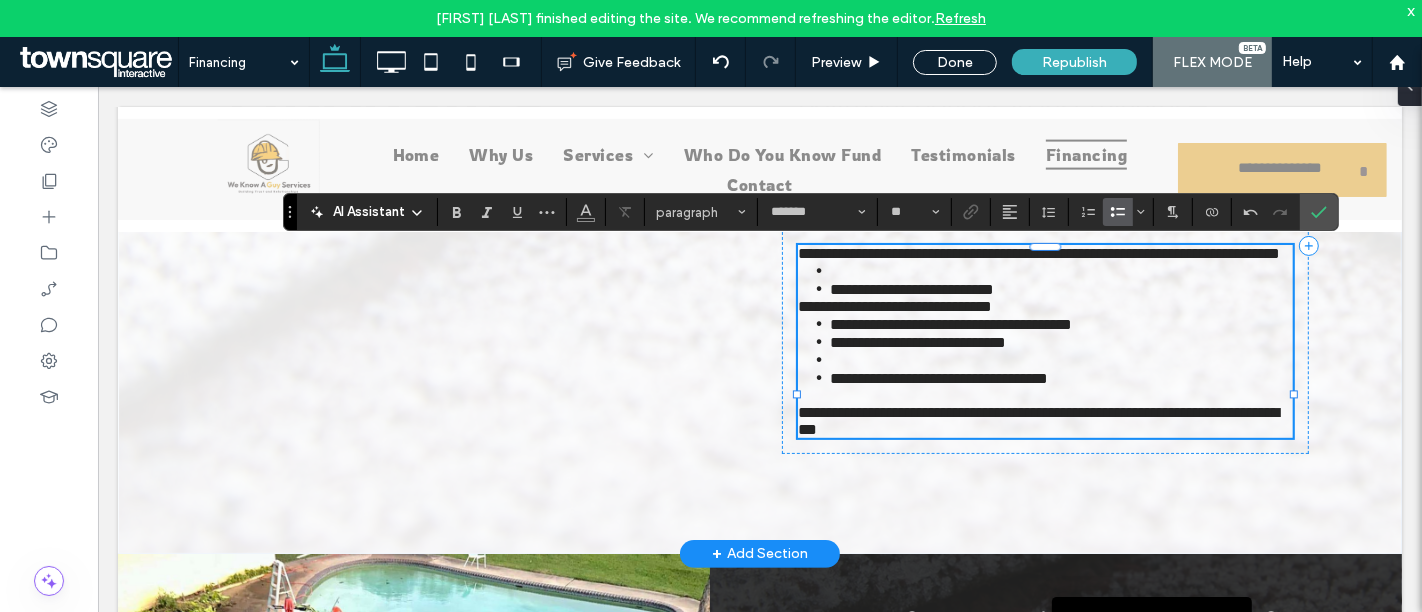 click at bounding box center (1060, 359) 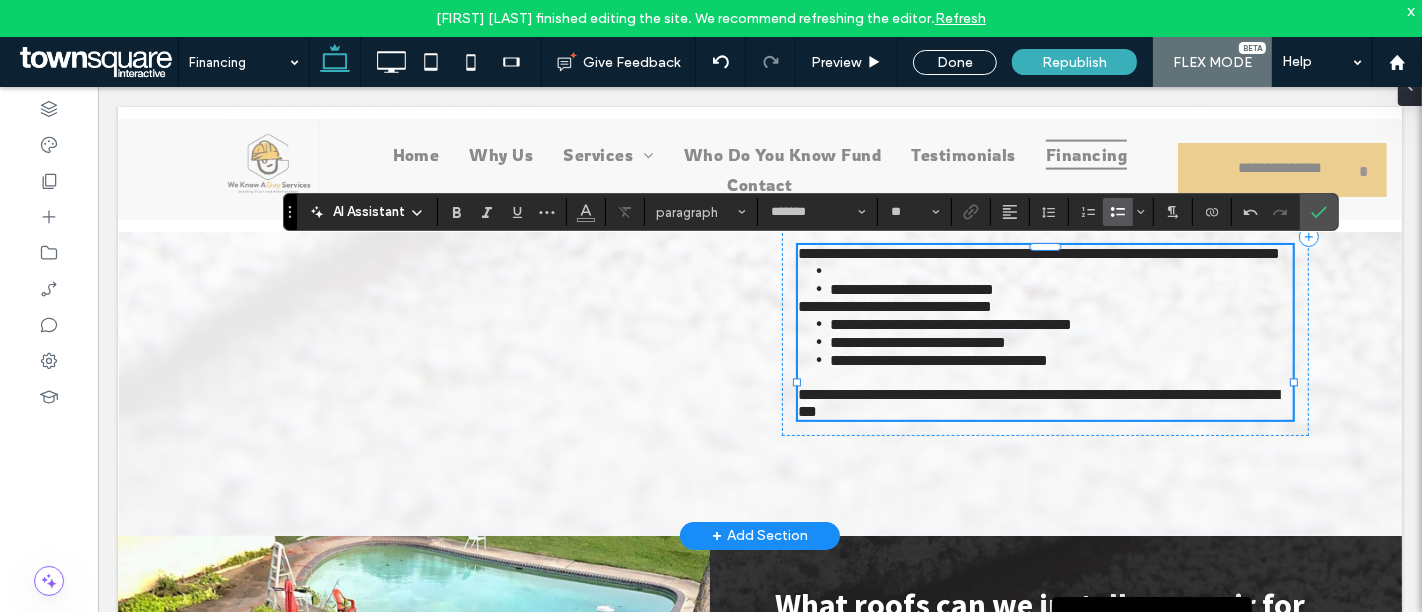 click on "**********" at bounding box center [894, 305] 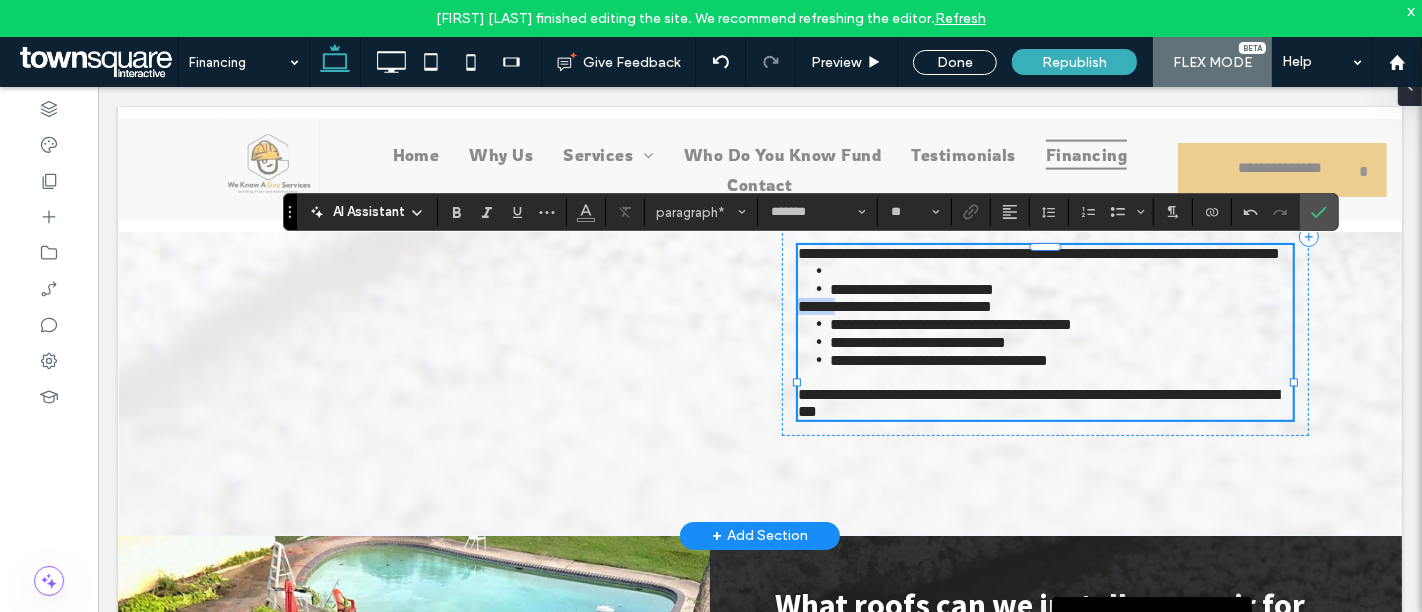 click on "**********" at bounding box center (894, 305) 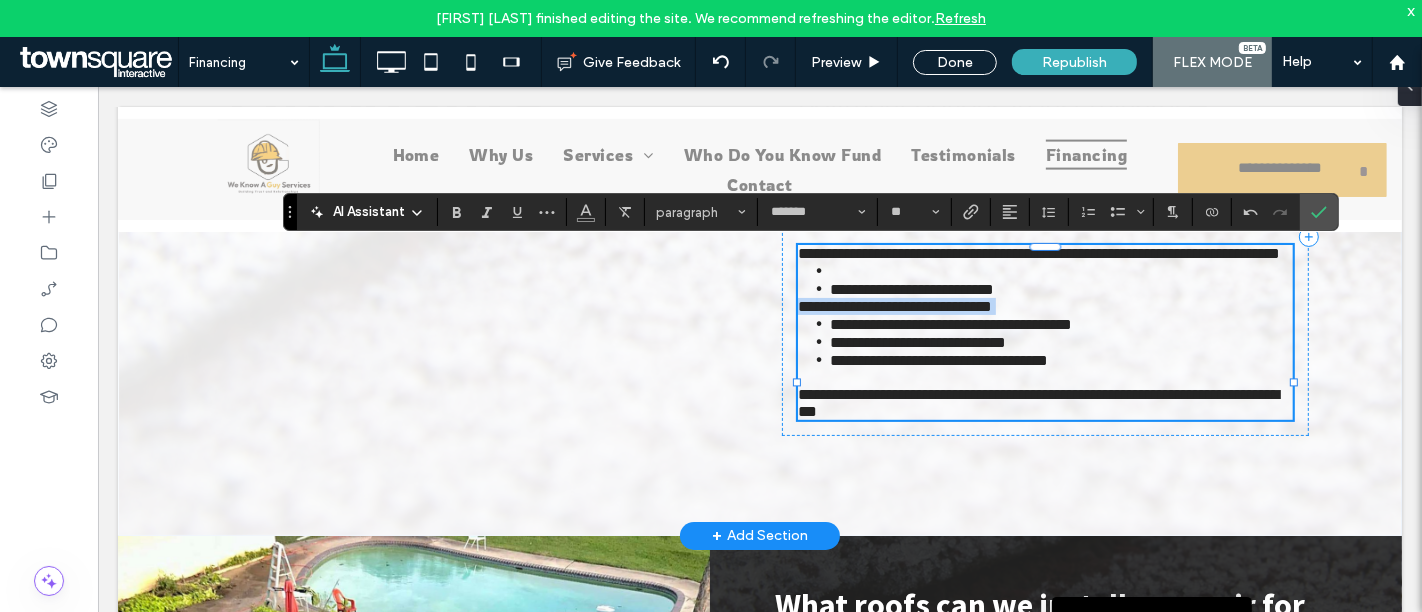 click on "**********" at bounding box center [894, 305] 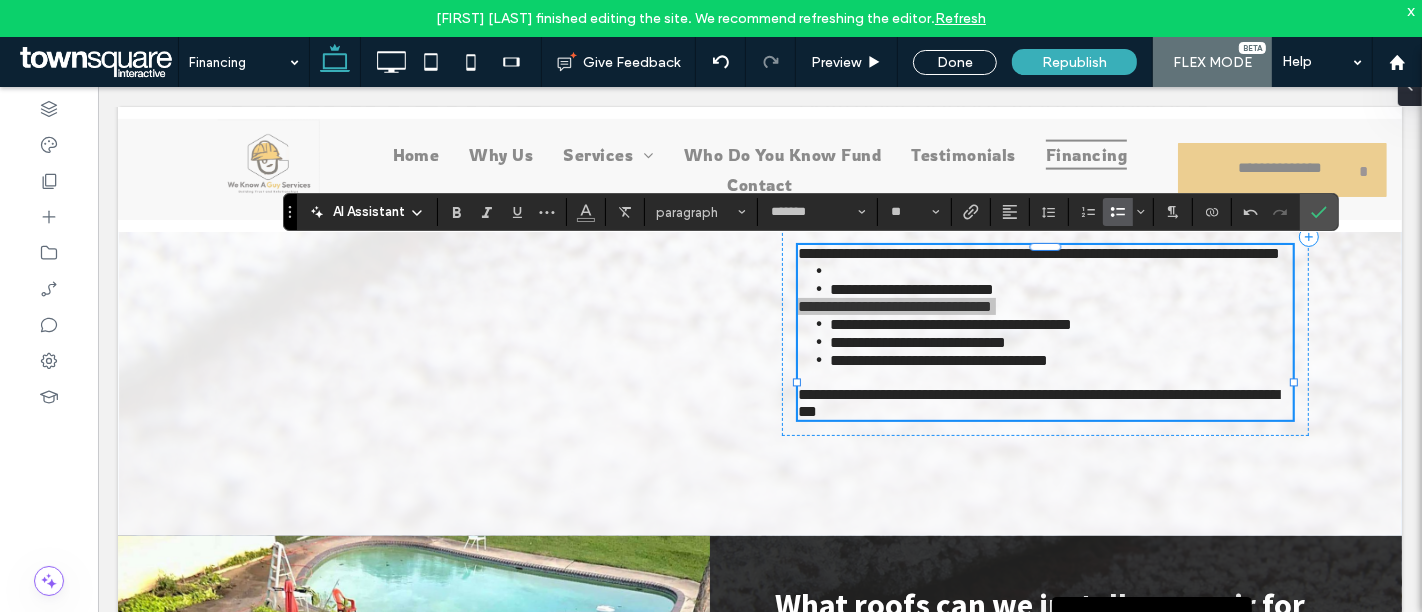 click 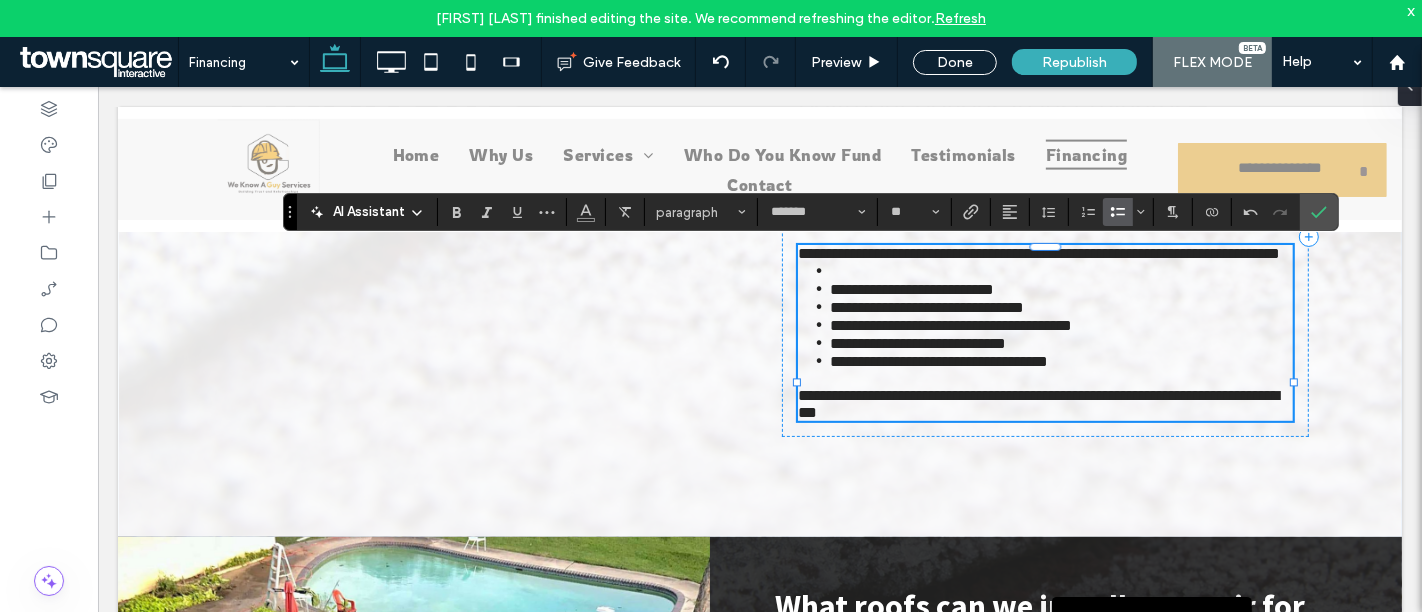 click on "﻿" at bounding box center (1060, 270) 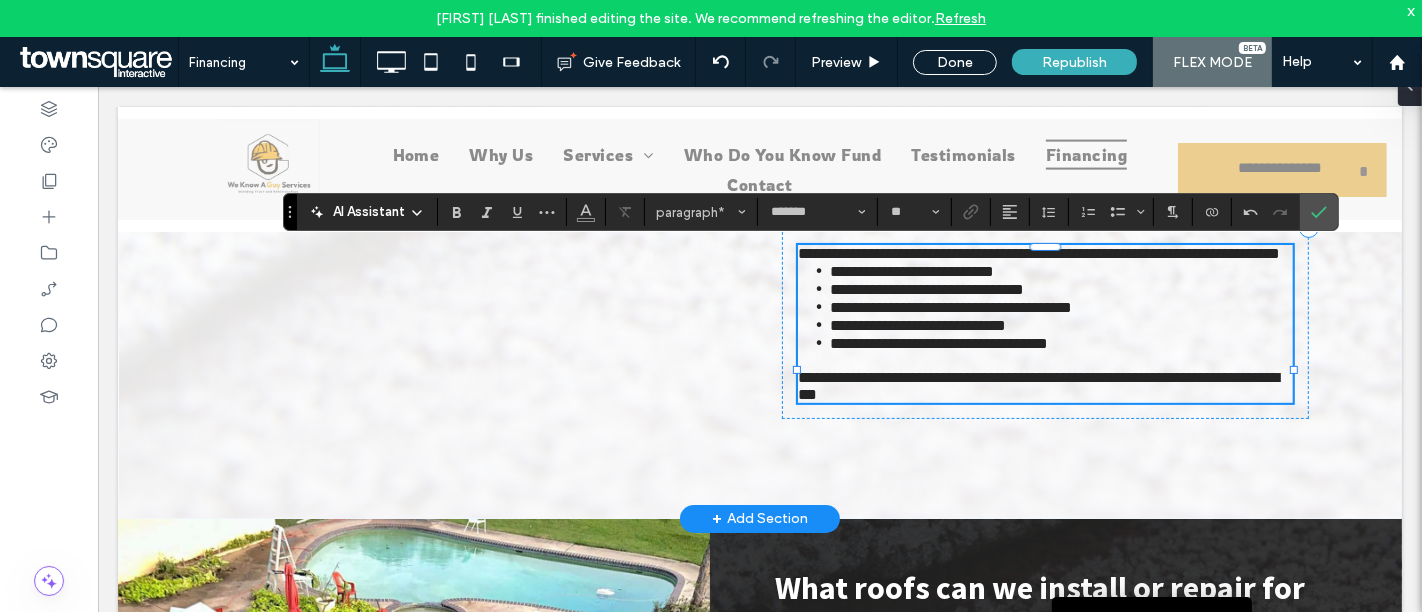 click on "**********" at bounding box center (1060, 270) 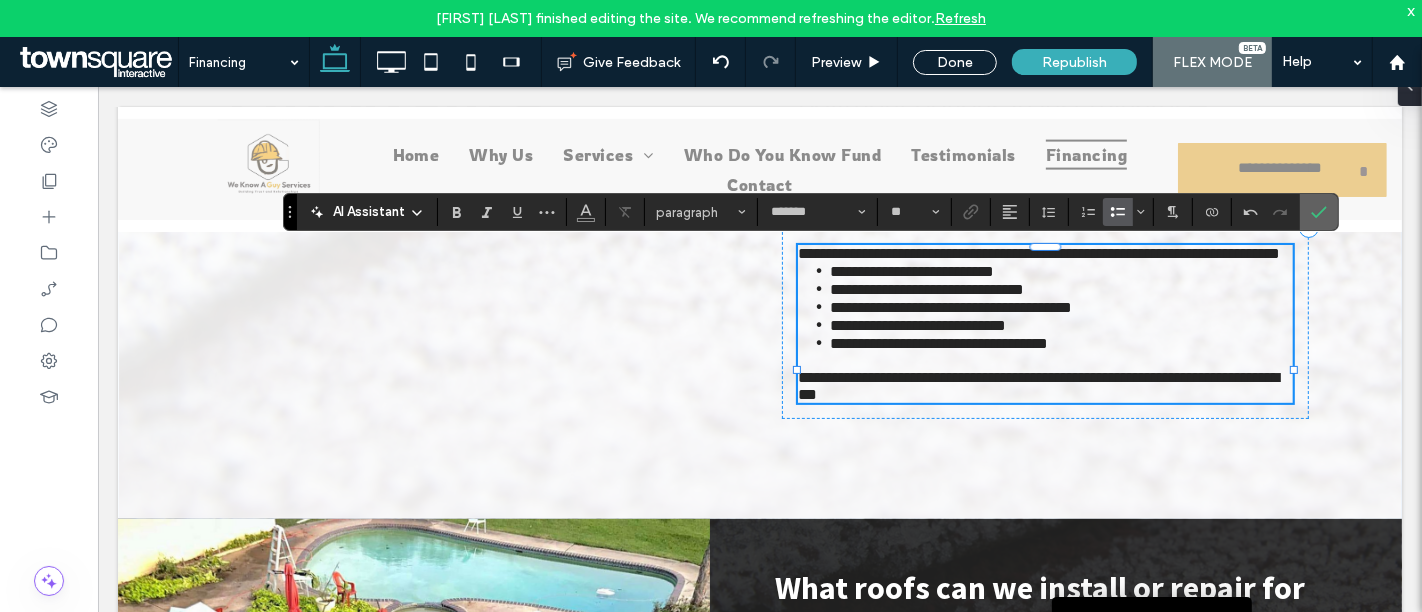 click 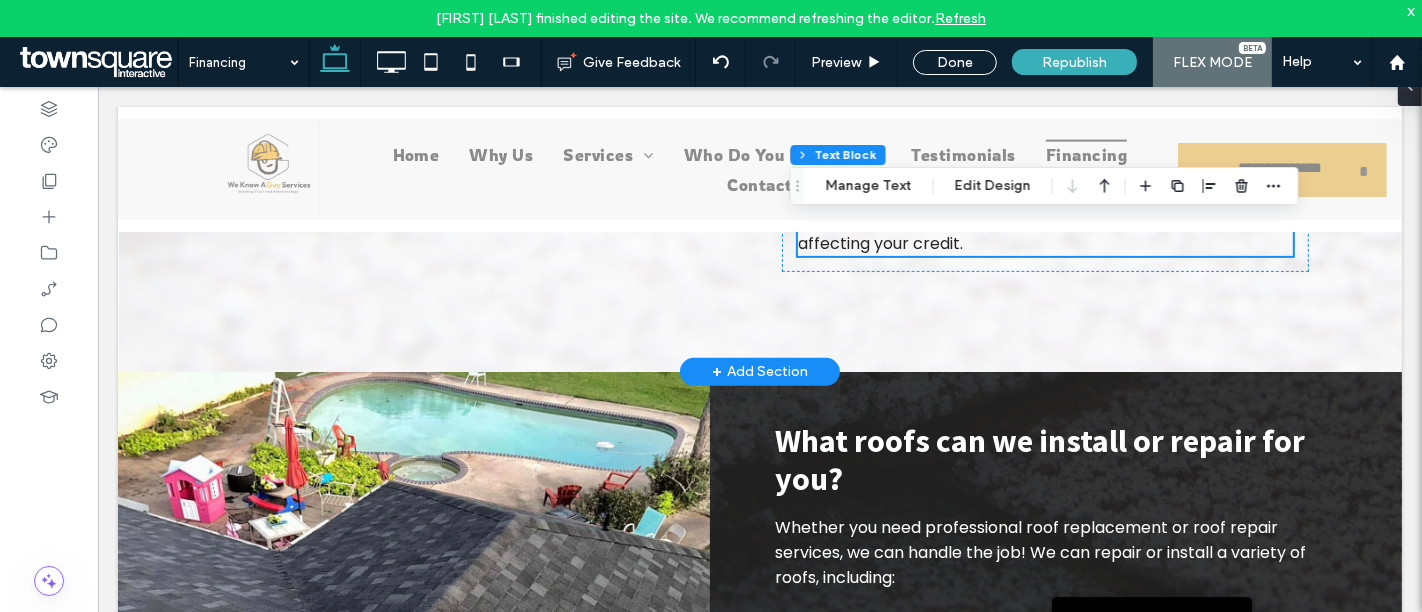 scroll, scrollTop: 572, scrollLeft: 0, axis: vertical 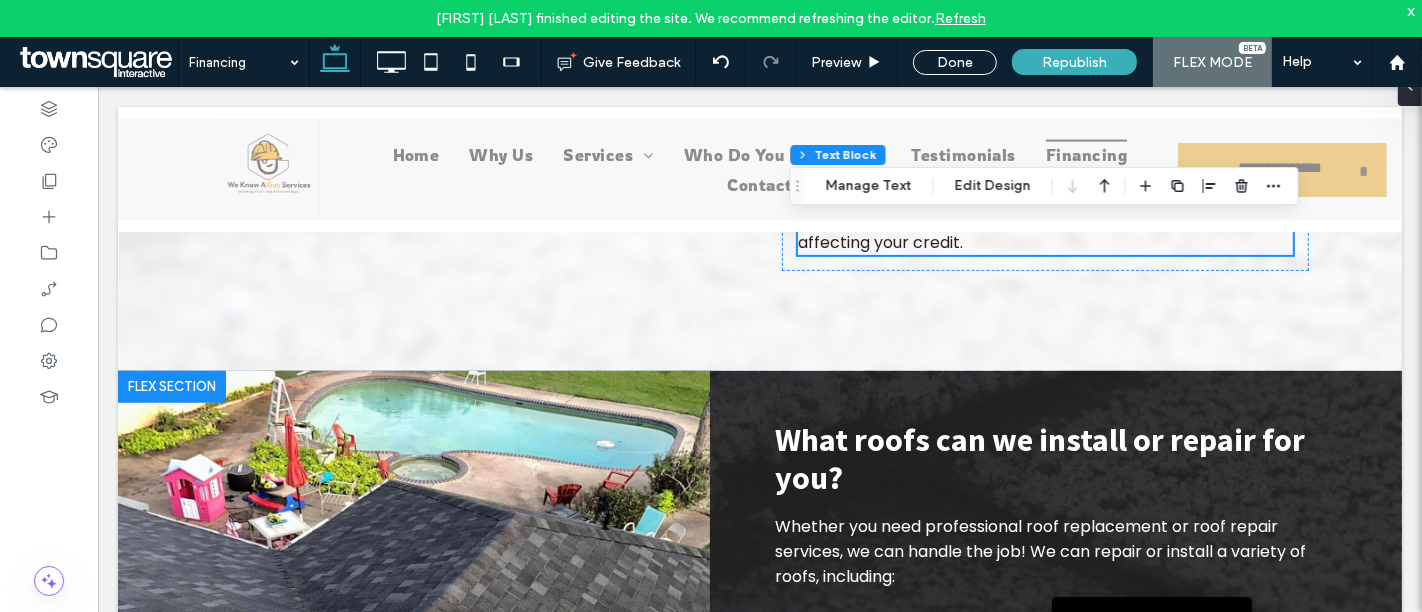 click at bounding box center [171, 386] 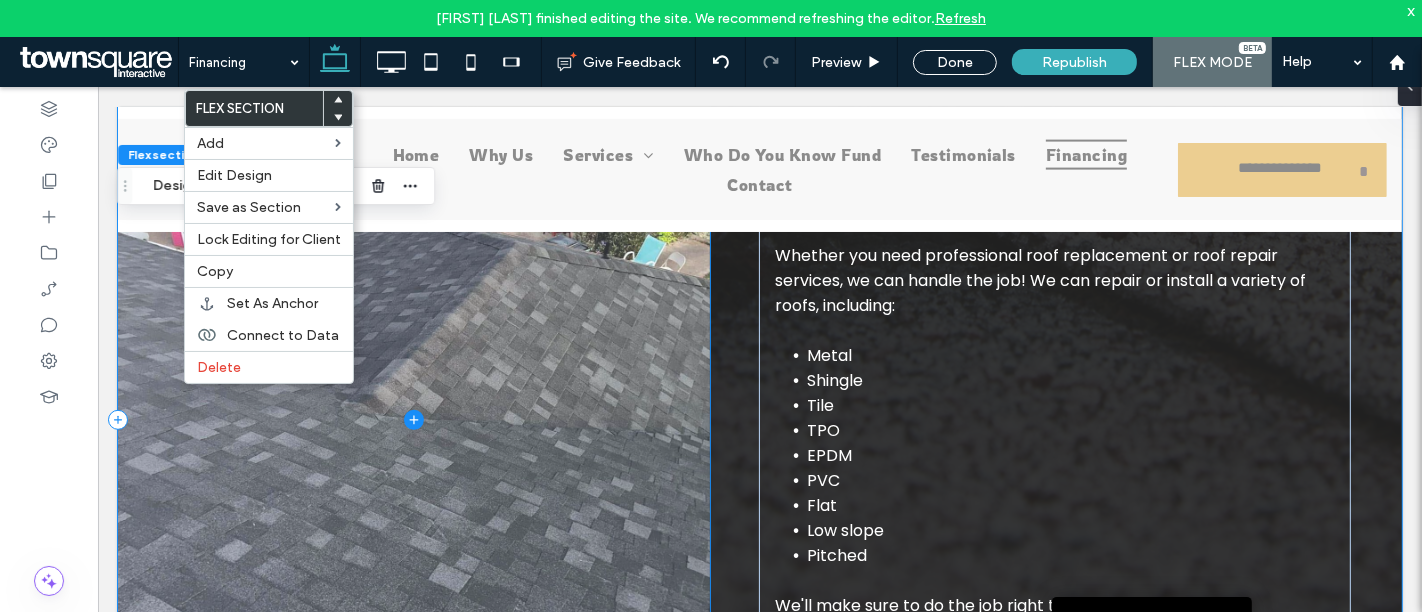 scroll, scrollTop: 852, scrollLeft: 0, axis: vertical 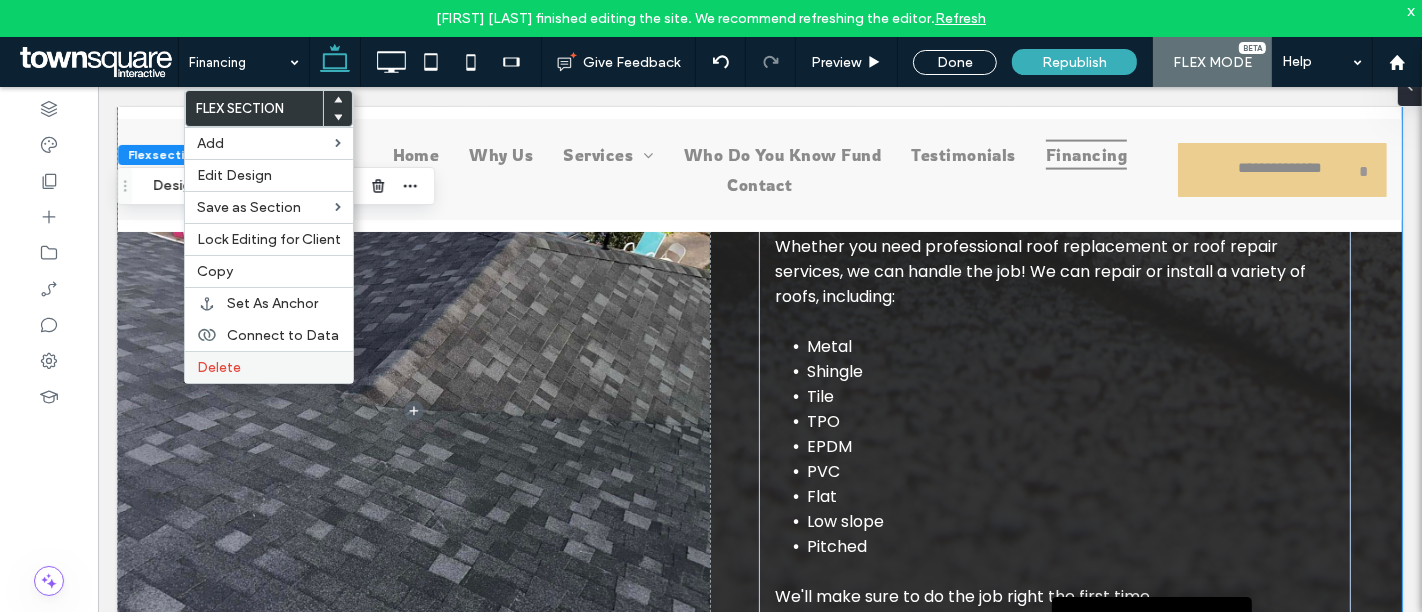 click on "Delete" at bounding box center [269, 367] 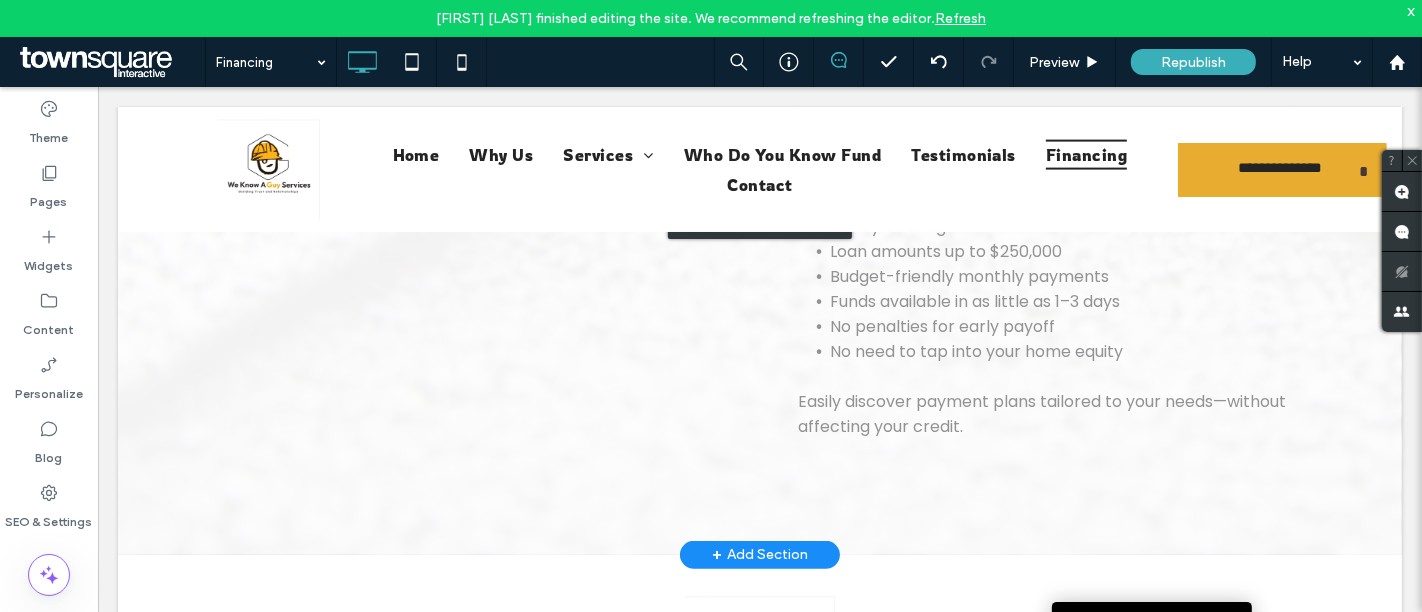 scroll, scrollTop: 504, scrollLeft: 0, axis: vertical 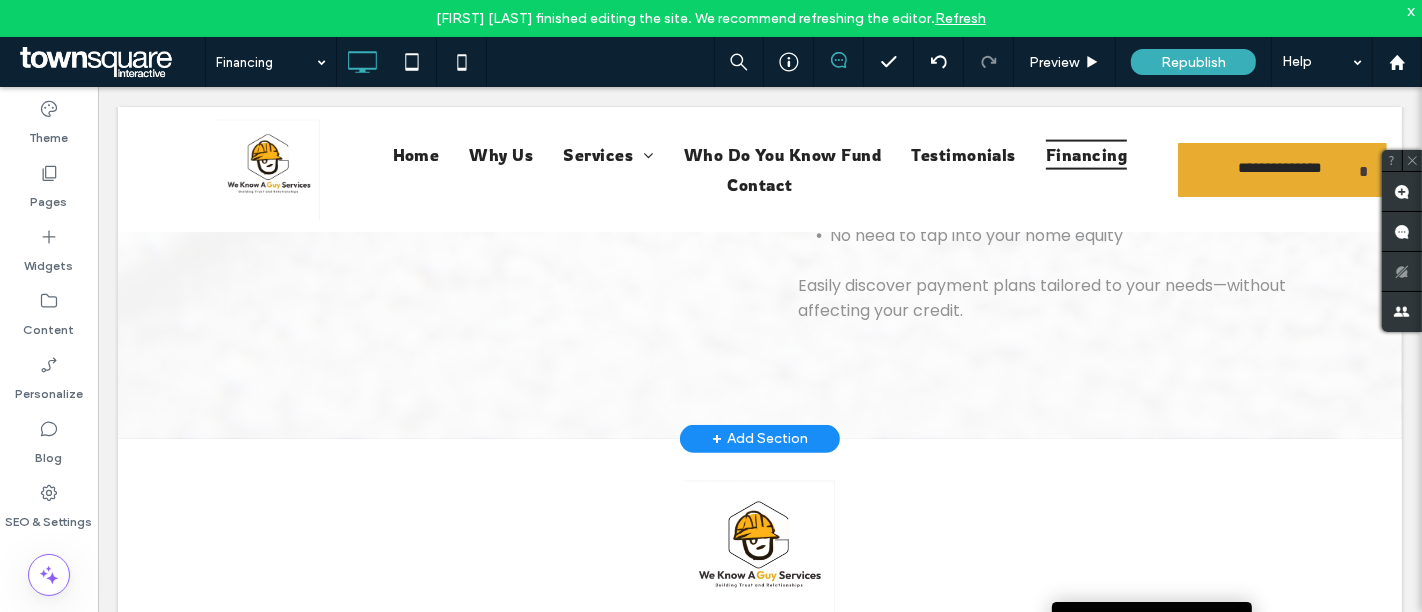 click on "+ Add Section" at bounding box center (759, 438) 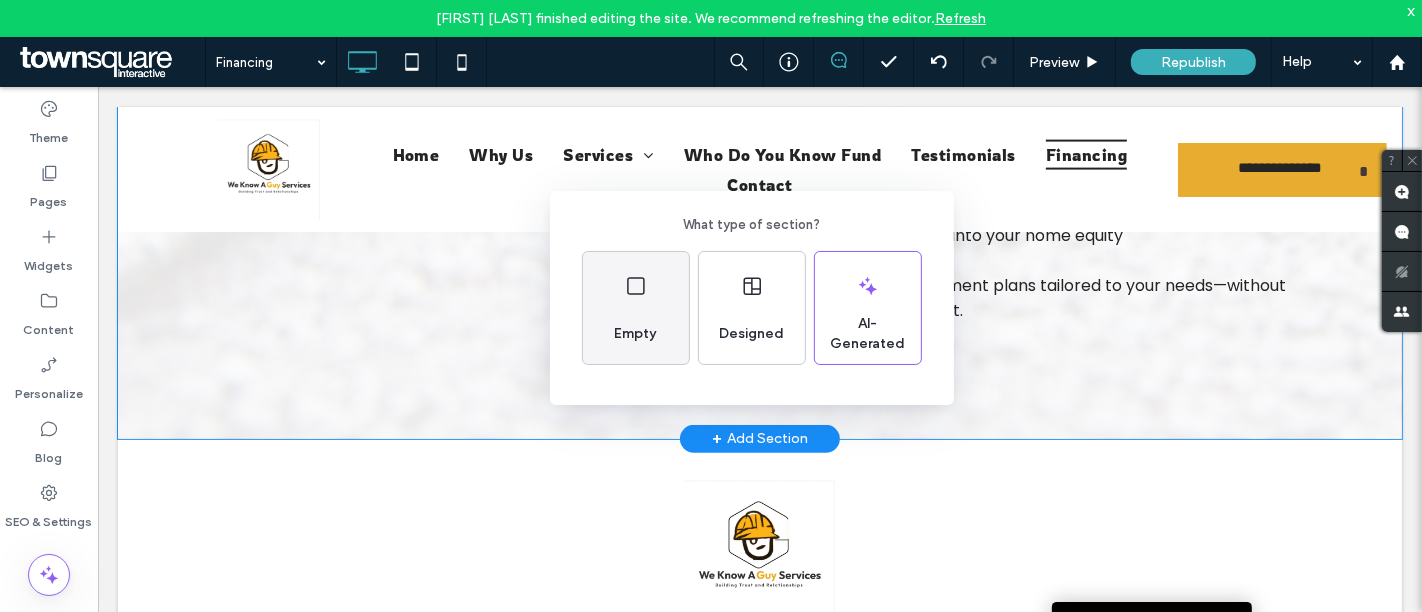 click on "Empty" at bounding box center [636, 334] 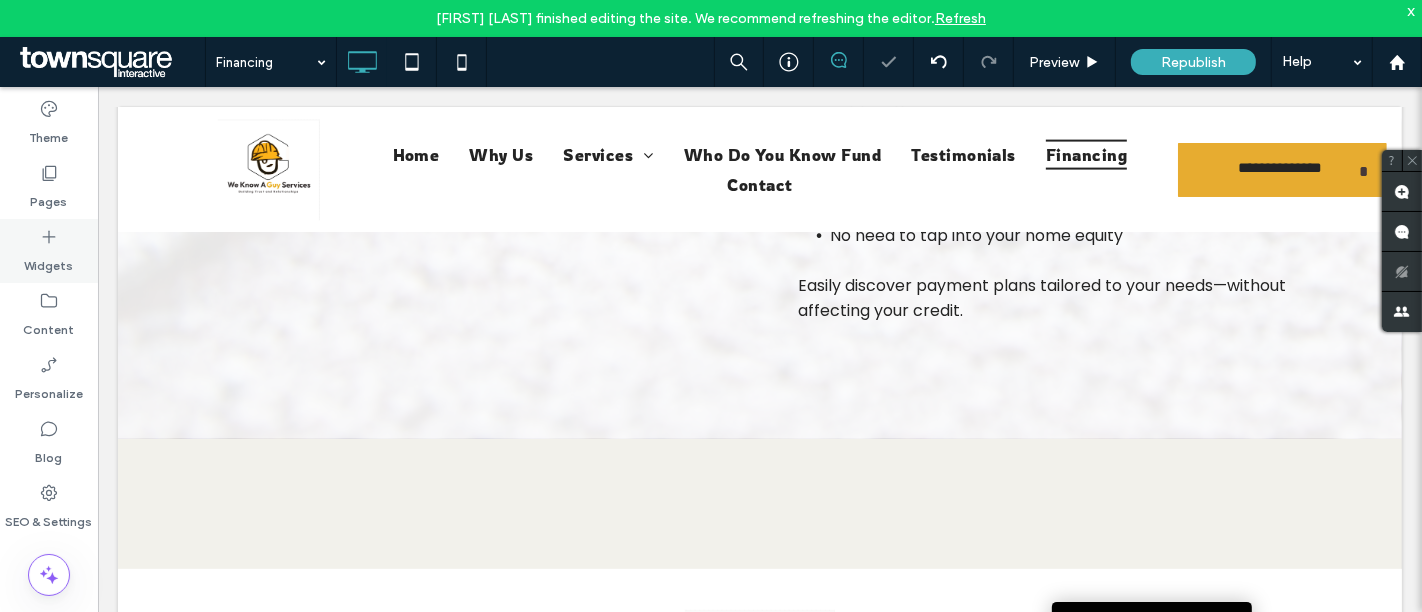 click on "Widgets" at bounding box center (49, 261) 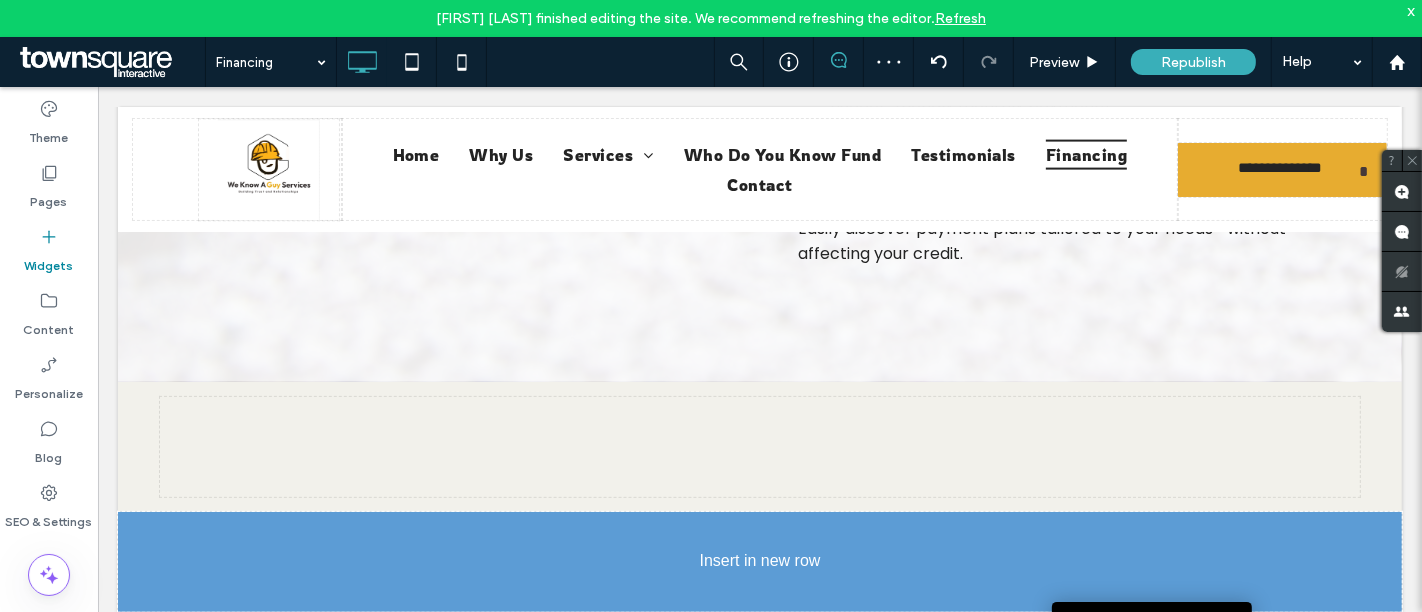 scroll, scrollTop: 592, scrollLeft: 0, axis: vertical 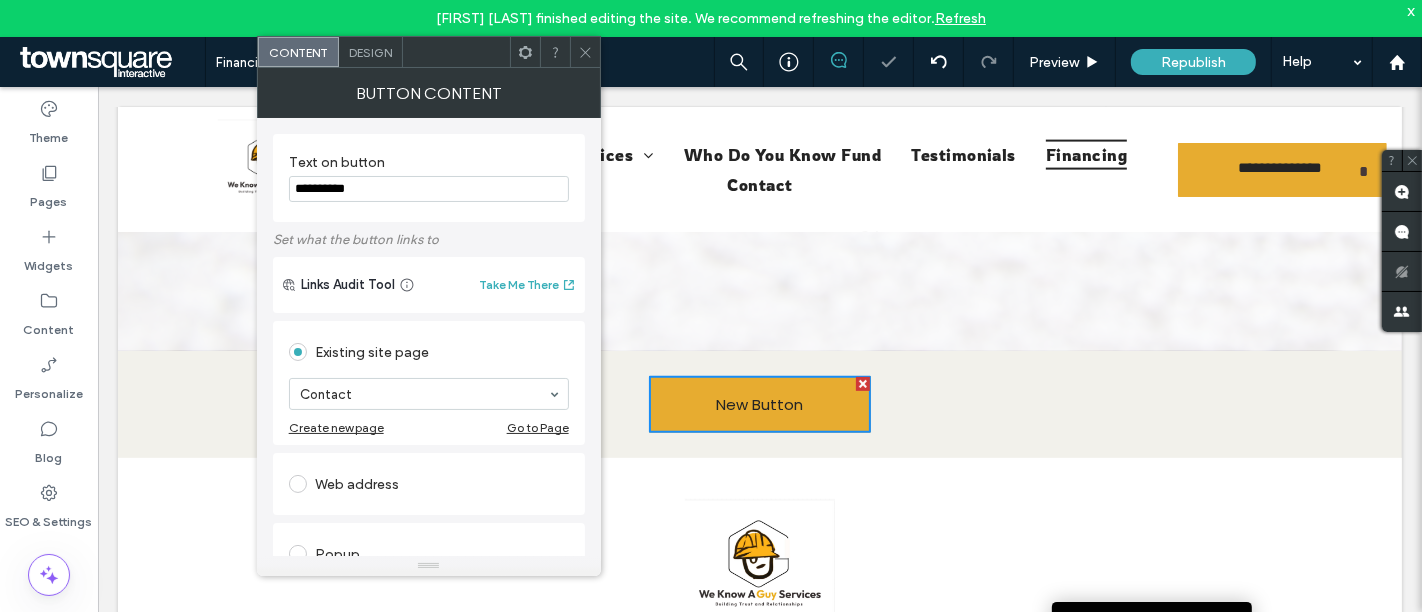 click on "**********" at bounding box center [429, 189] 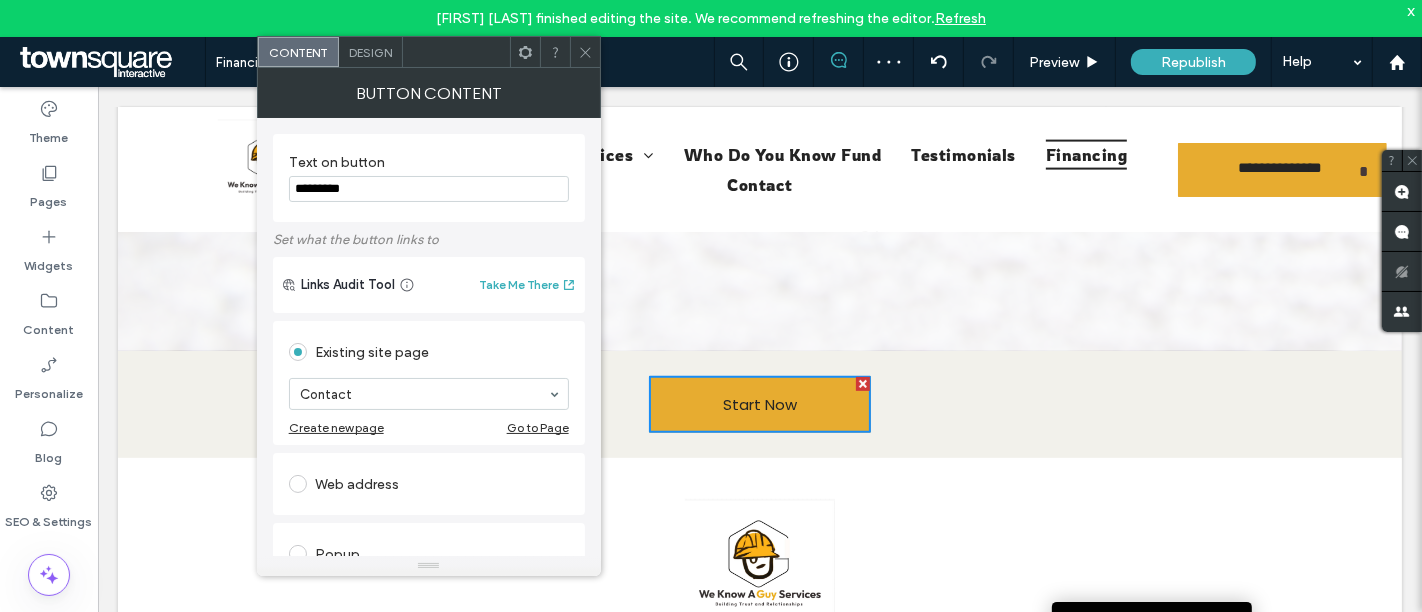 type on "*********" 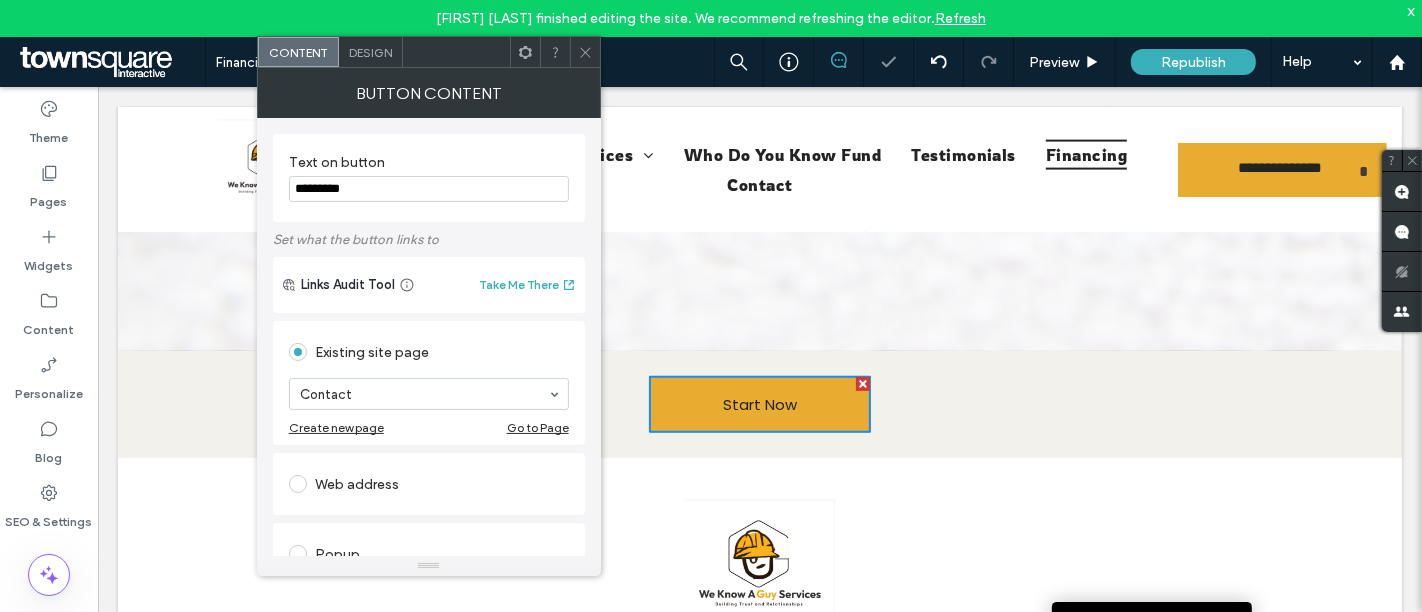 click 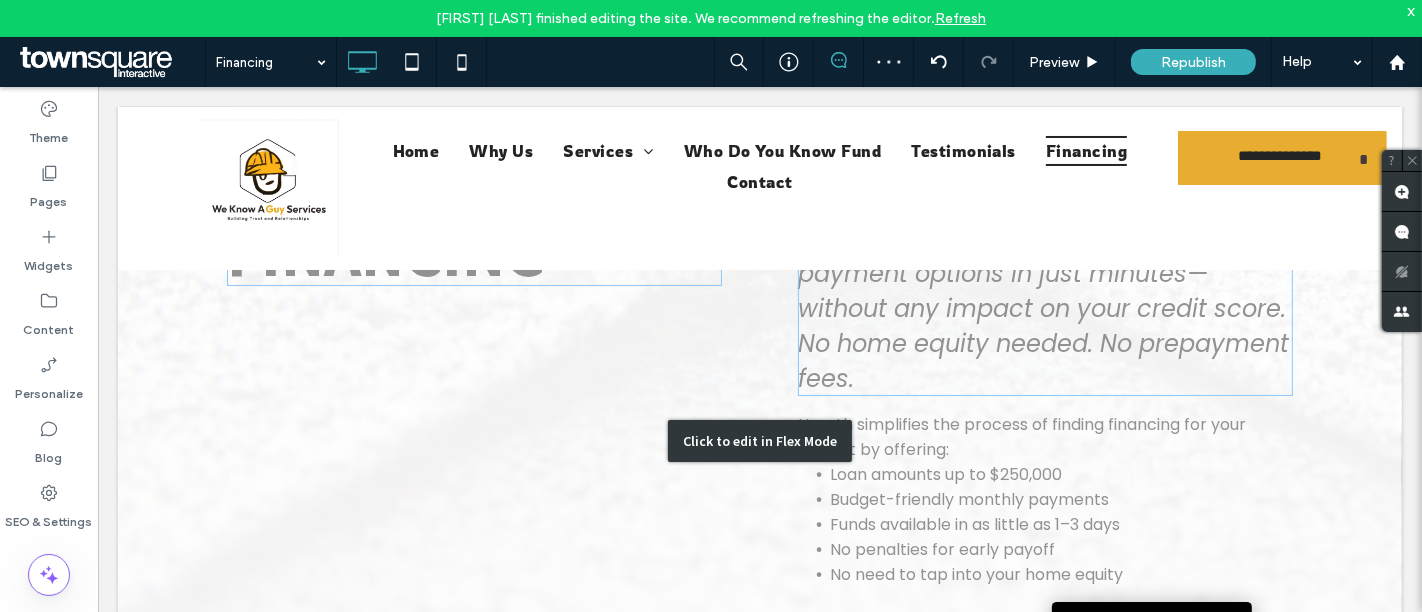 scroll, scrollTop: 0, scrollLeft: 0, axis: both 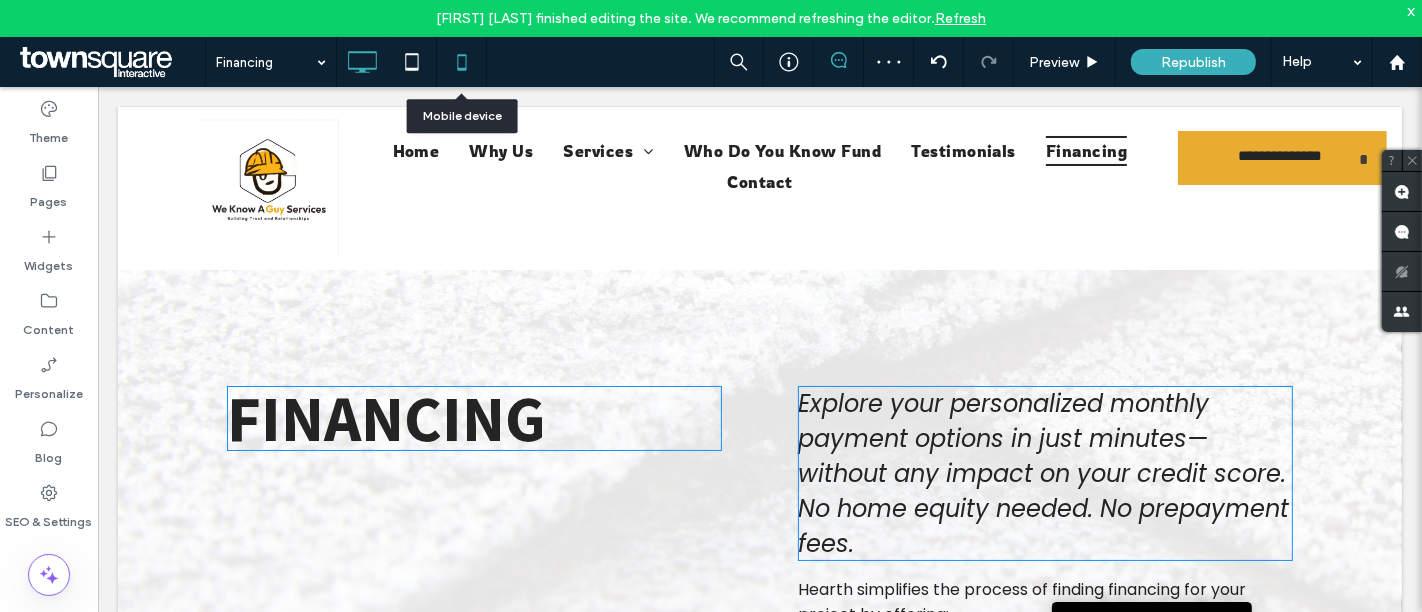 click 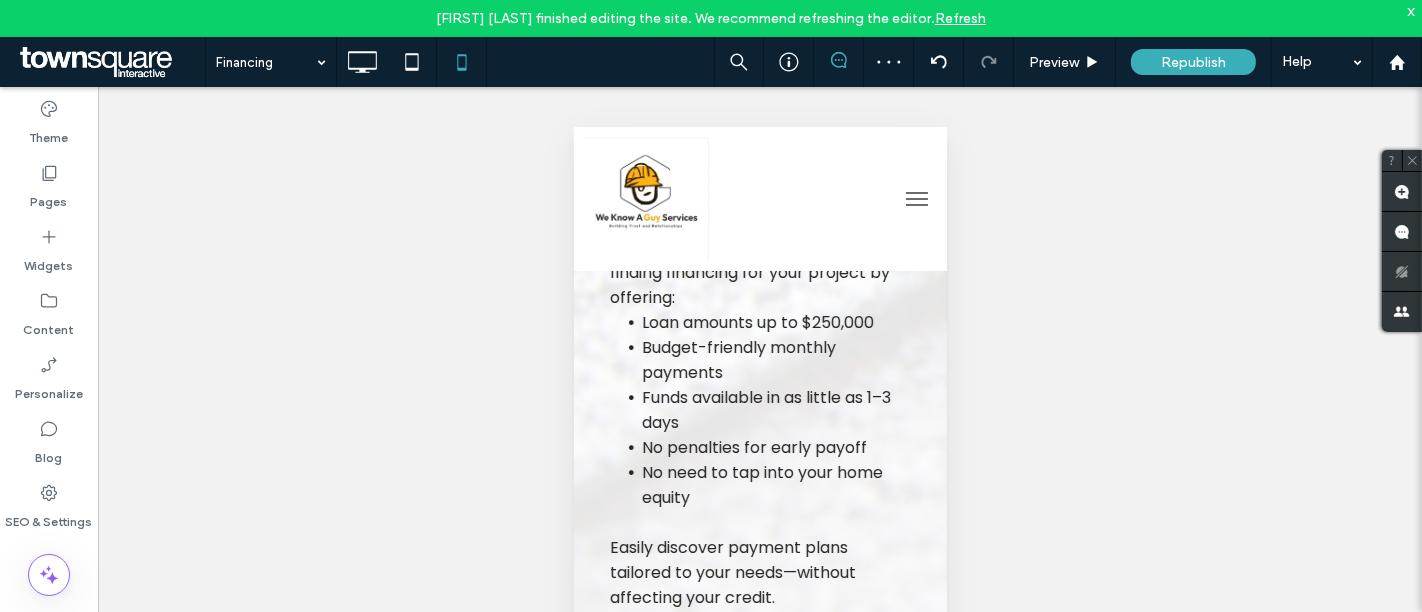 scroll, scrollTop: 0, scrollLeft: 0, axis: both 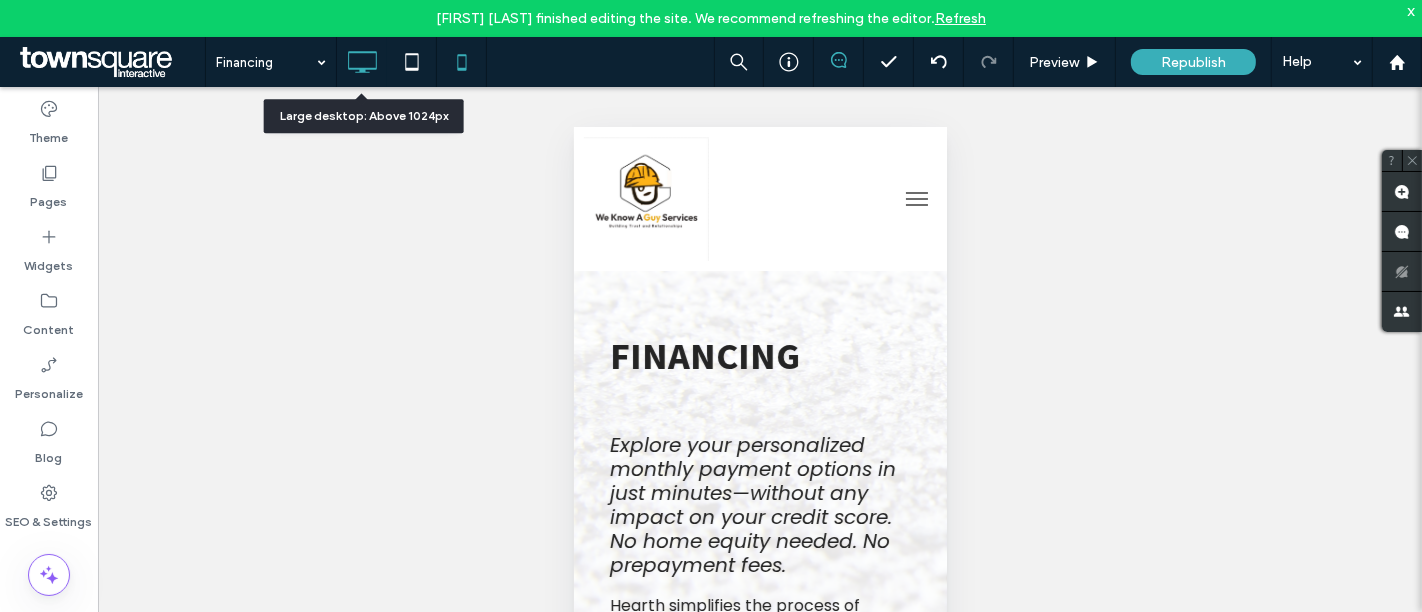 click 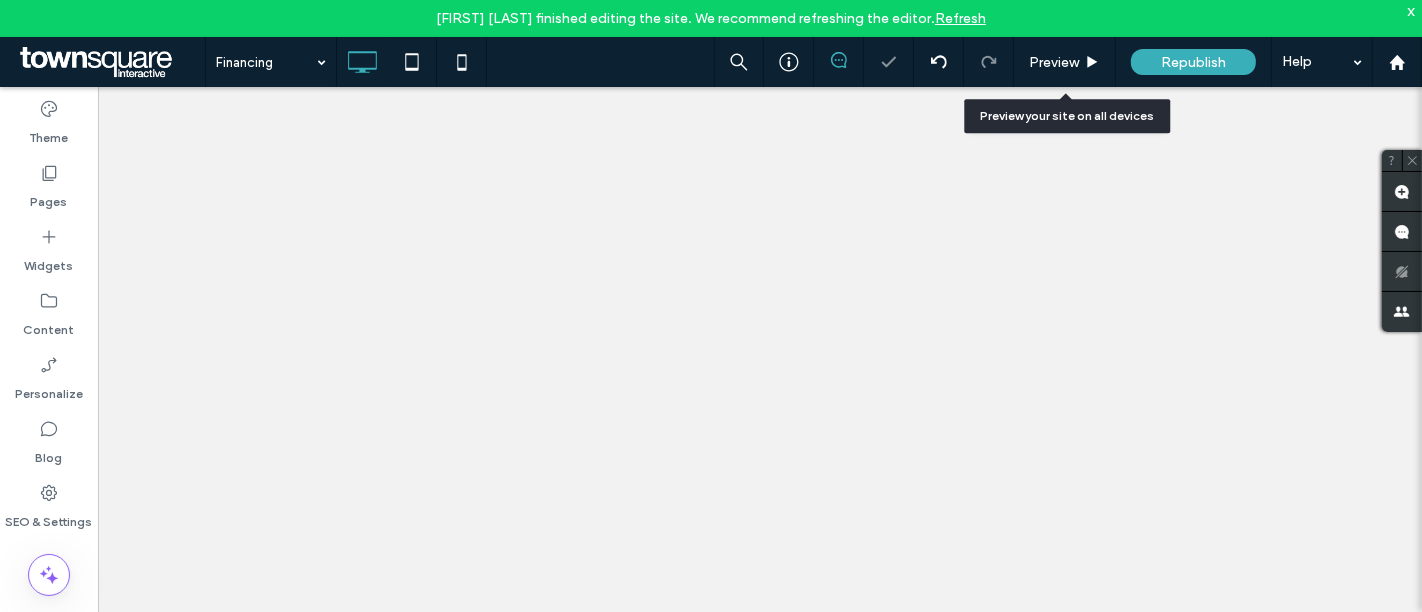 click on "Republish" at bounding box center [1193, 62] 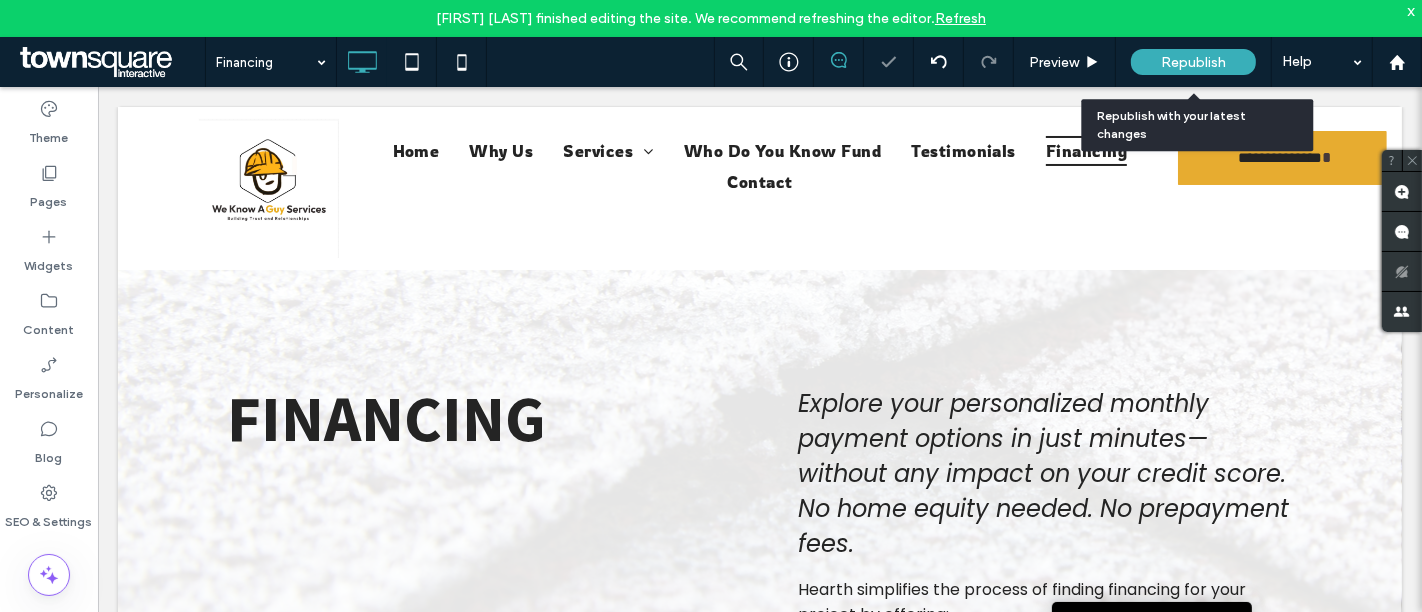scroll, scrollTop: 0, scrollLeft: 0, axis: both 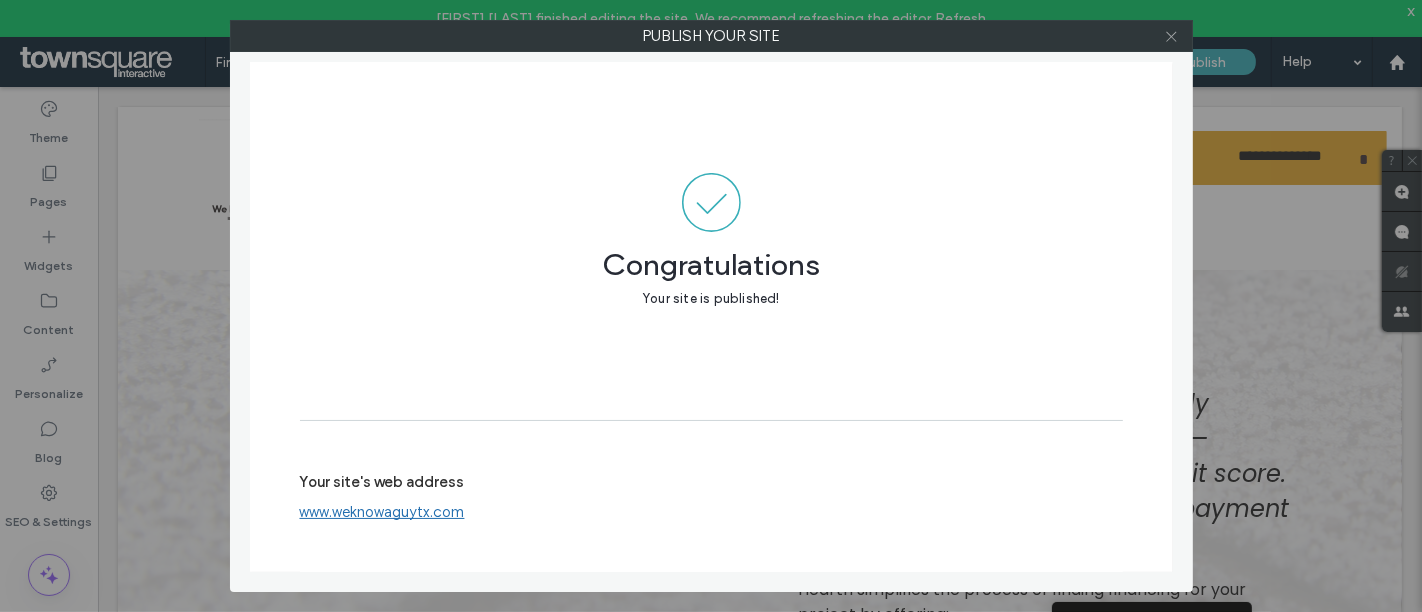 click 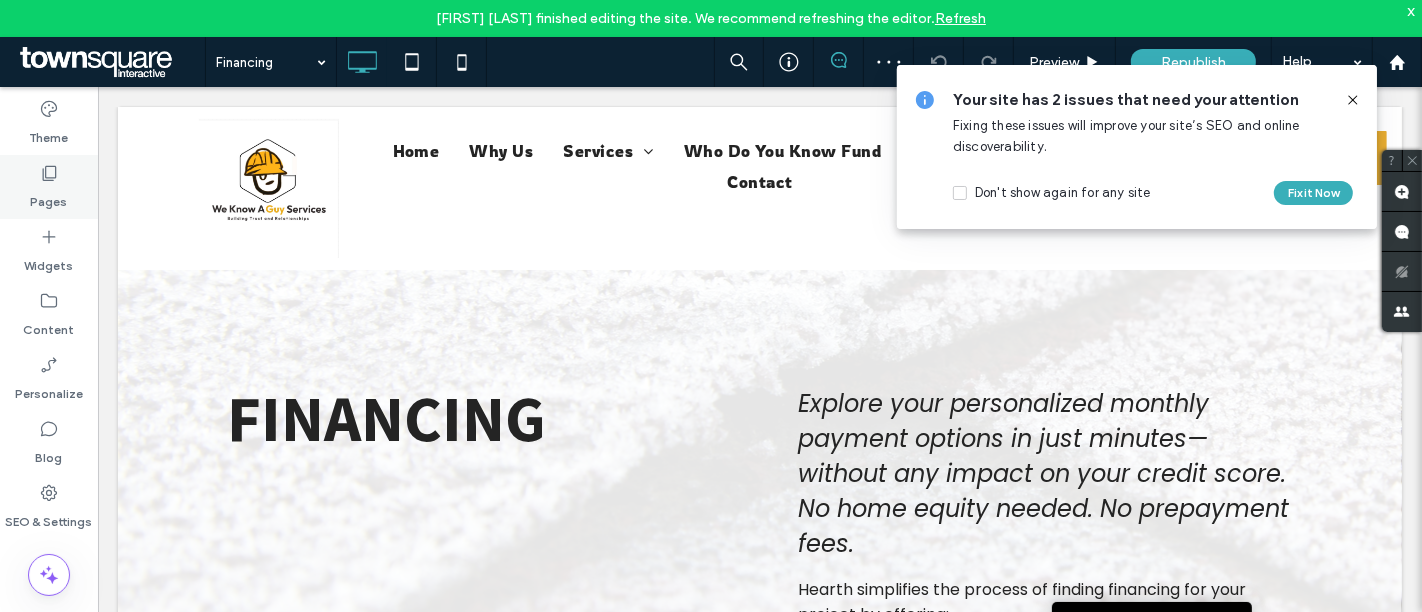 click on "Pages" at bounding box center [49, 197] 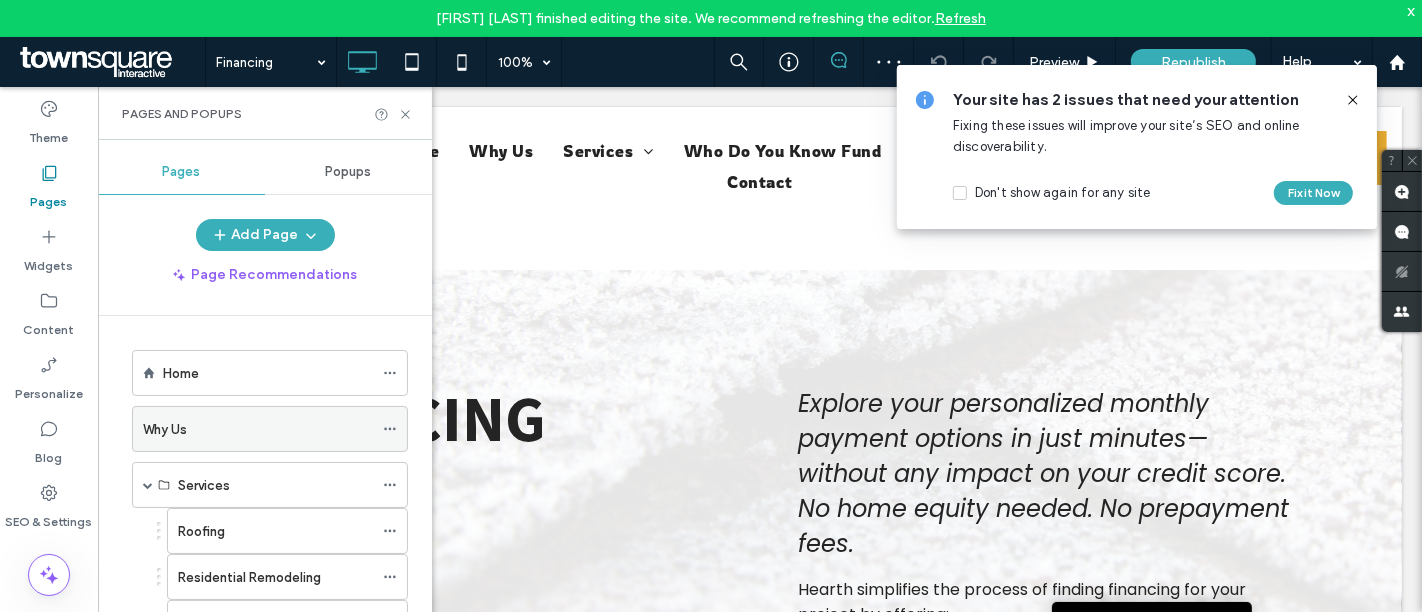 scroll, scrollTop: 274, scrollLeft: 0, axis: vertical 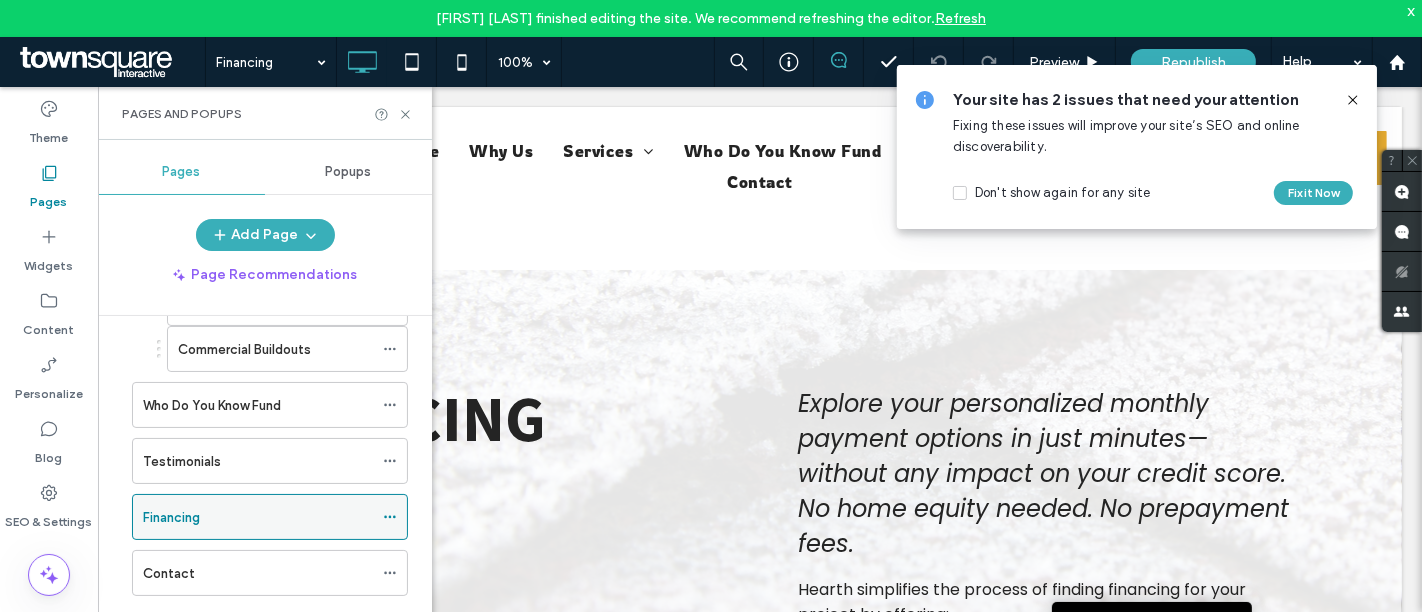 click 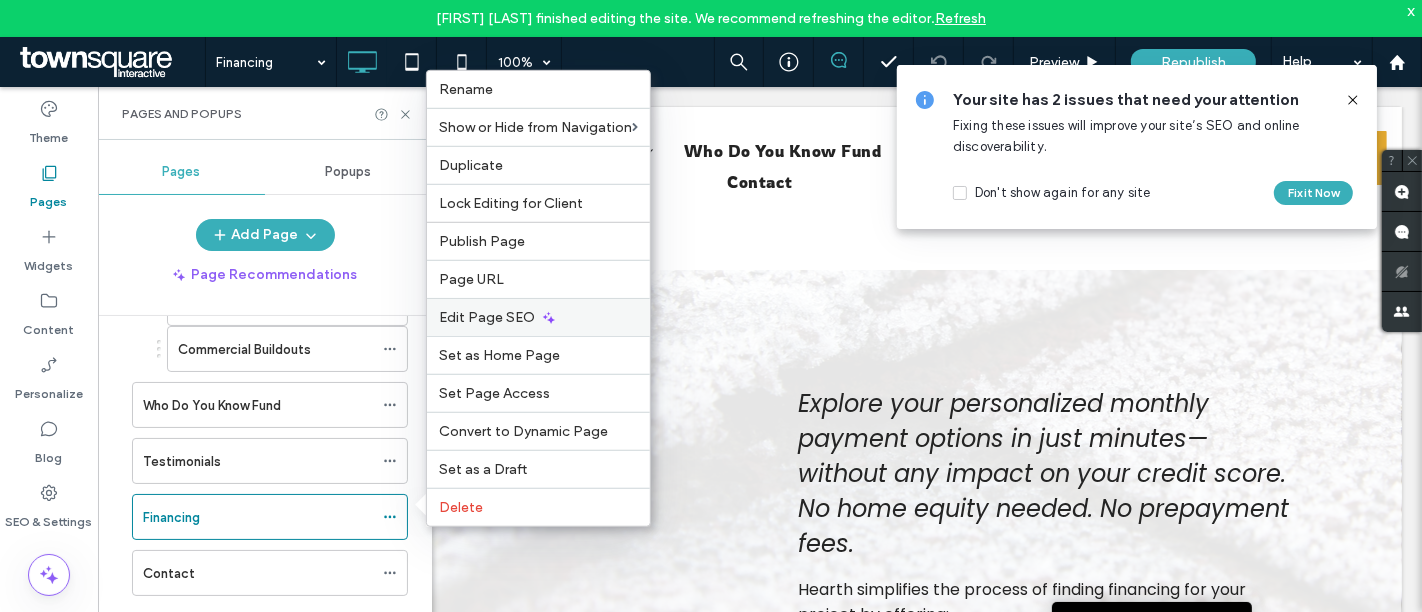 click on "Edit Page SEO" at bounding box center [487, 317] 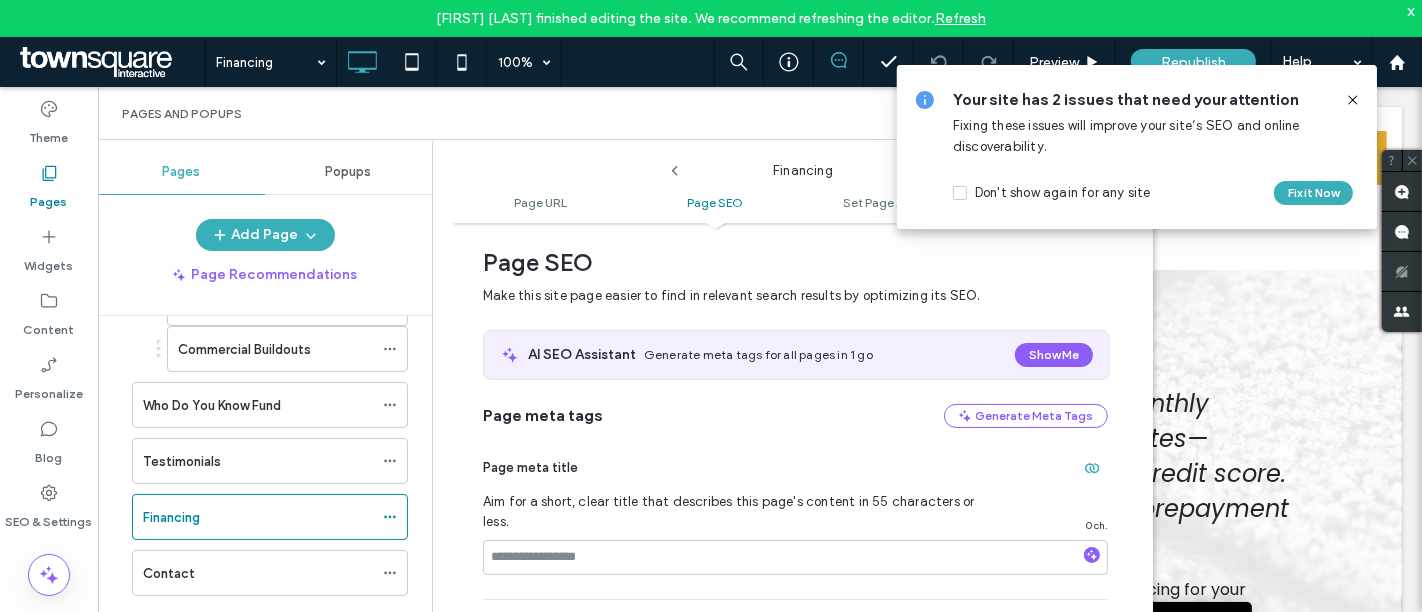 scroll, scrollTop: 310, scrollLeft: 0, axis: vertical 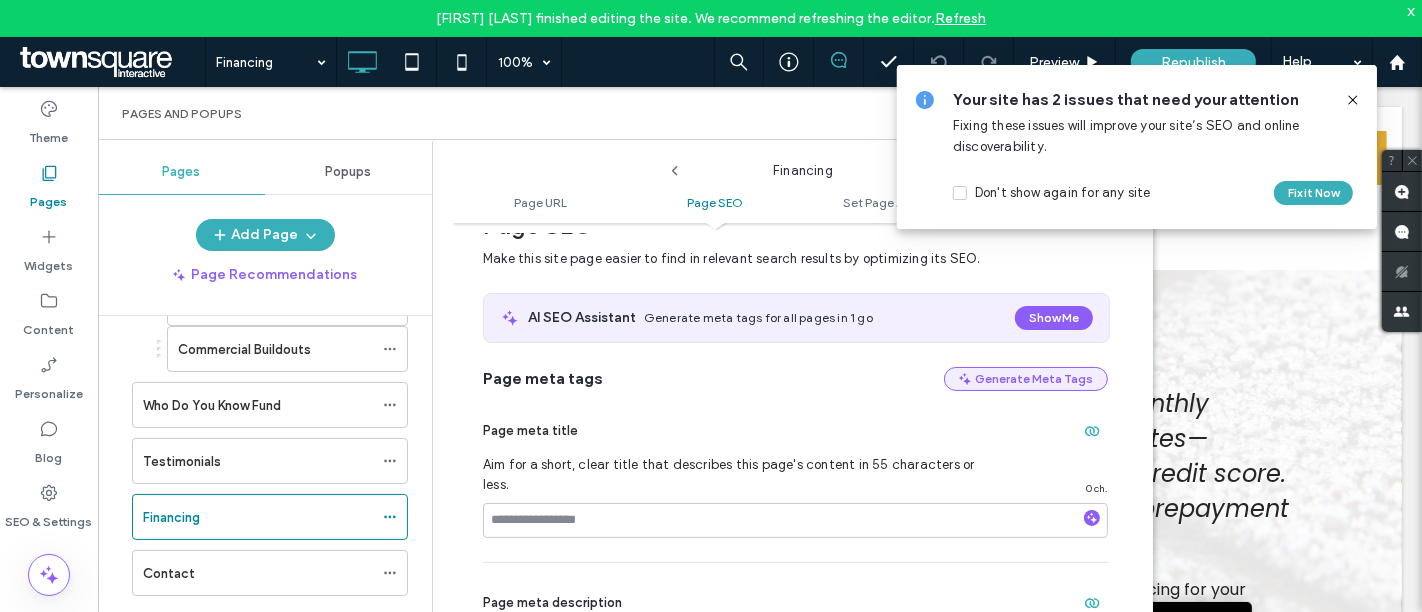 click on "Generate Meta Tags" at bounding box center [1026, 379] 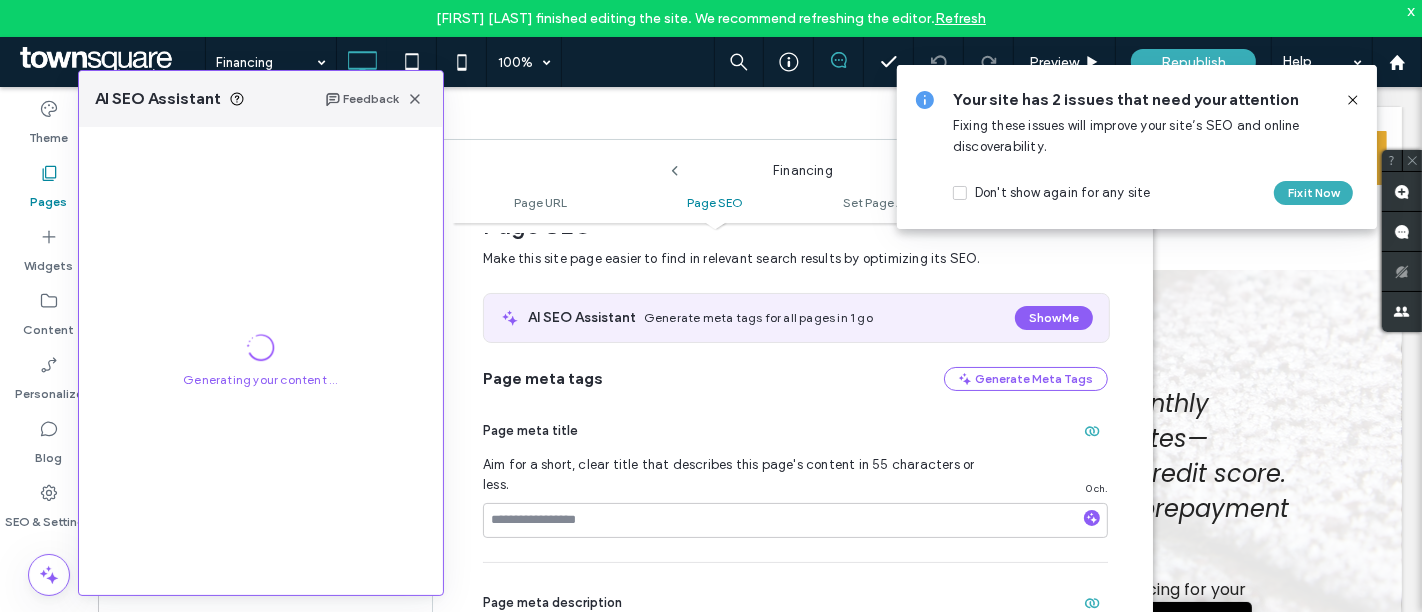 scroll, scrollTop: 377, scrollLeft: 0, axis: vertical 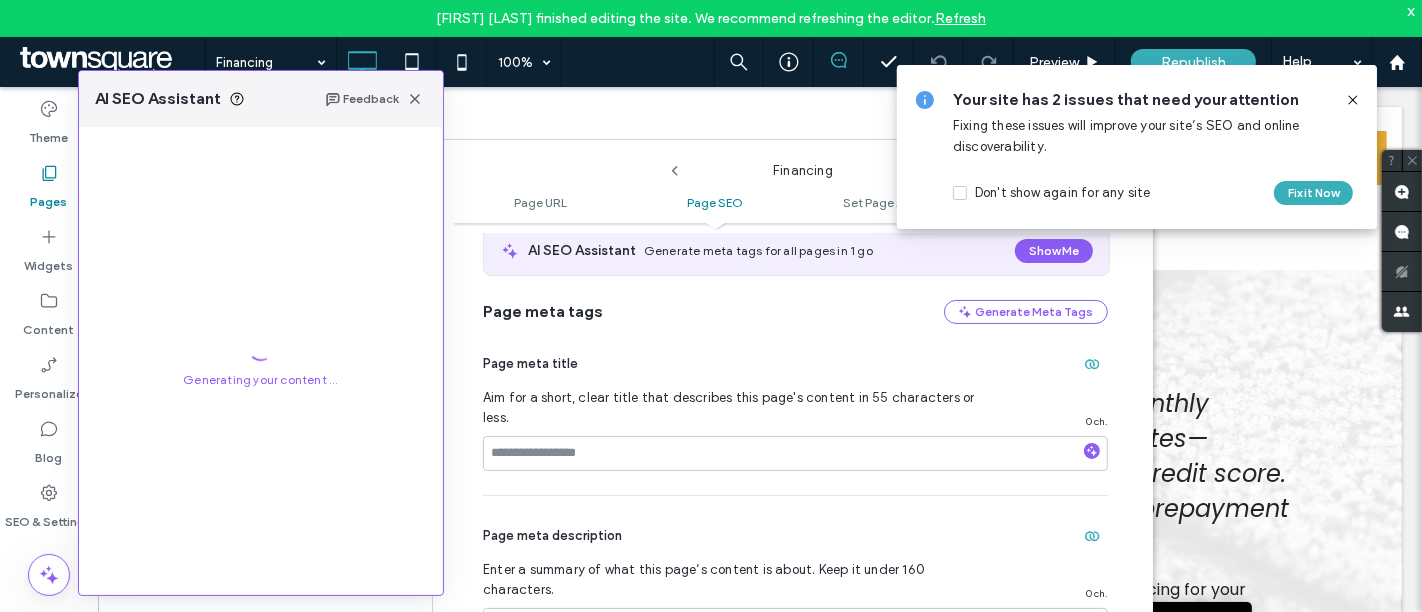 click 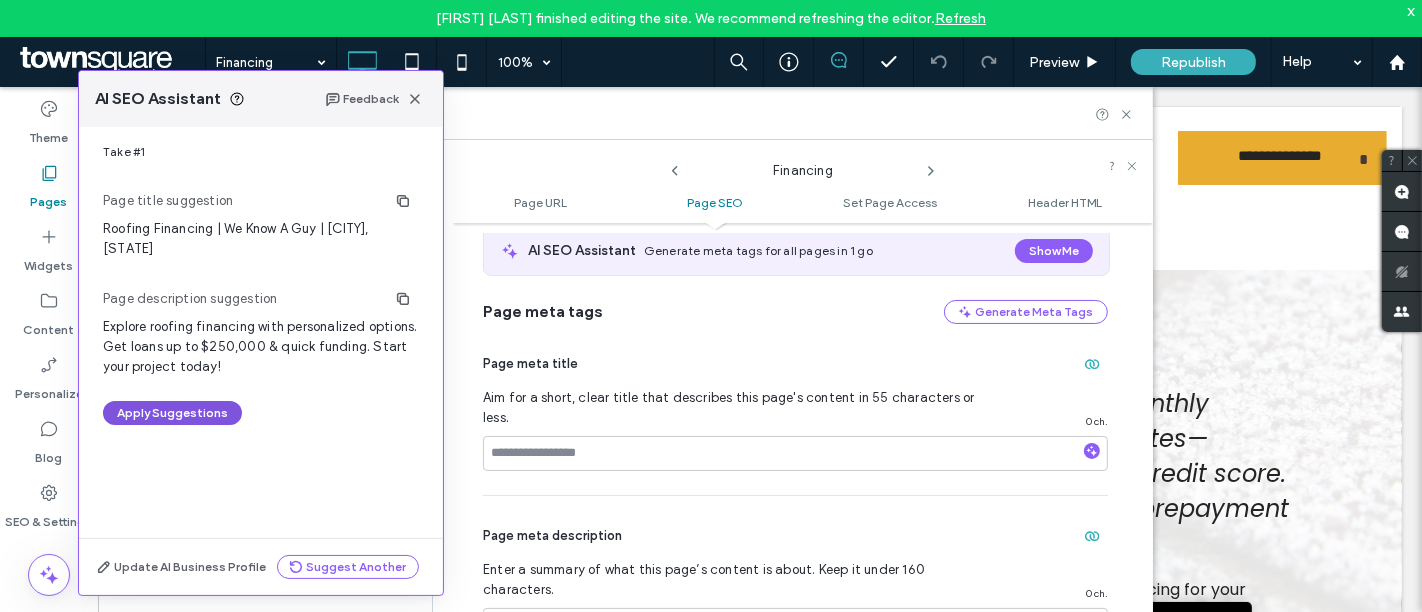 click on "Apply Suggestions" at bounding box center [172, 413] 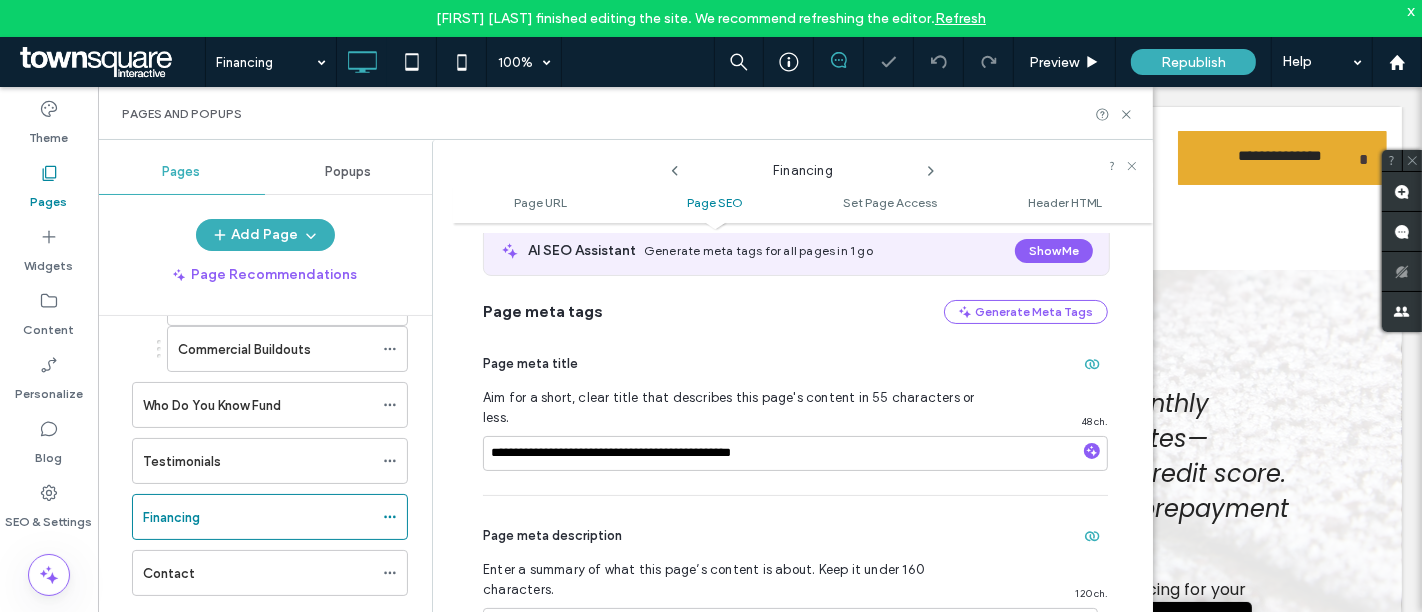 click on "**********" at bounding box center [795, 409] 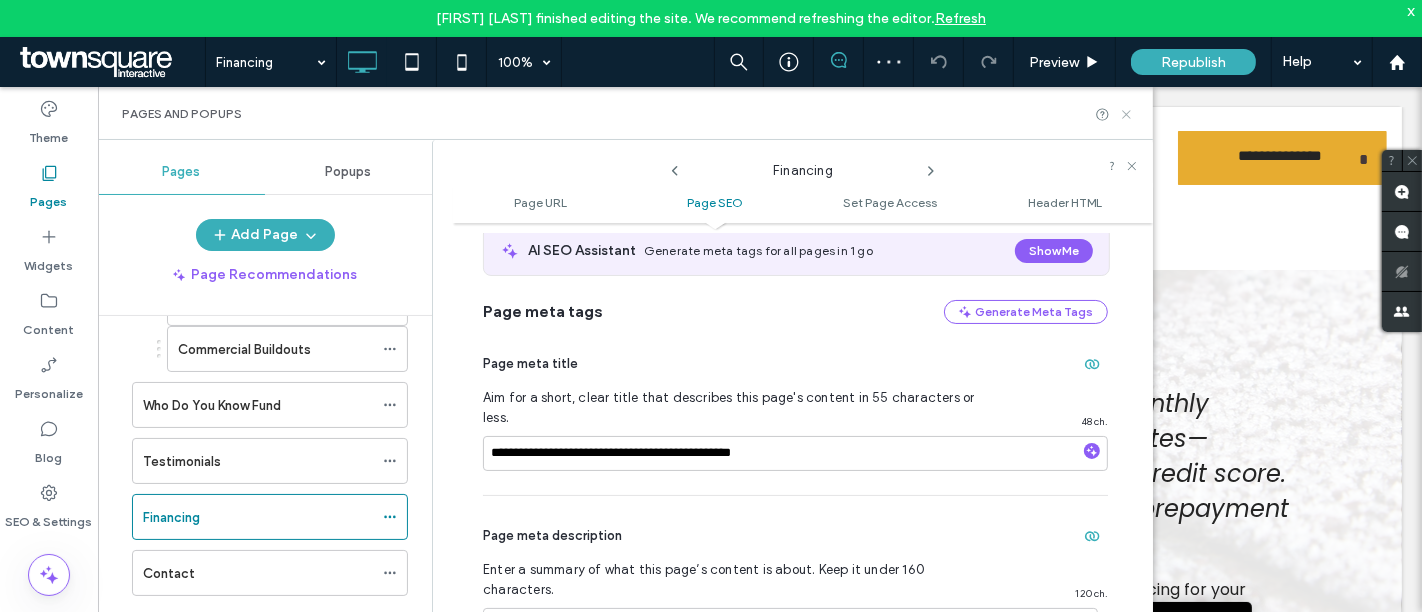 click 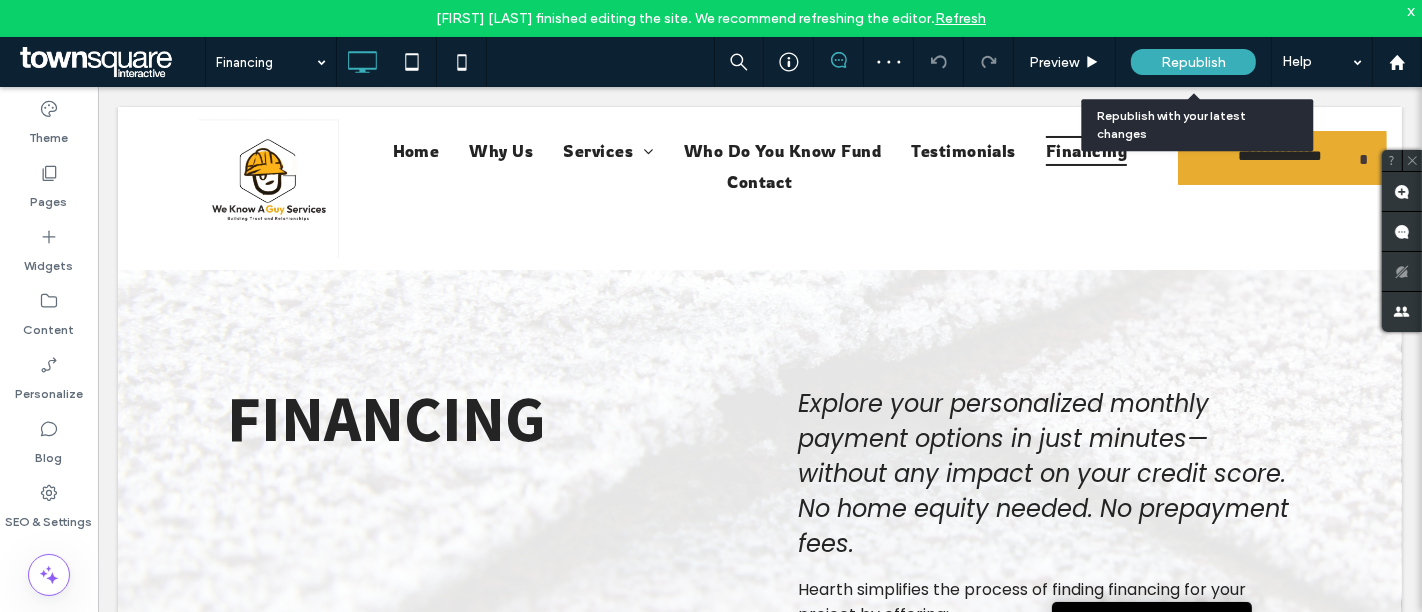 click on "Republish" at bounding box center (1193, 62) 